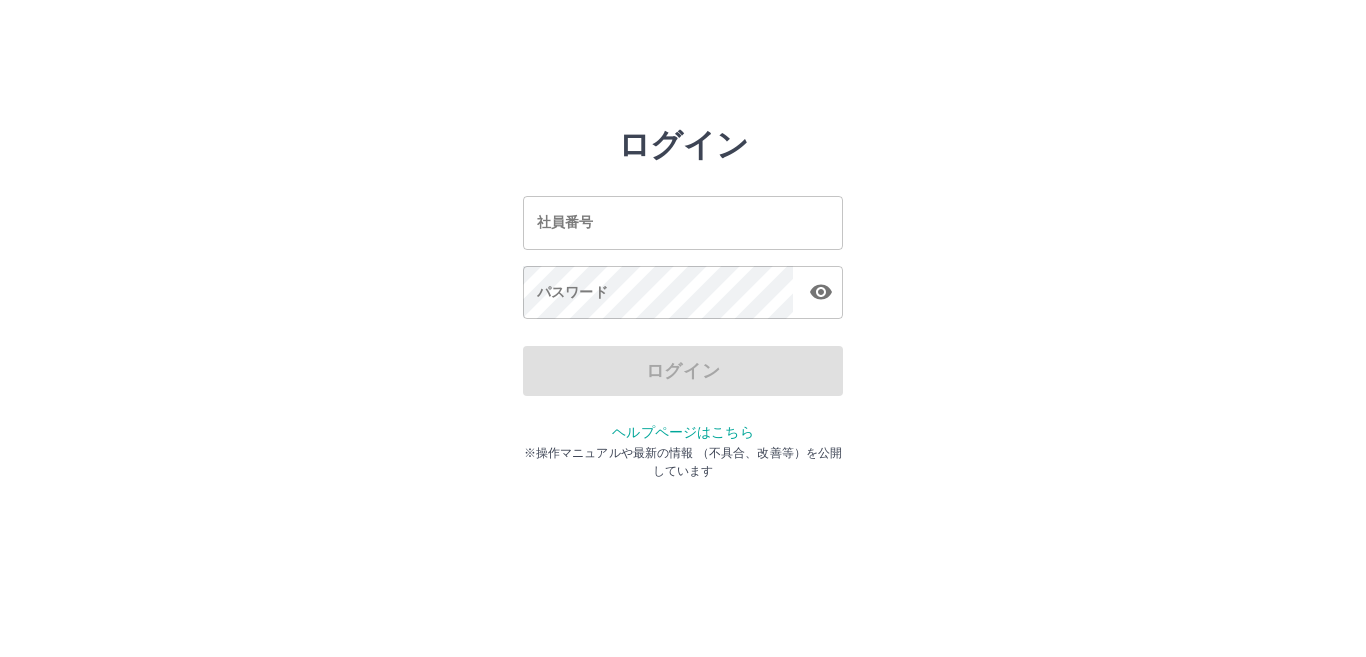 scroll, scrollTop: 0, scrollLeft: 0, axis: both 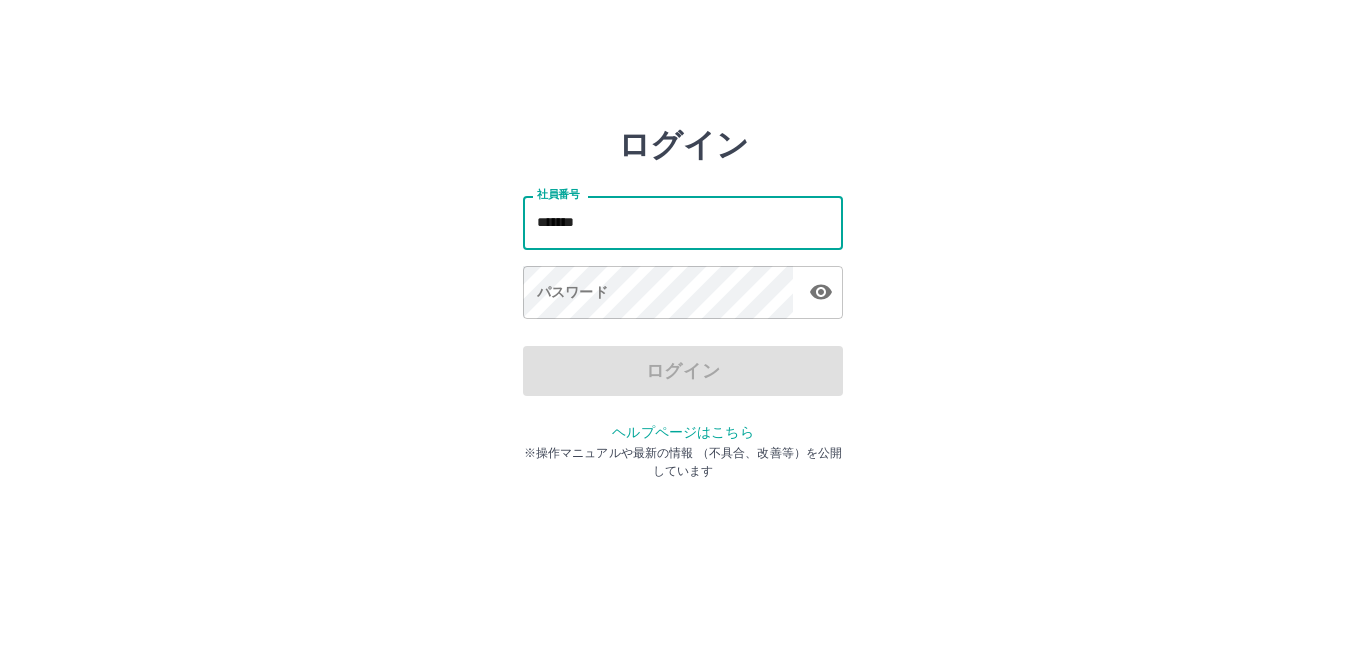 type on "*******" 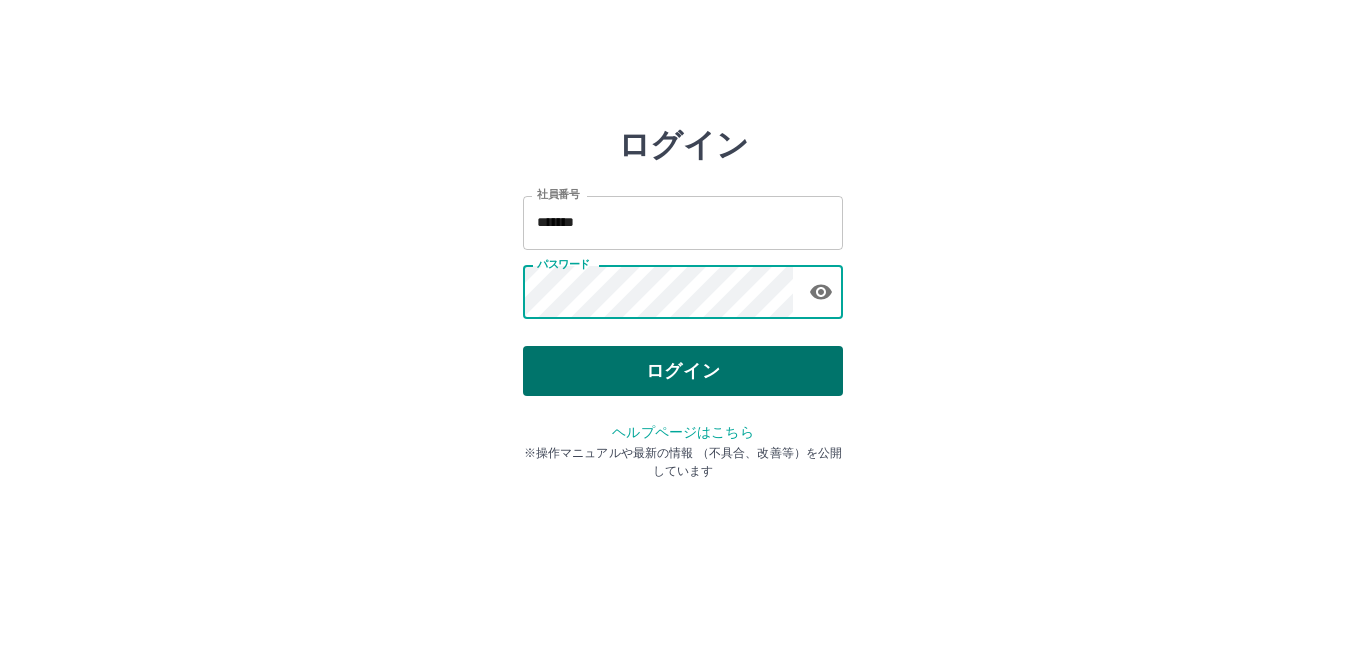 click on "ログイン" at bounding box center [683, 371] 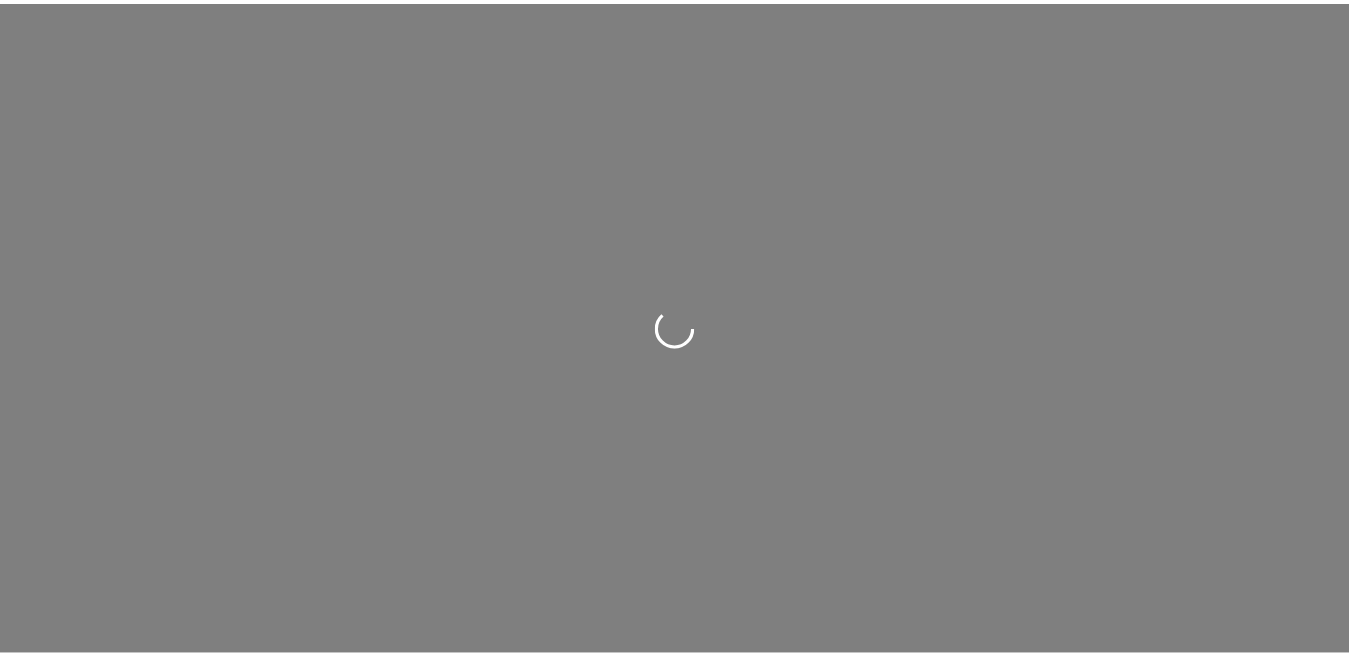 scroll, scrollTop: 0, scrollLeft: 0, axis: both 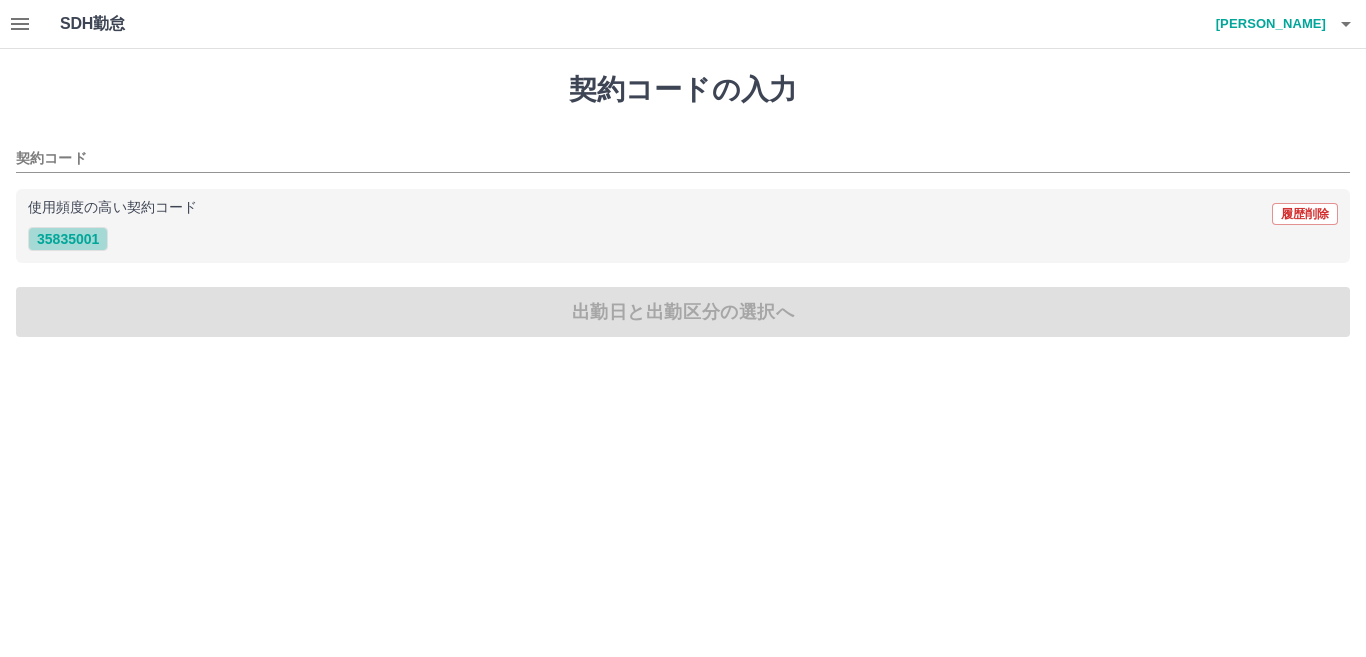 click on "35835001" at bounding box center (68, 239) 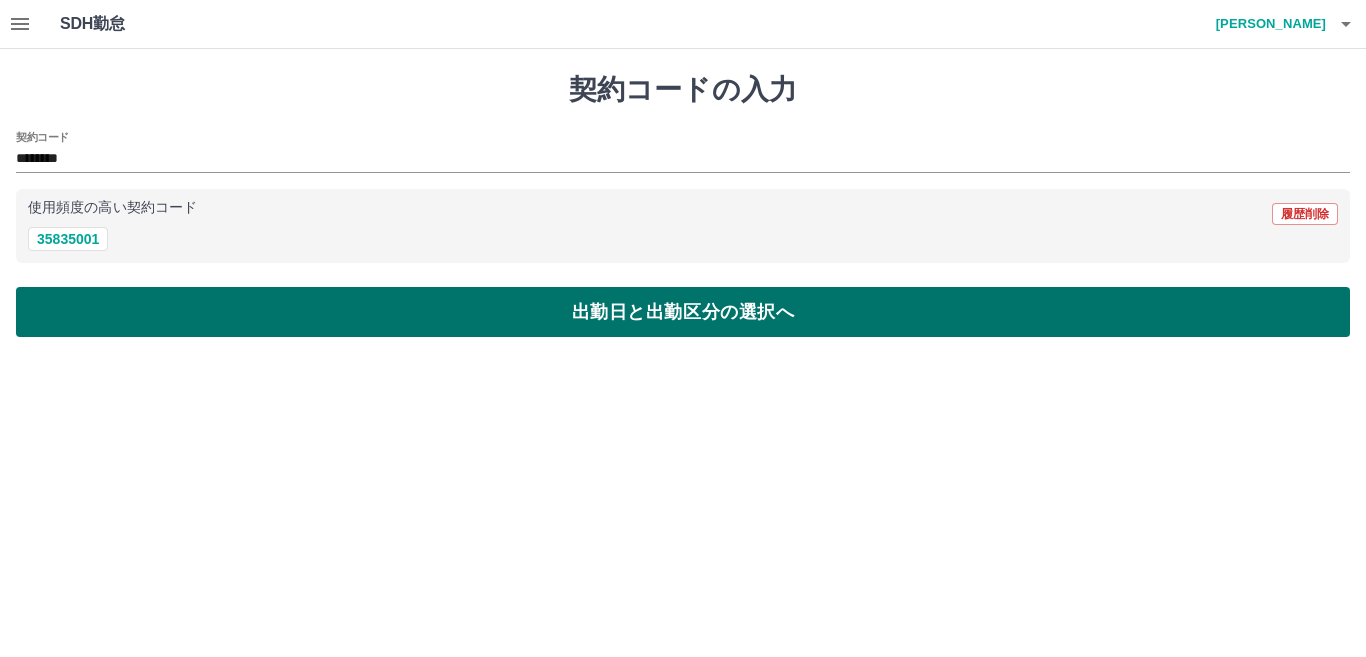 click on "出勤日と出勤区分の選択へ" at bounding box center (683, 312) 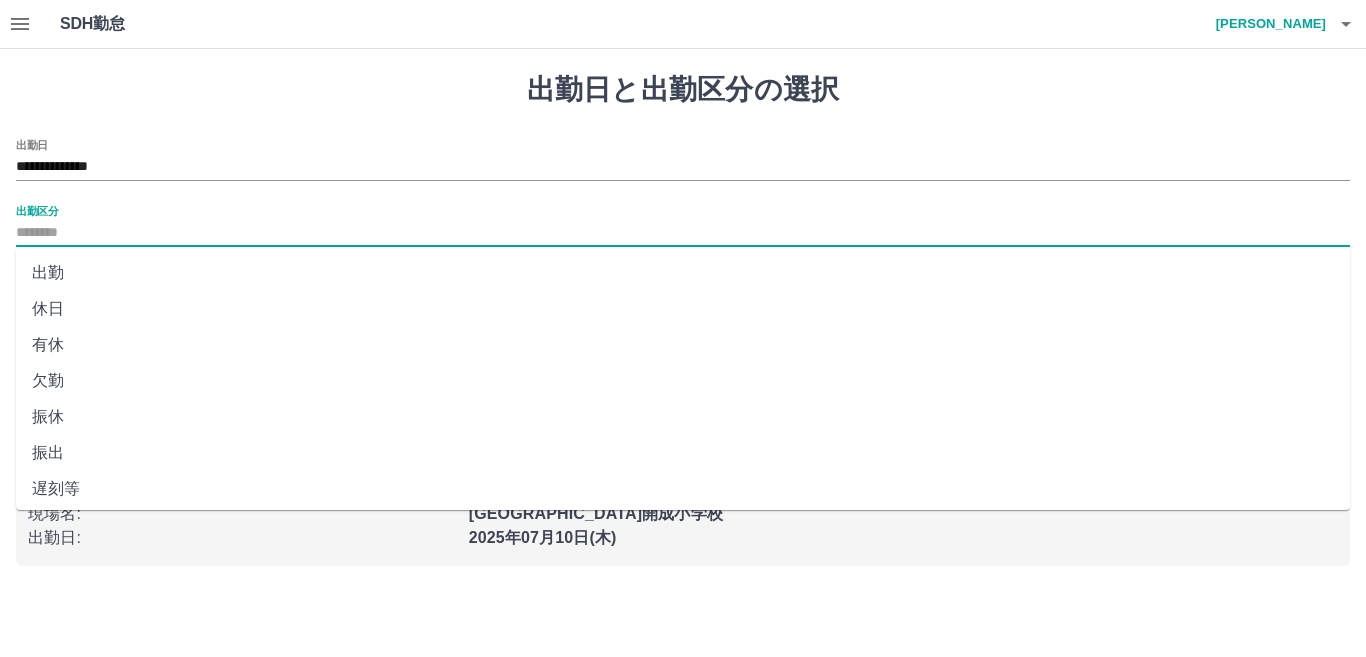 click on "出勤区分" at bounding box center [683, 233] 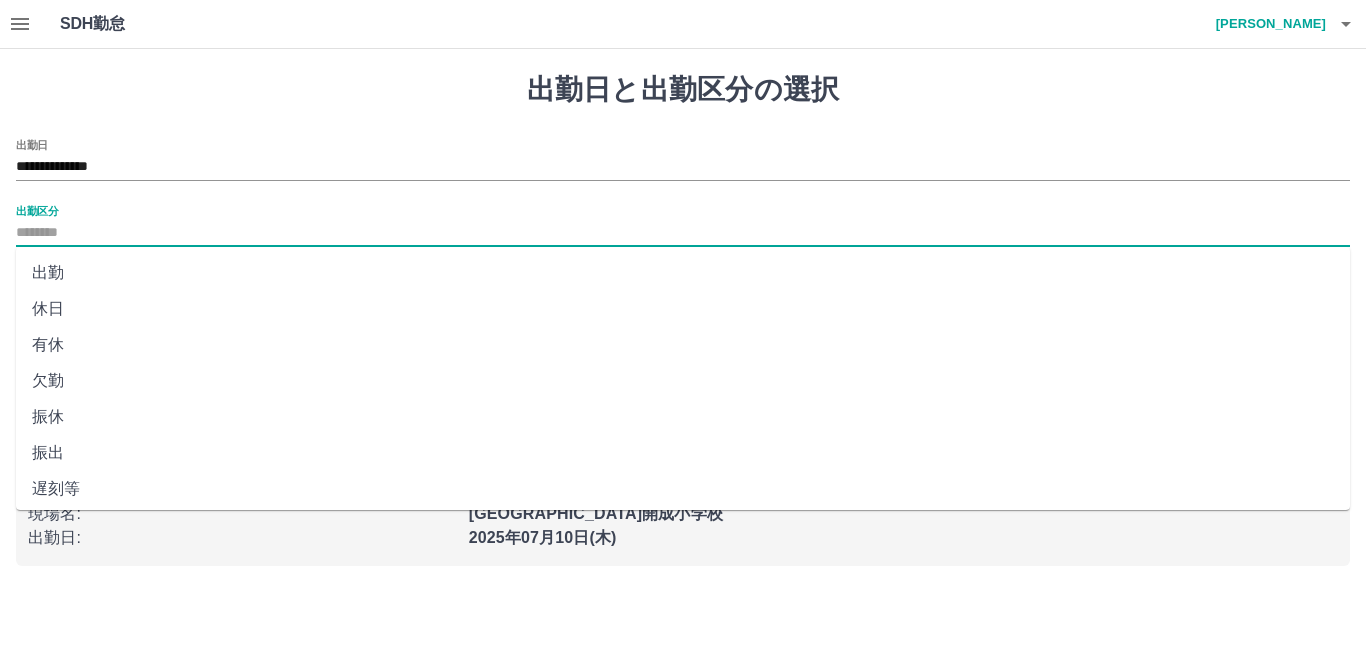 click on "出勤" at bounding box center (683, 273) 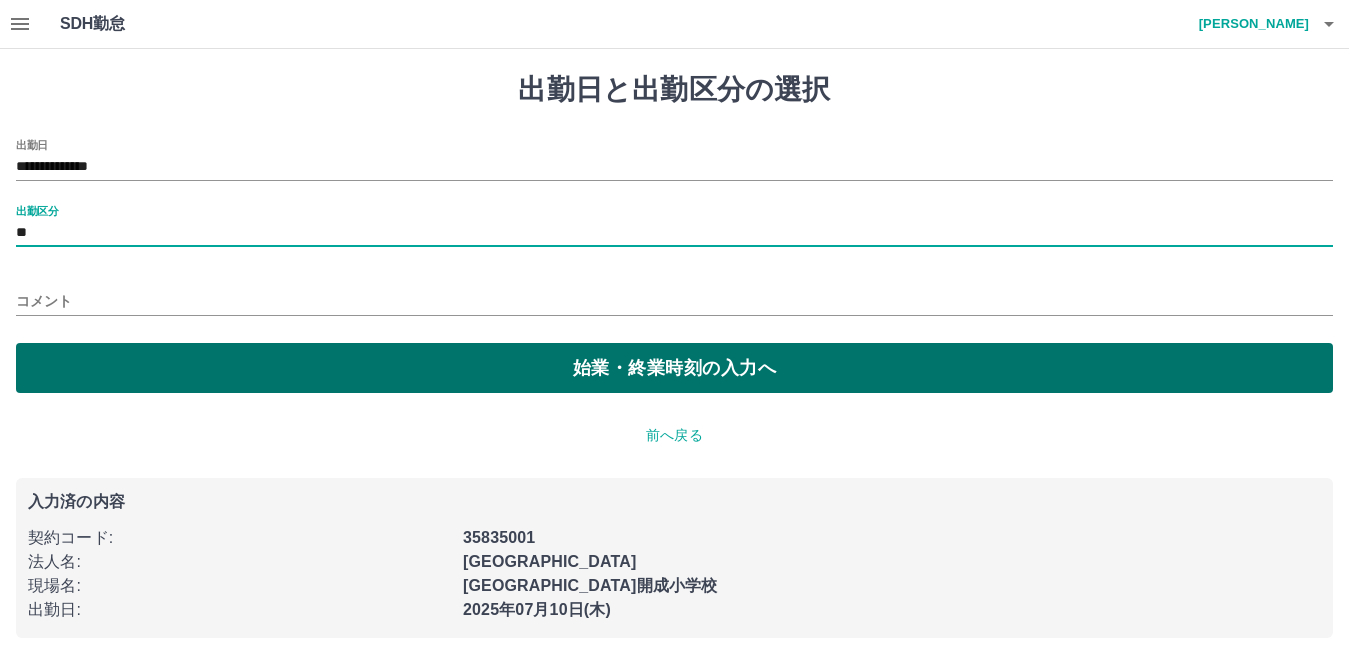 click on "始業・終業時刻の入力へ" at bounding box center [674, 368] 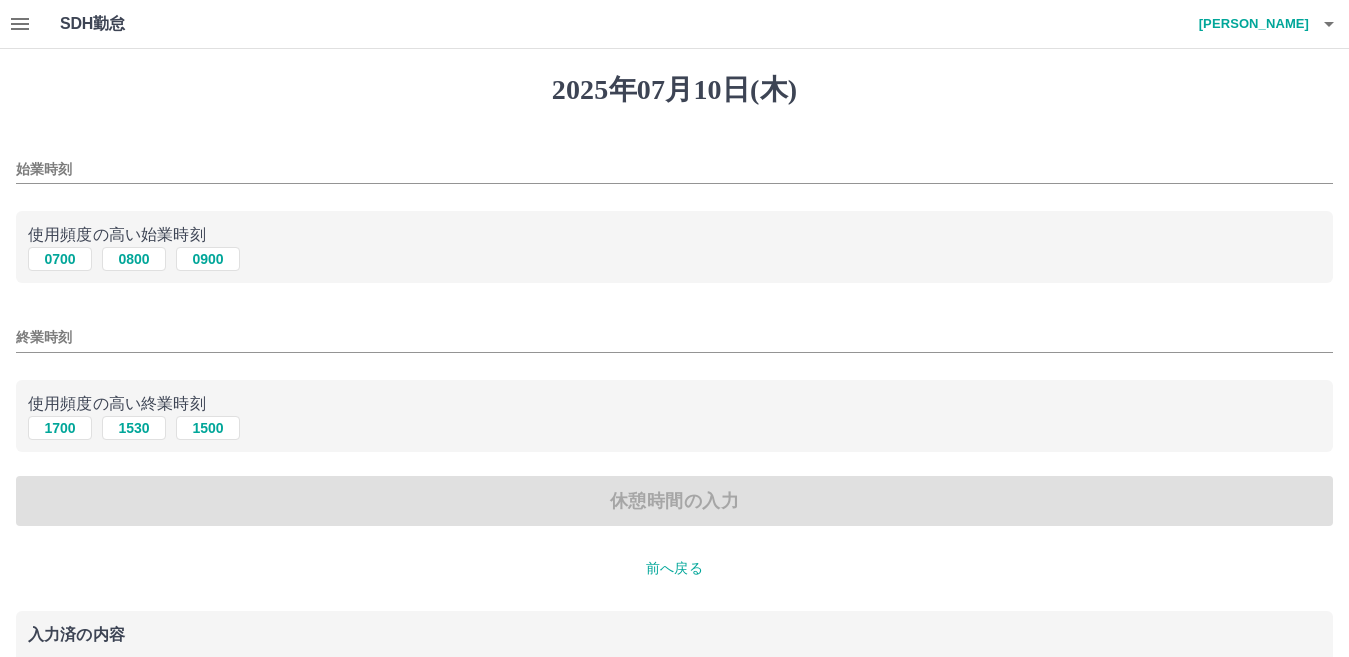 click on "始業時刻" at bounding box center (674, 169) 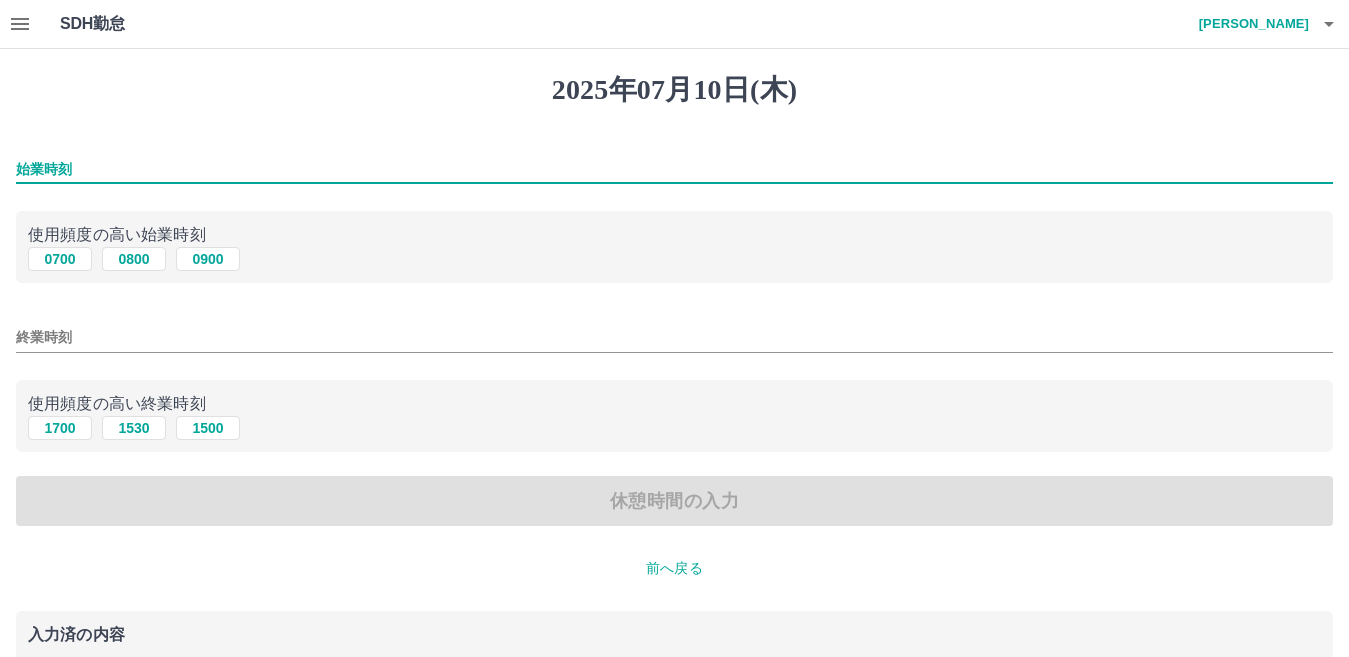 type on "****" 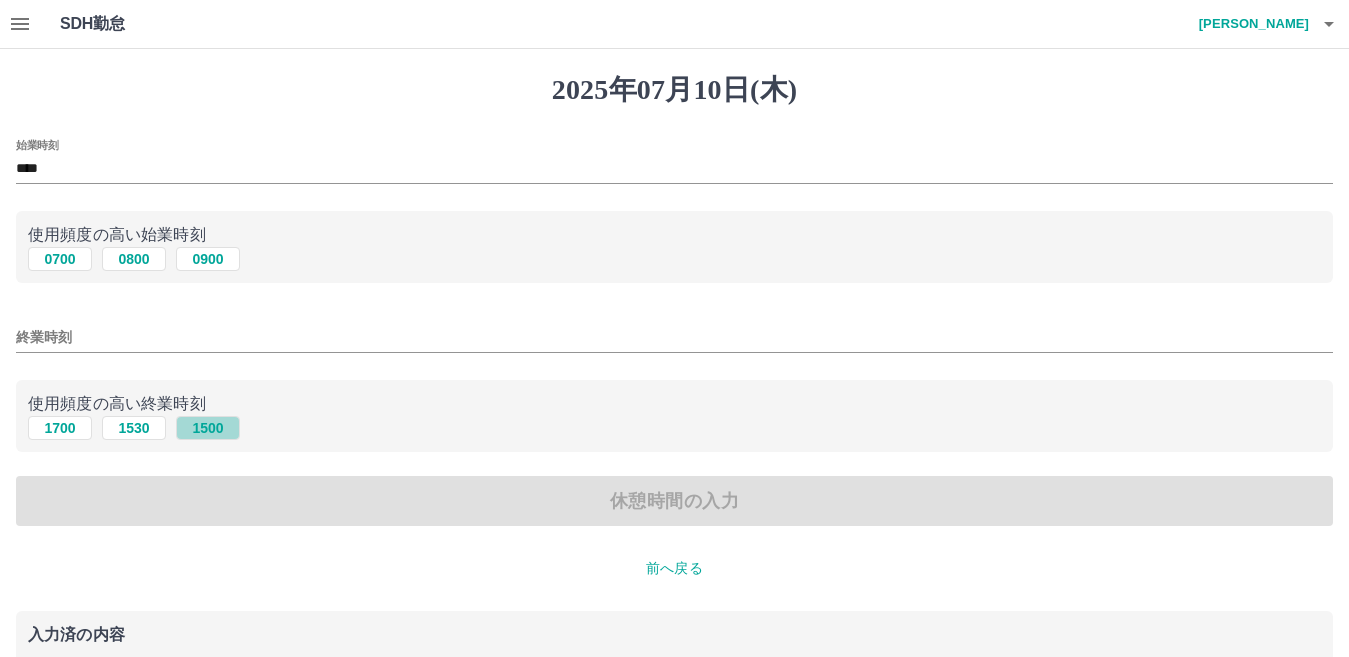 click on "1500" at bounding box center (208, 428) 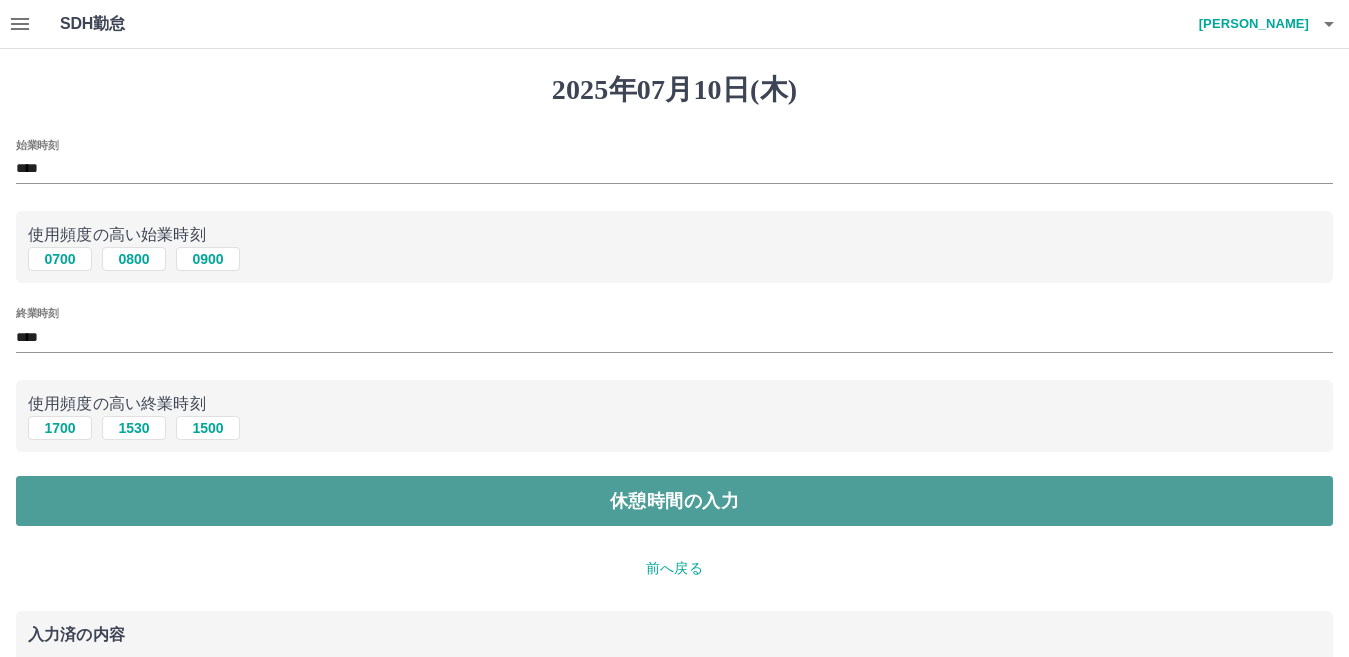 click on "休憩時間の入力" at bounding box center (674, 501) 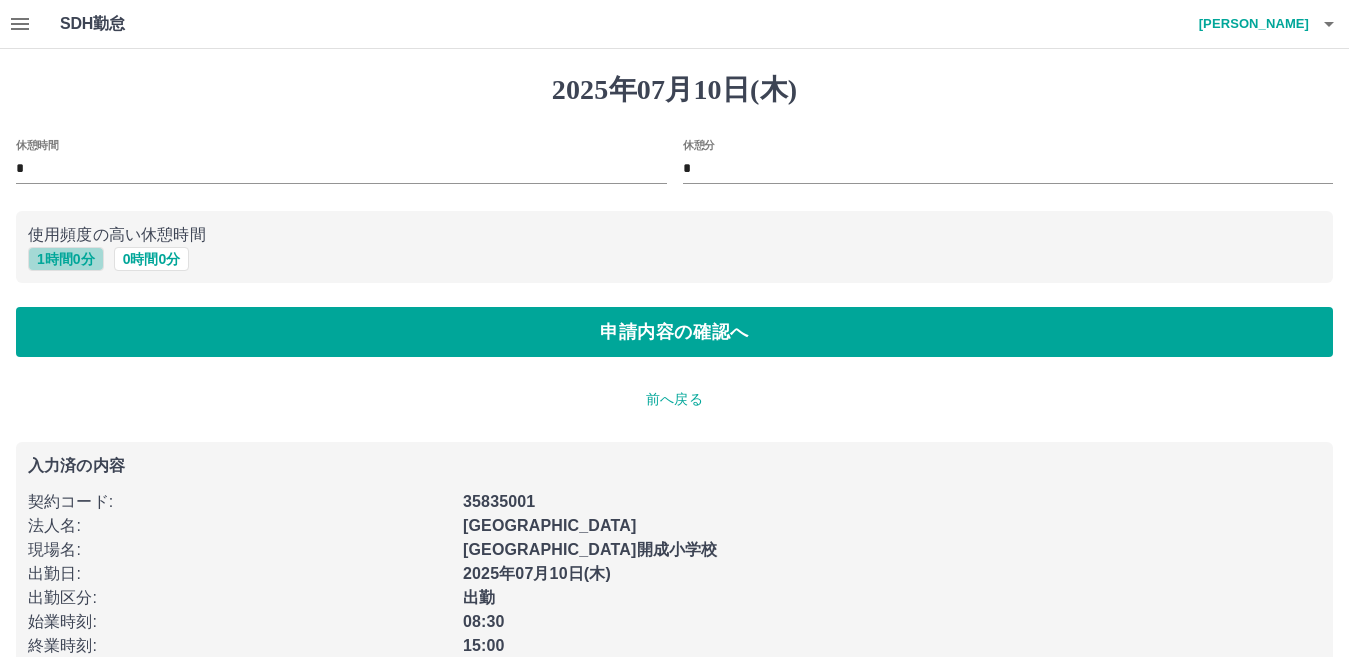 click on "1 時間 0 分" at bounding box center (66, 259) 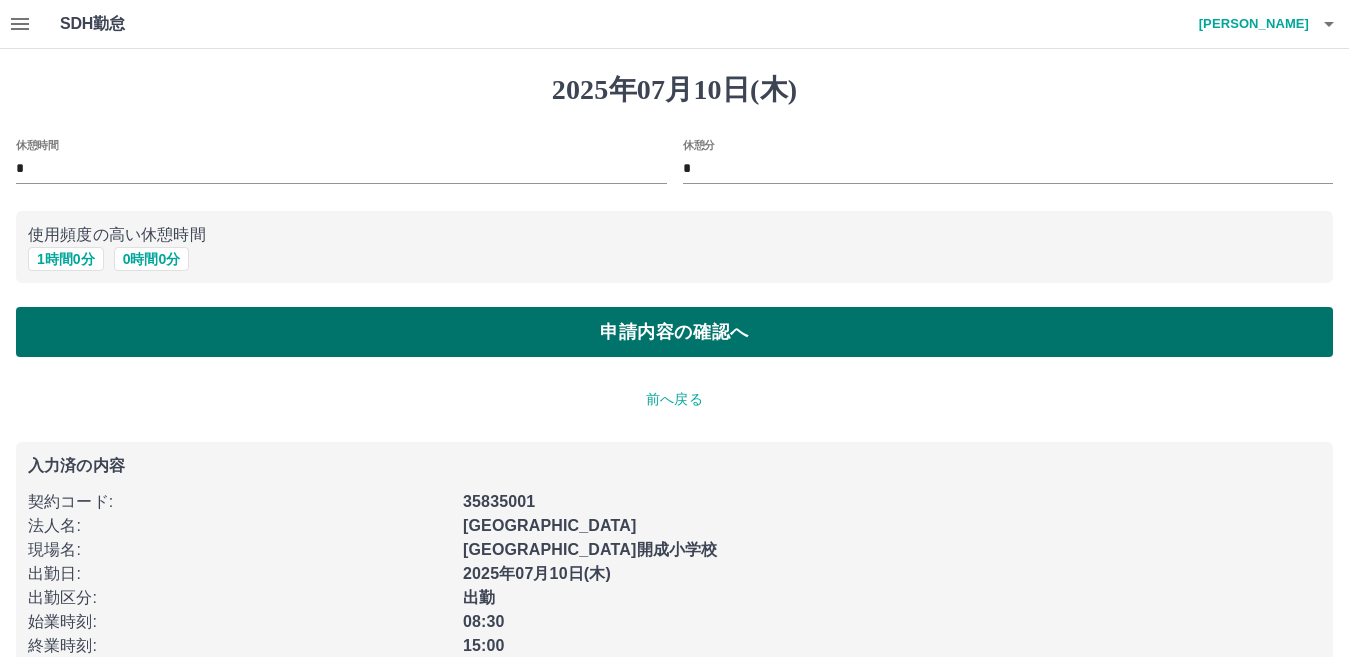 click on "申請内容の確認へ" at bounding box center [674, 332] 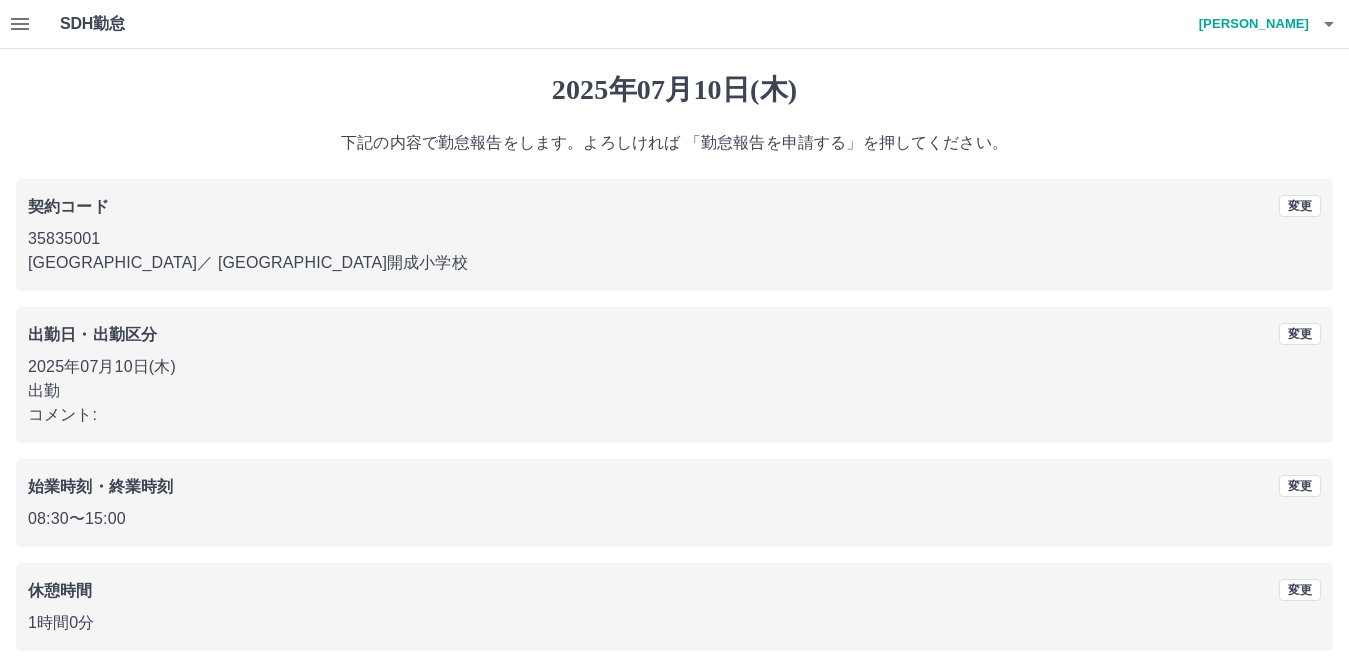 scroll, scrollTop: 92, scrollLeft: 0, axis: vertical 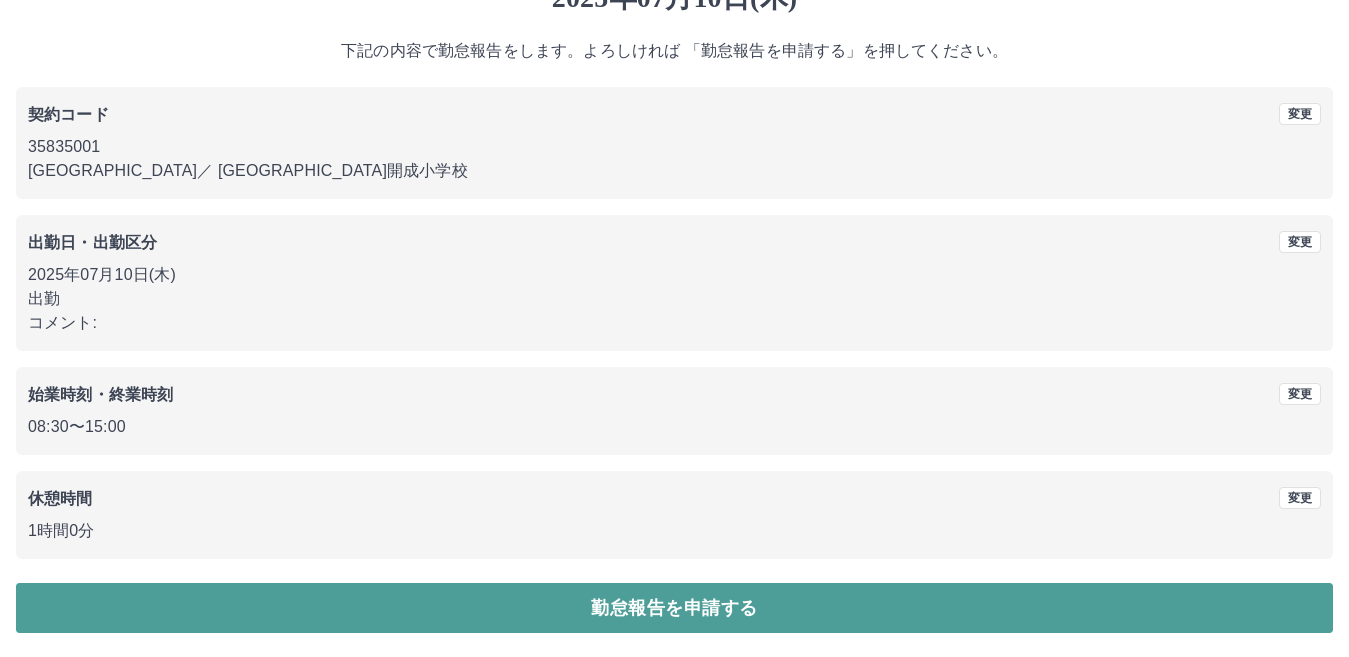 click on "勤怠報告を申請する" at bounding box center [674, 608] 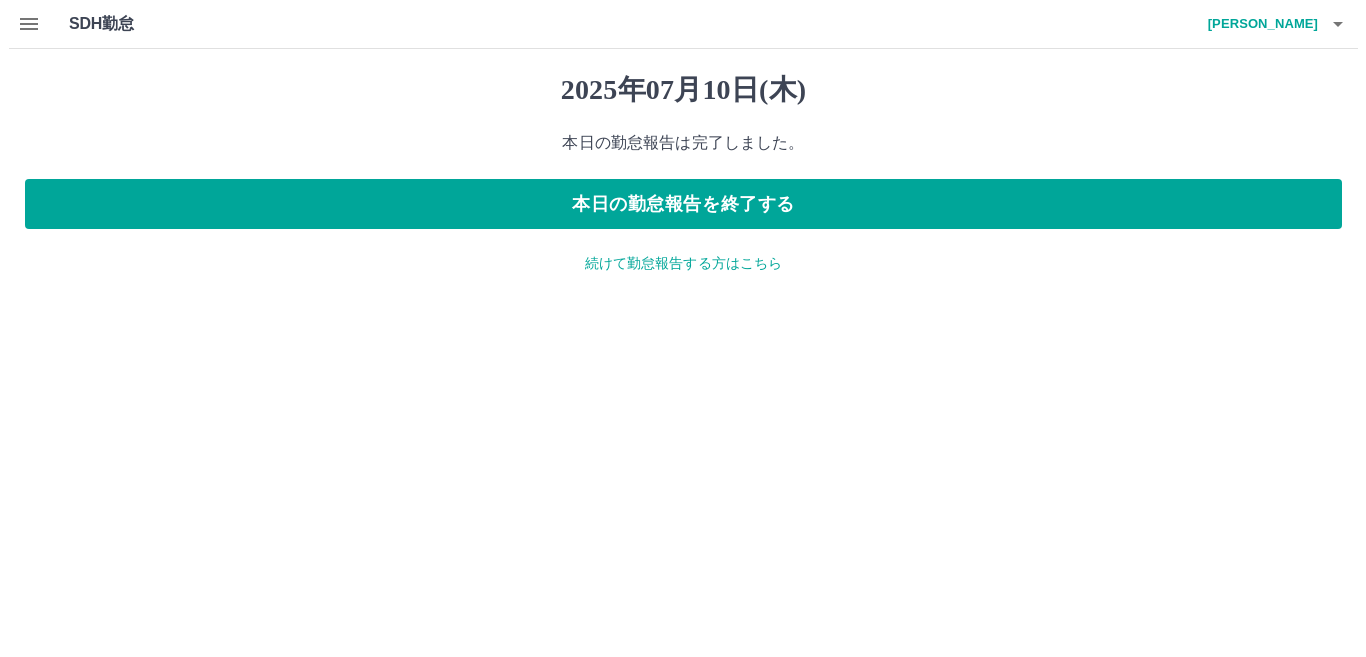 scroll, scrollTop: 0, scrollLeft: 0, axis: both 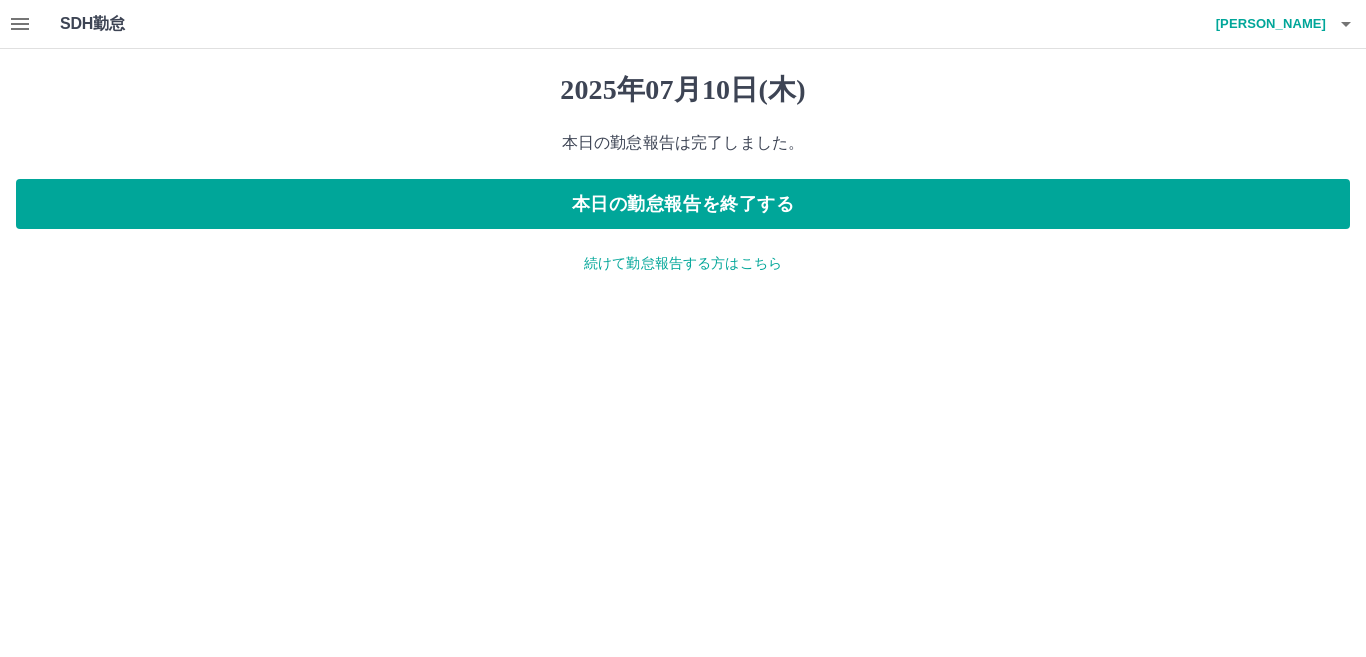click on "続けて勤怠報告する方はこちら" at bounding box center [683, 263] 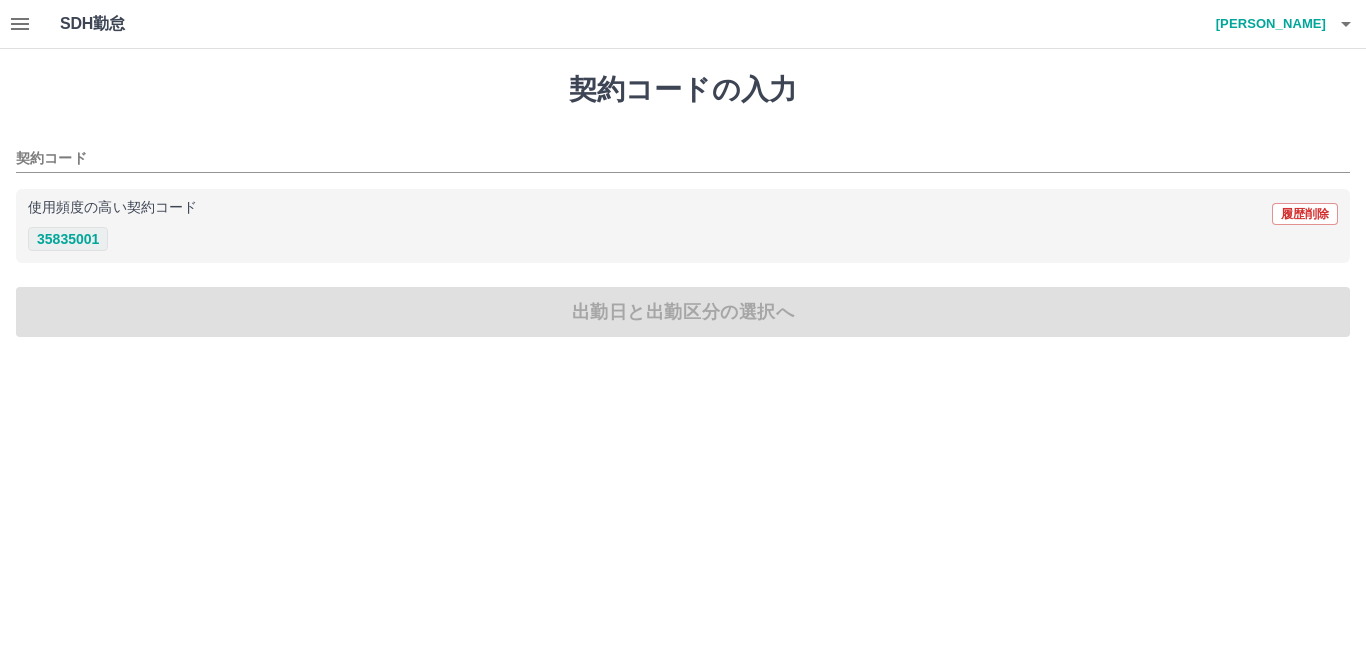 click on "35835001" at bounding box center (68, 239) 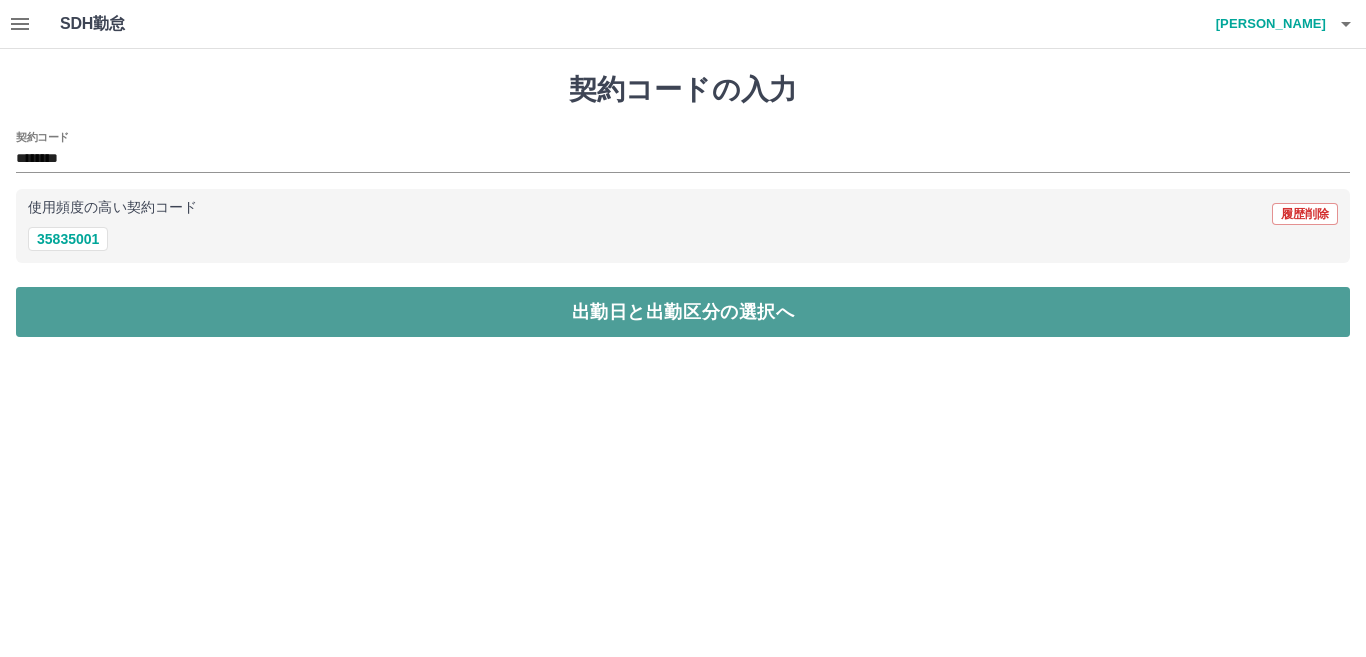 click on "出勤日と出勤区分の選択へ" at bounding box center [683, 312] 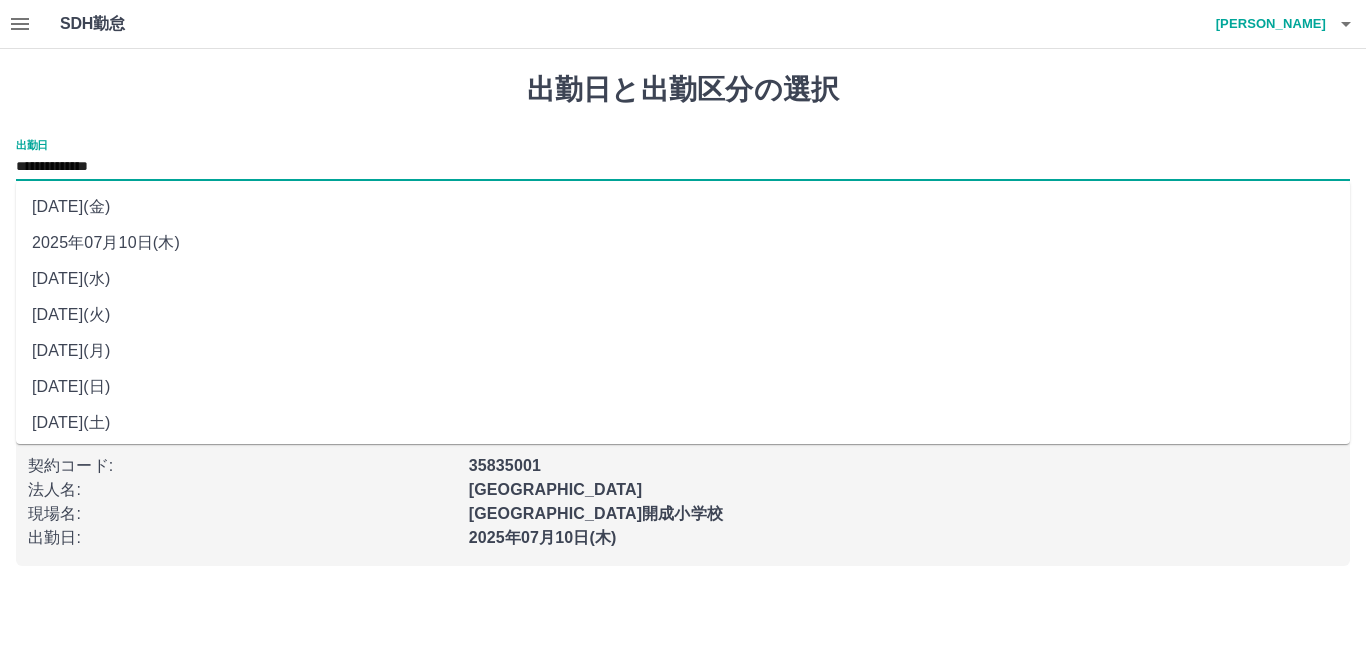 click on "**********" at bounding box center [683, 167] 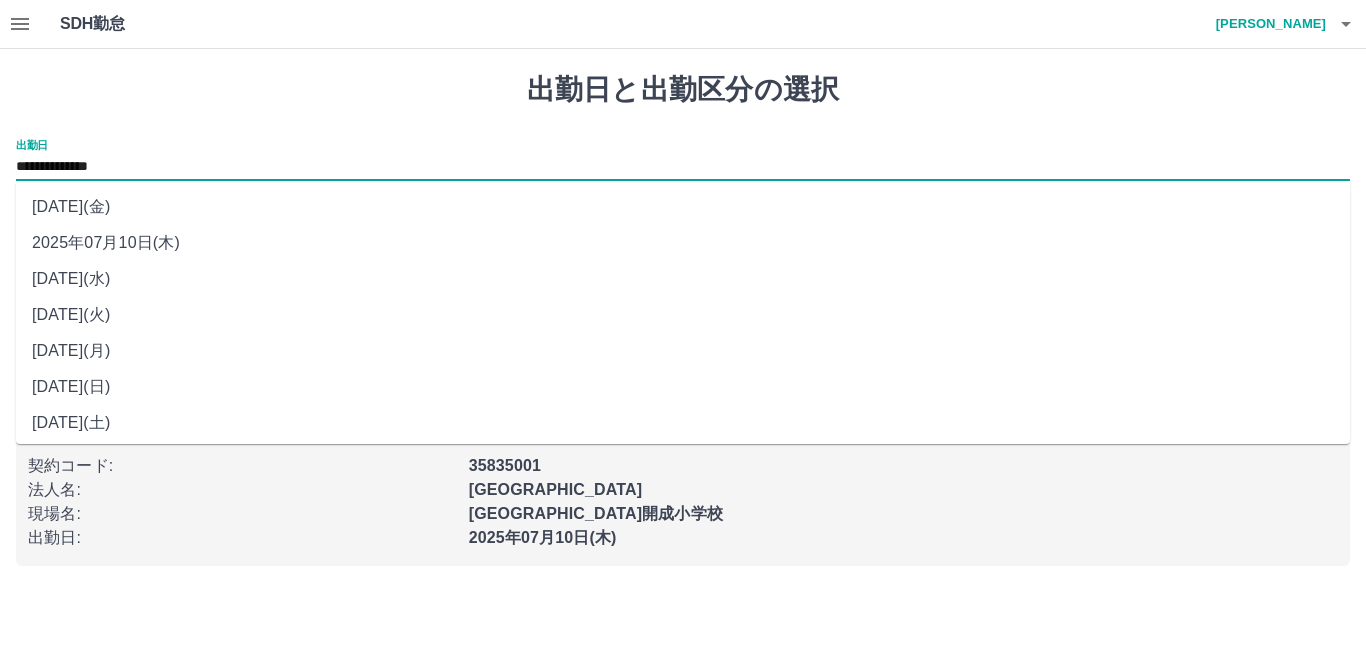 click on "2025年07月09日(水)" at bounding box center (683, 279) 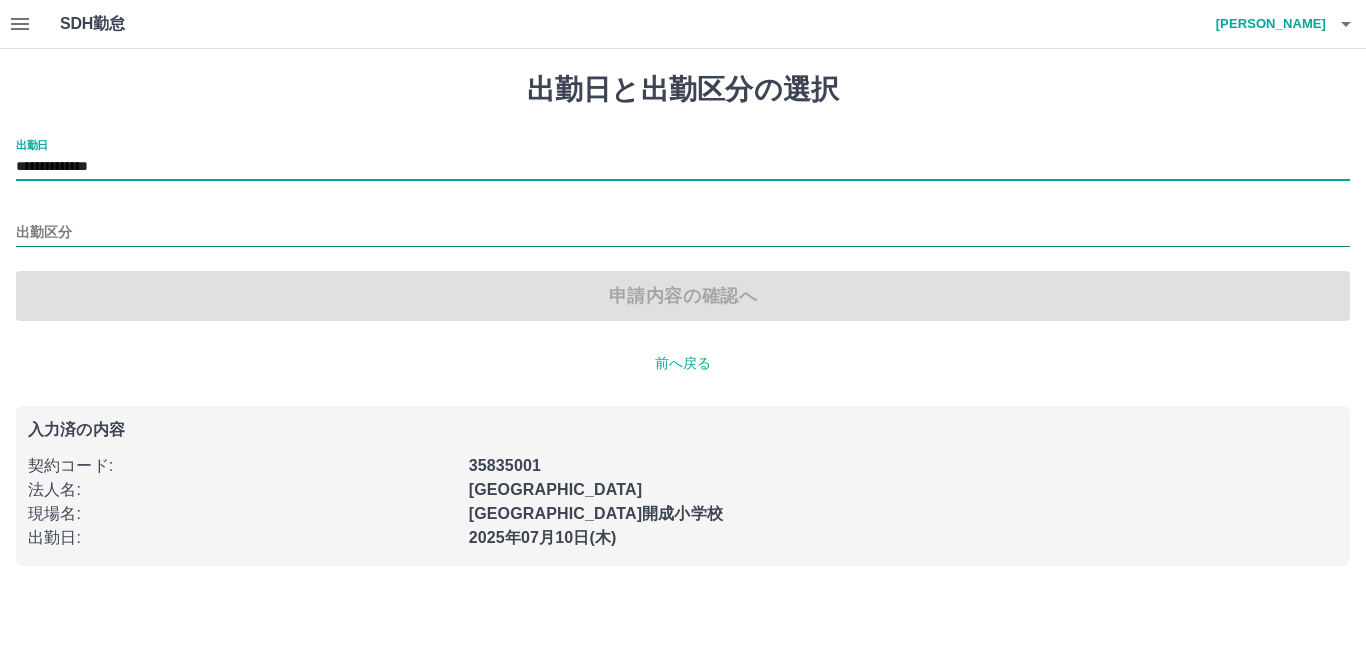 click on "出勤区分" at bounding box center (683, 233) 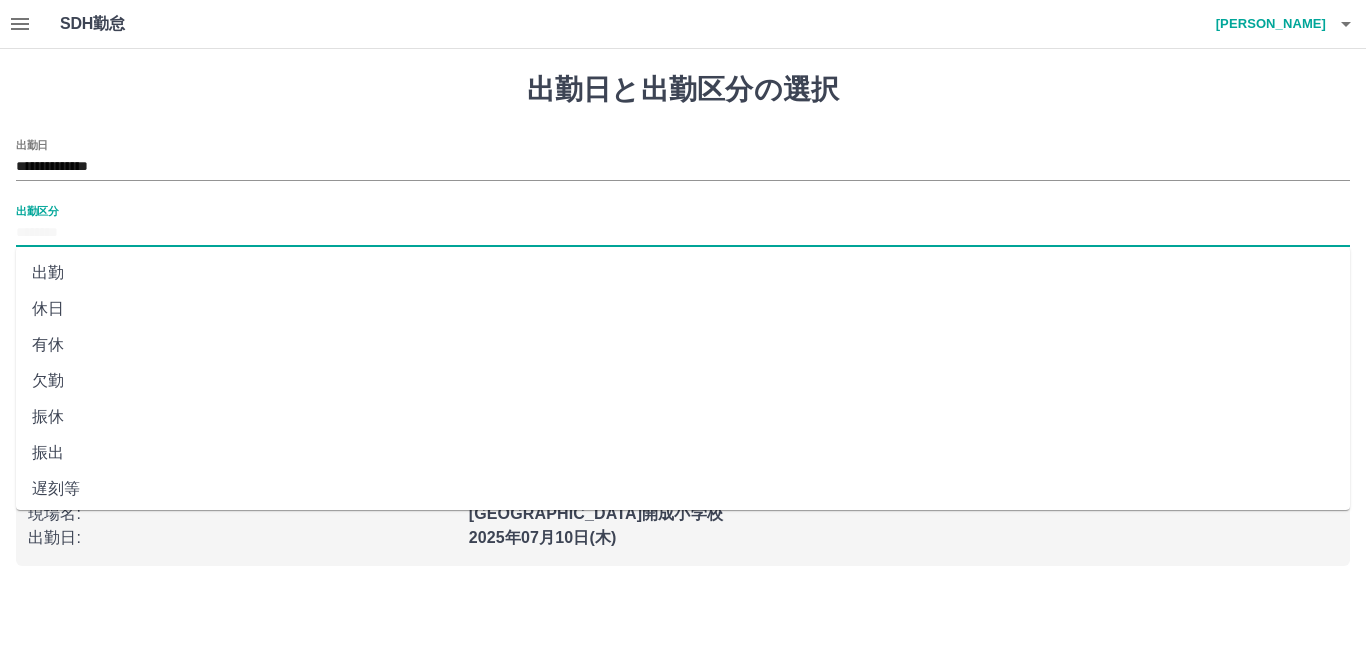 click on "休日" at bounding box center [683, 309] 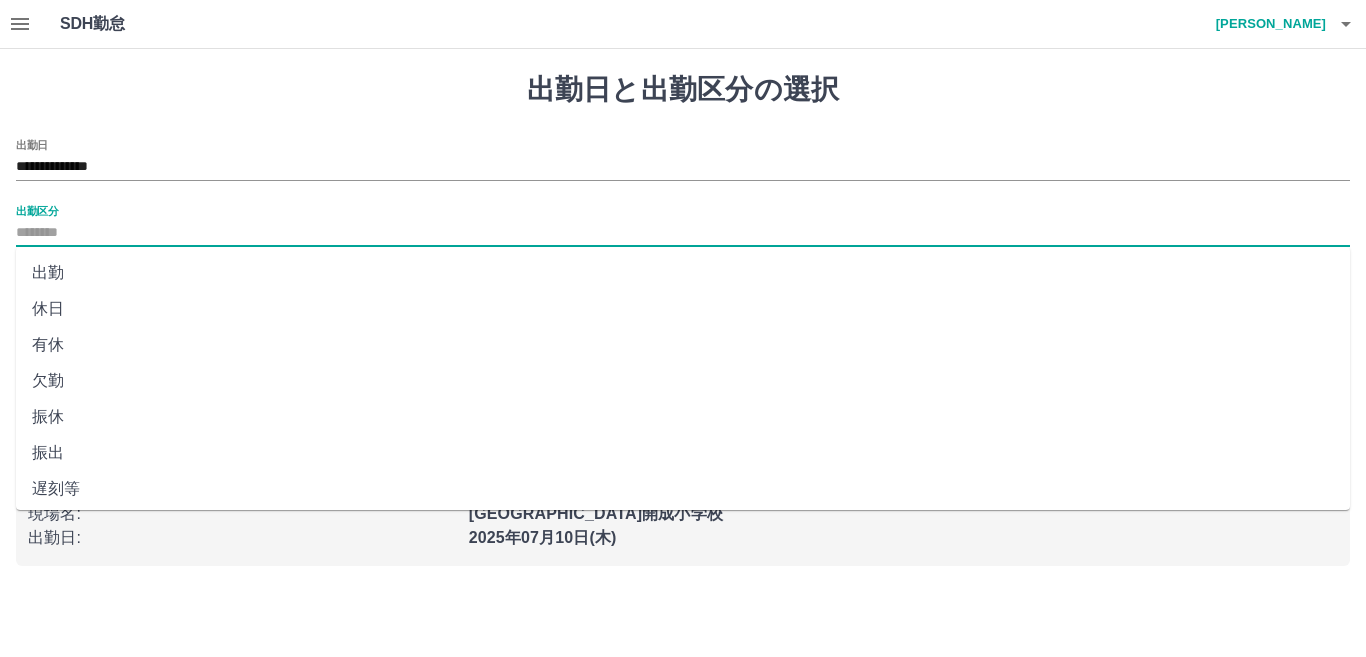 type on "**" 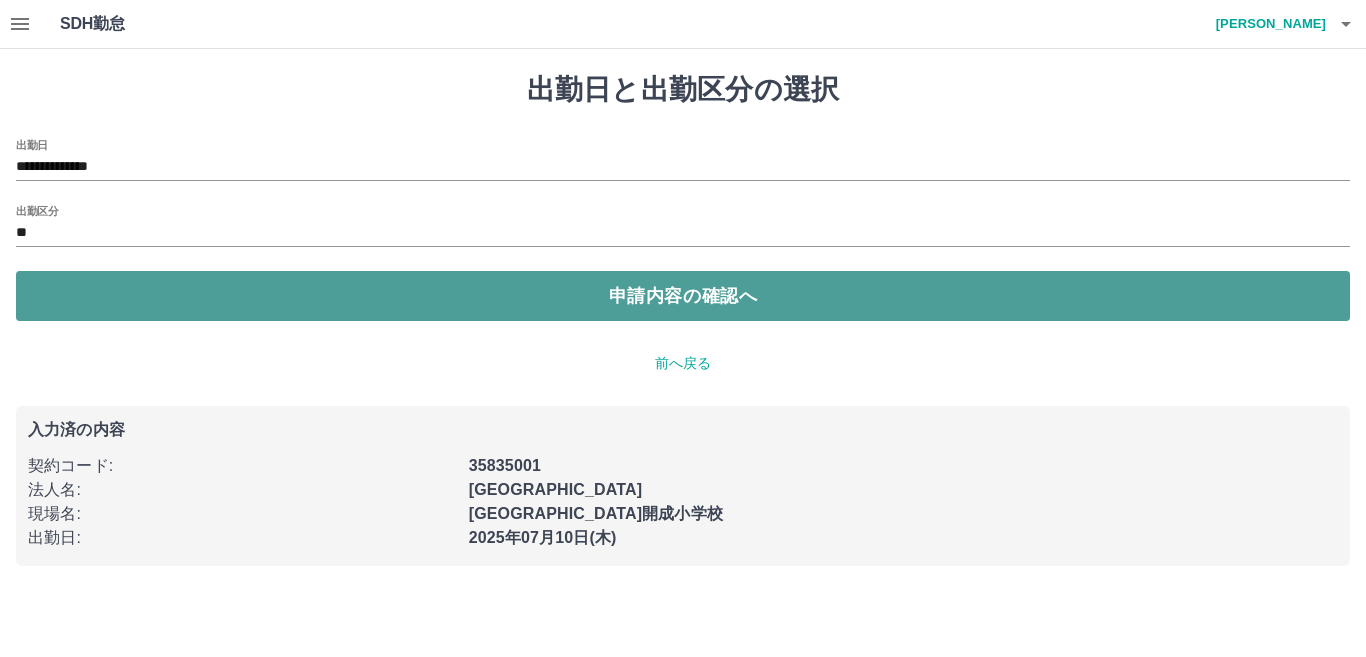 click on "申請内容の確認へ" at bounding box center (683, 296) 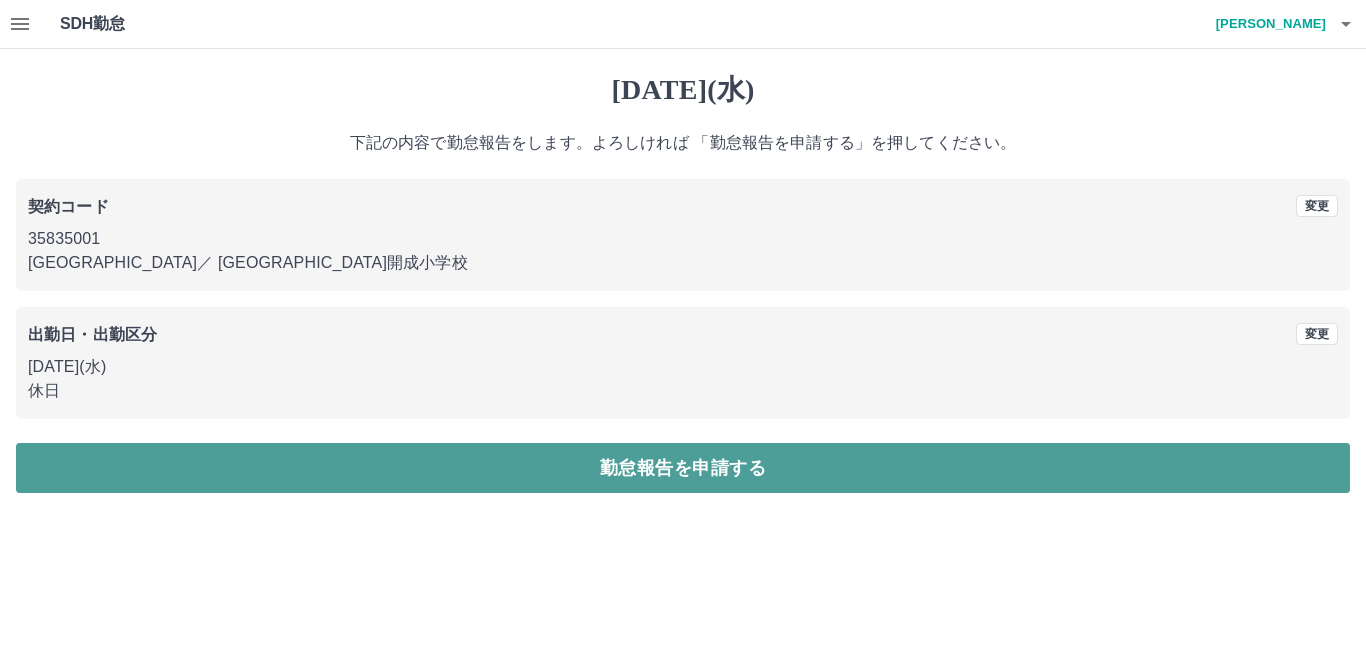 click on "勤怠報告を申請する" at bounding box center [683, 468] 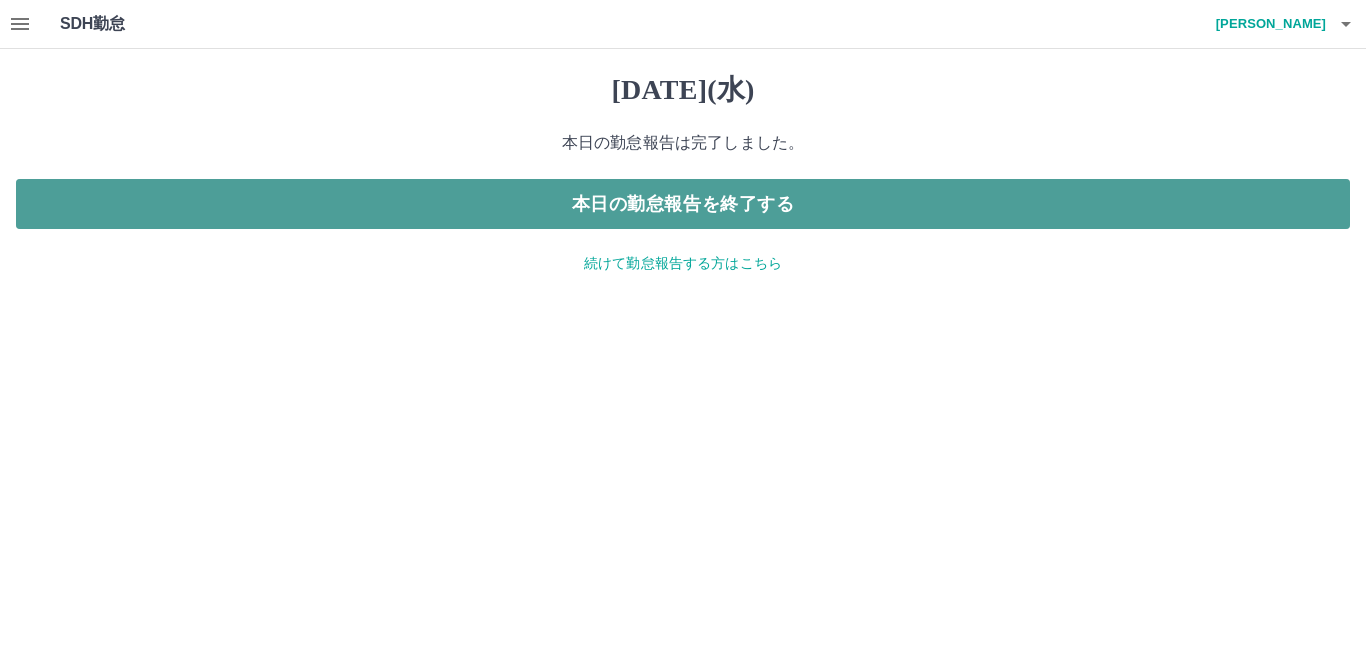click on "本日の勤怠報告を終了する" at bounding box center (683, 204) 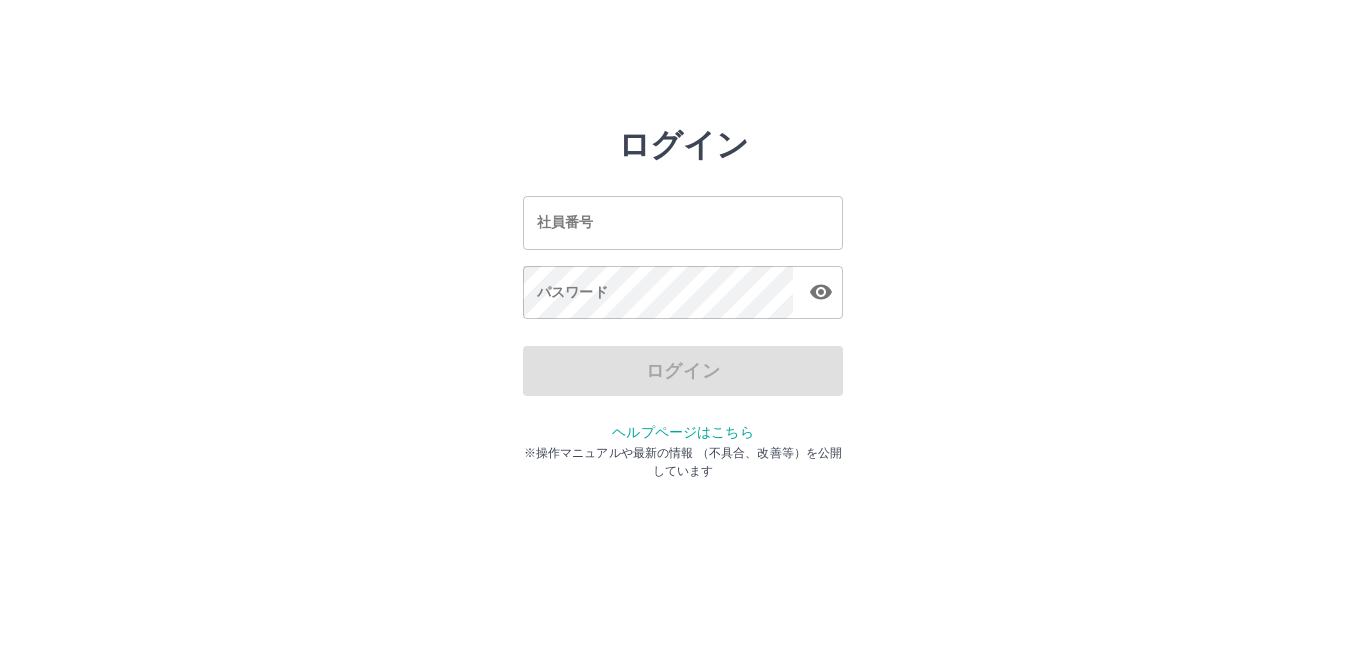 scroll, scrollTop: 0, scrollLeft: 0, axis: both 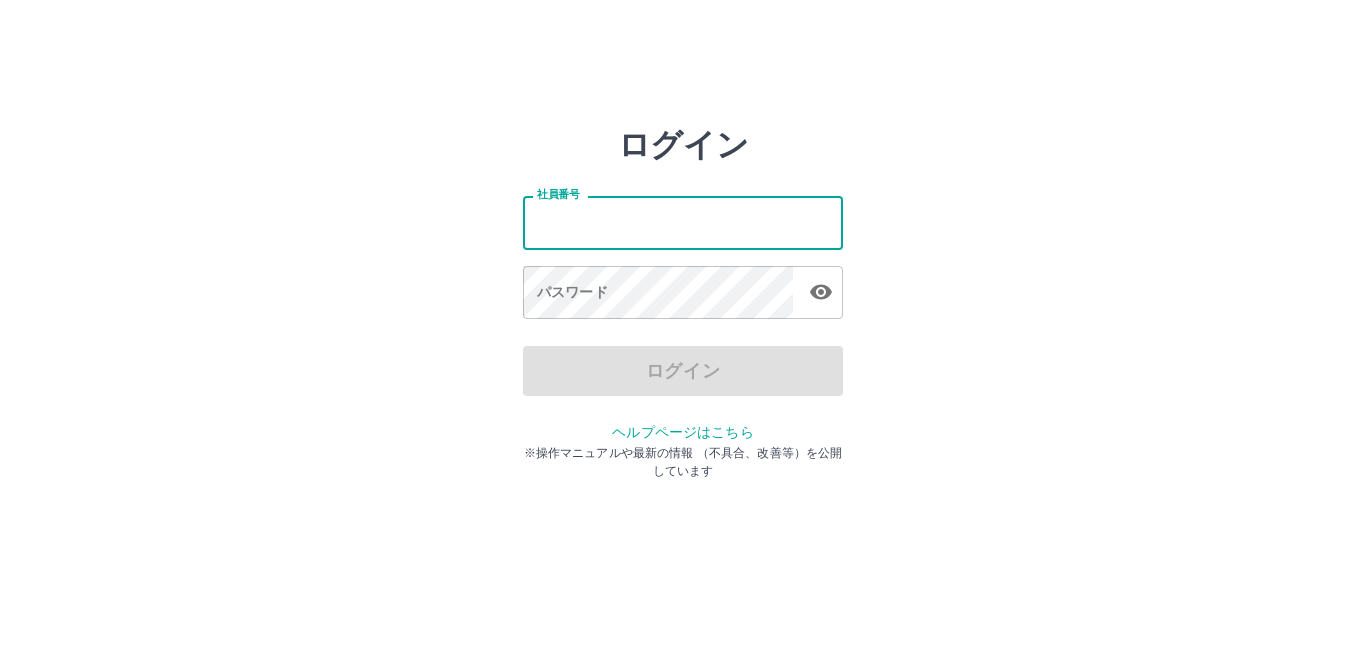 click on "社員番号" at bounding box center (683, 222) 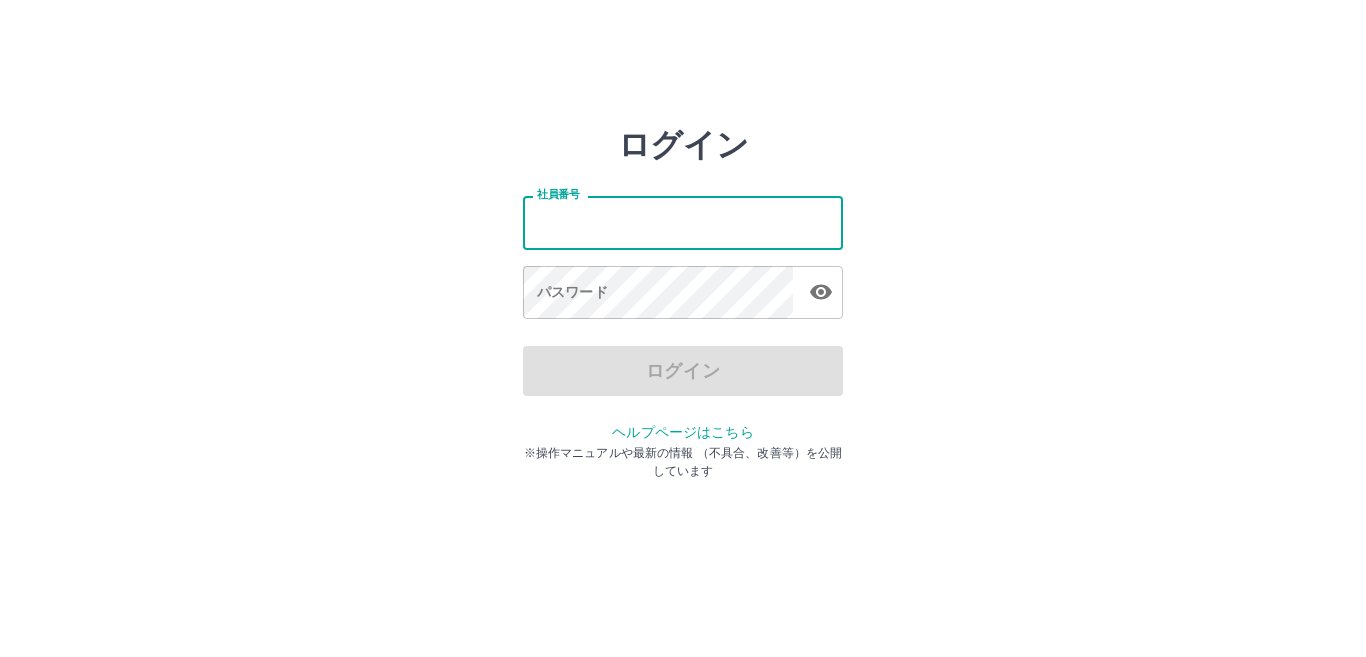 type on "*******" 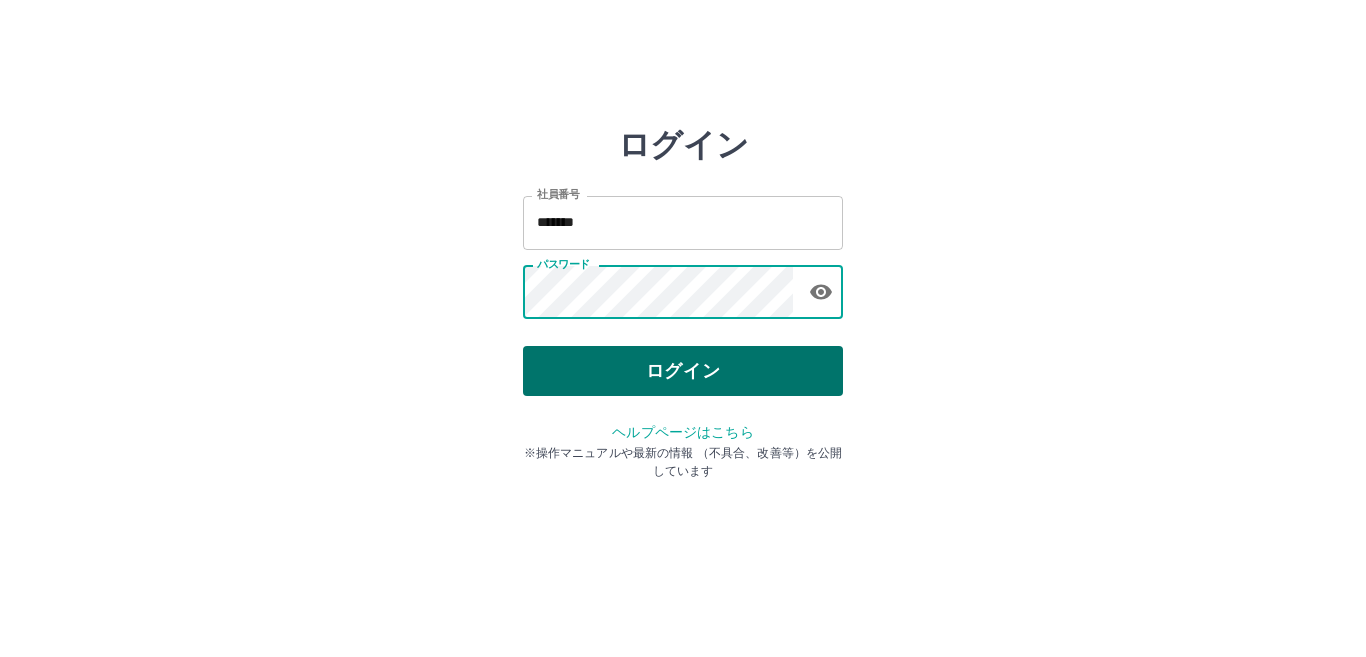 click on "ログイン" at bounding box center (683, 371) 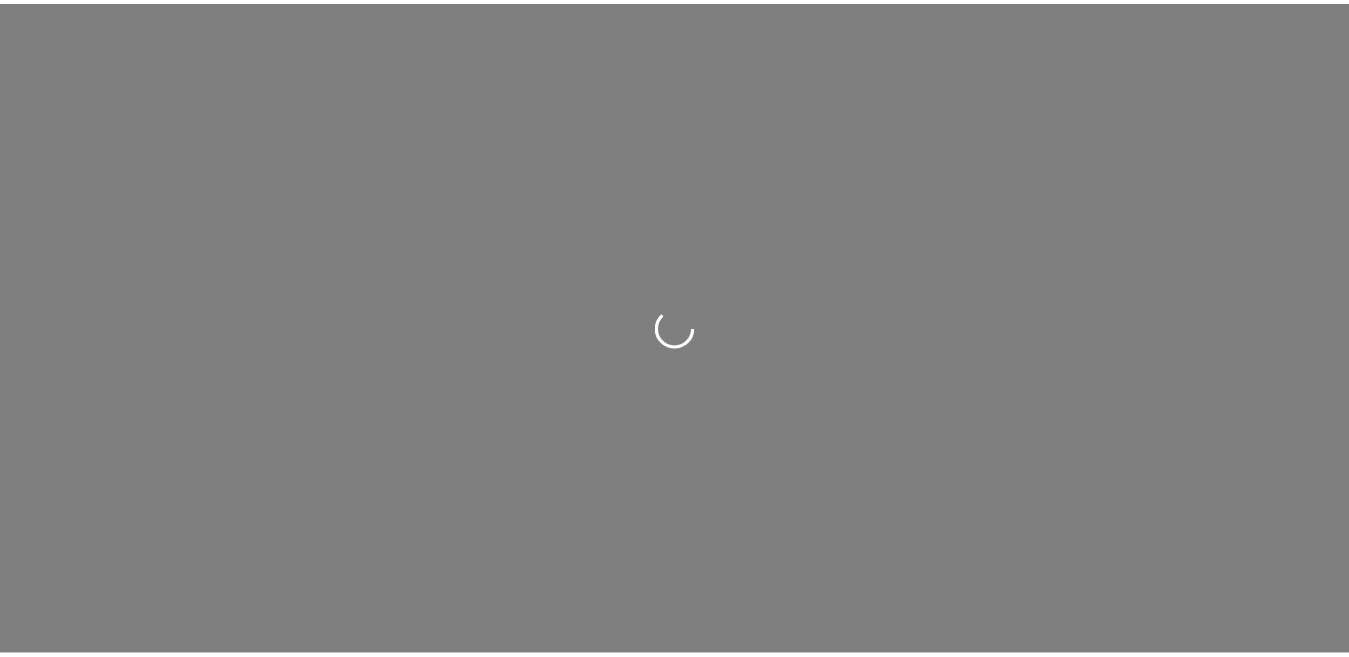 scroll, scrollTop: 0, scrollLeft: 0, axis: both 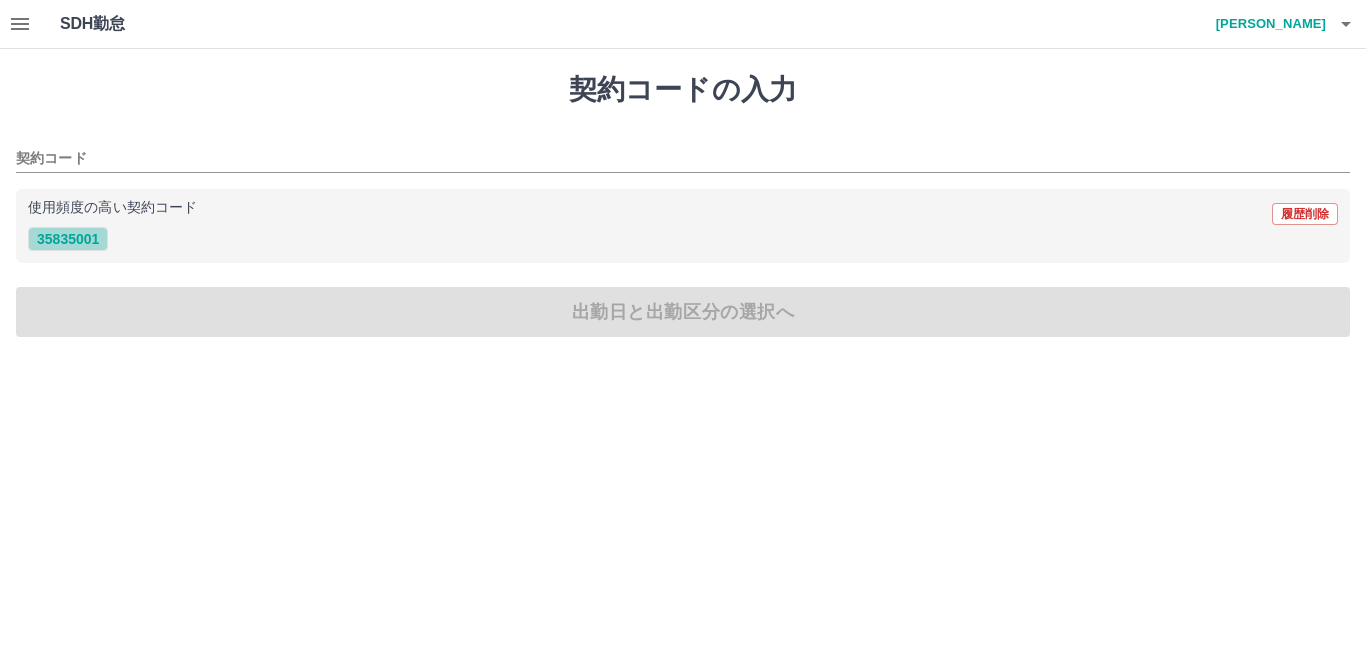 click on "35835001" at bounding box center [68, 239] 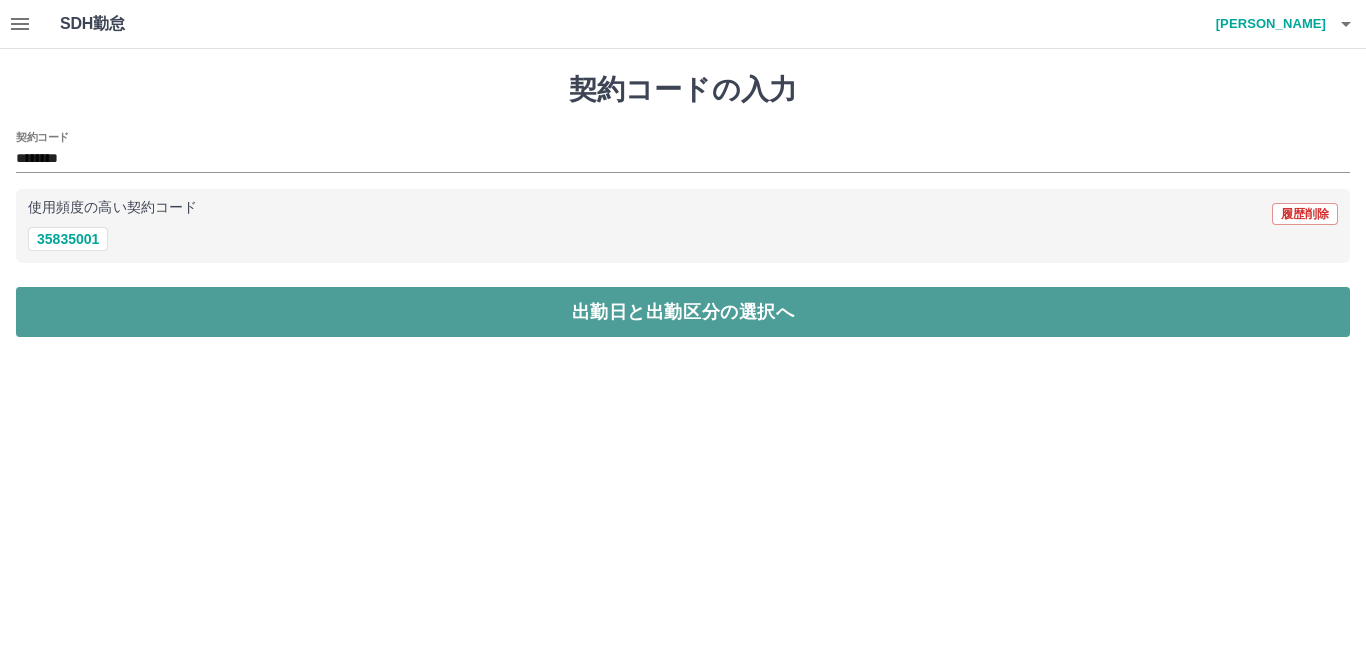 click on "出勤日と出勤区分の選択へ" at bounding box center (683, 312) 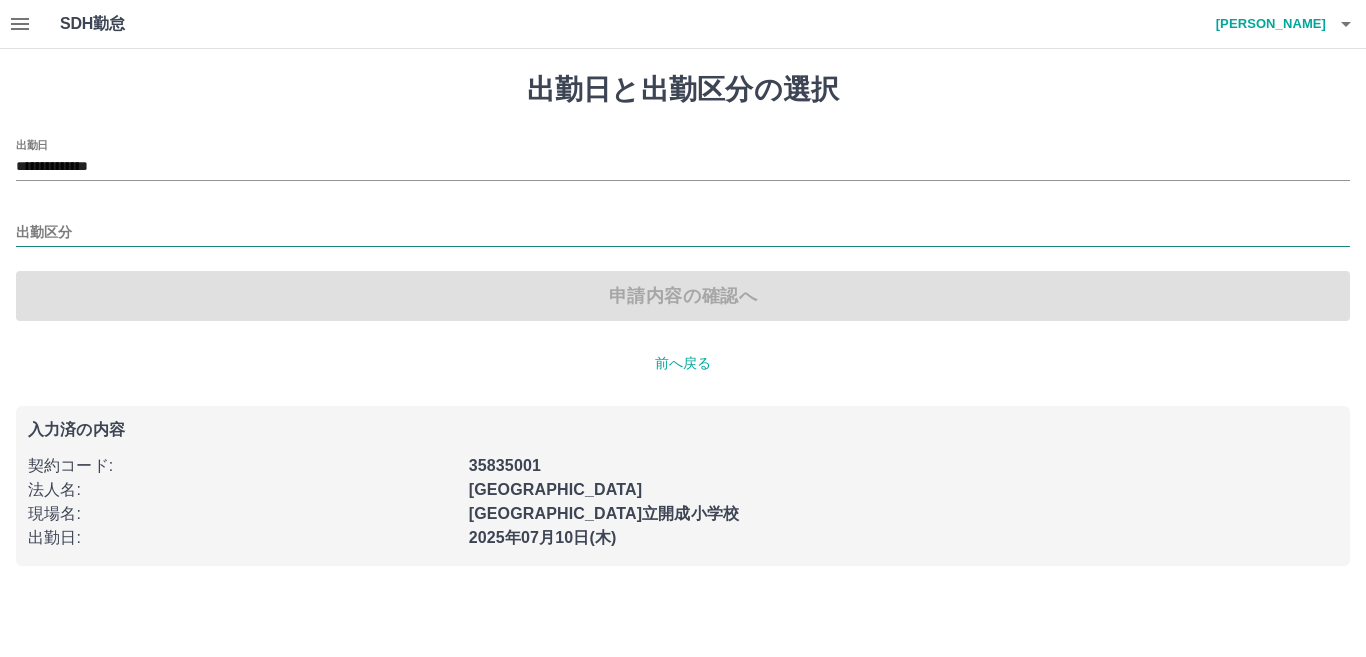 click on "出勤区分" at bounding box center [683, 233] 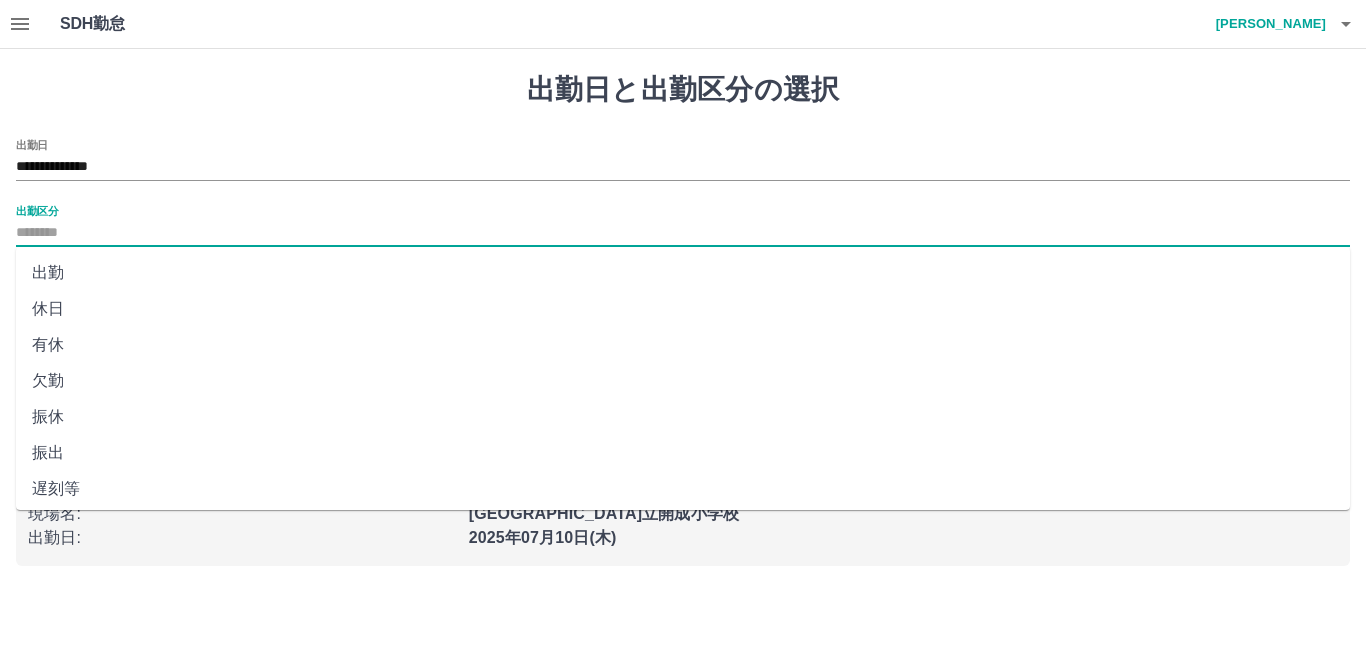 click on "出勤" at bounding box center (683, 273) 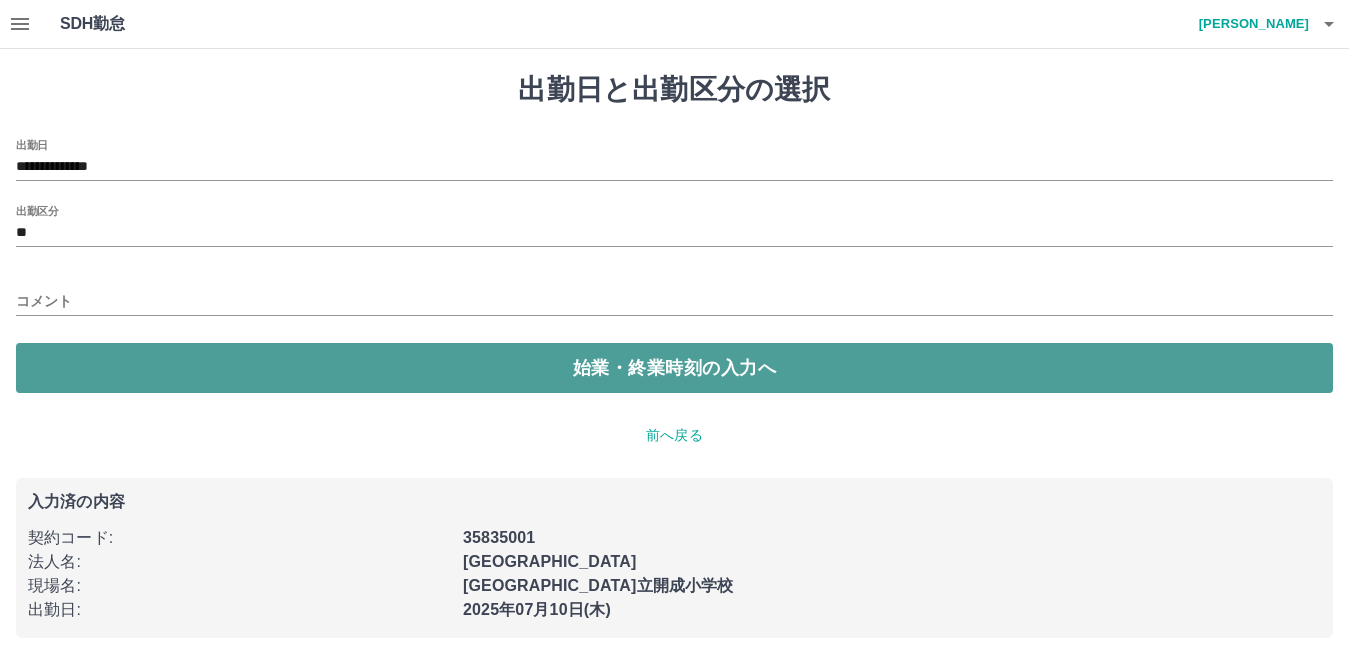 click on "始業・終業時刻の入力へ" at bounding box center (674, 368) 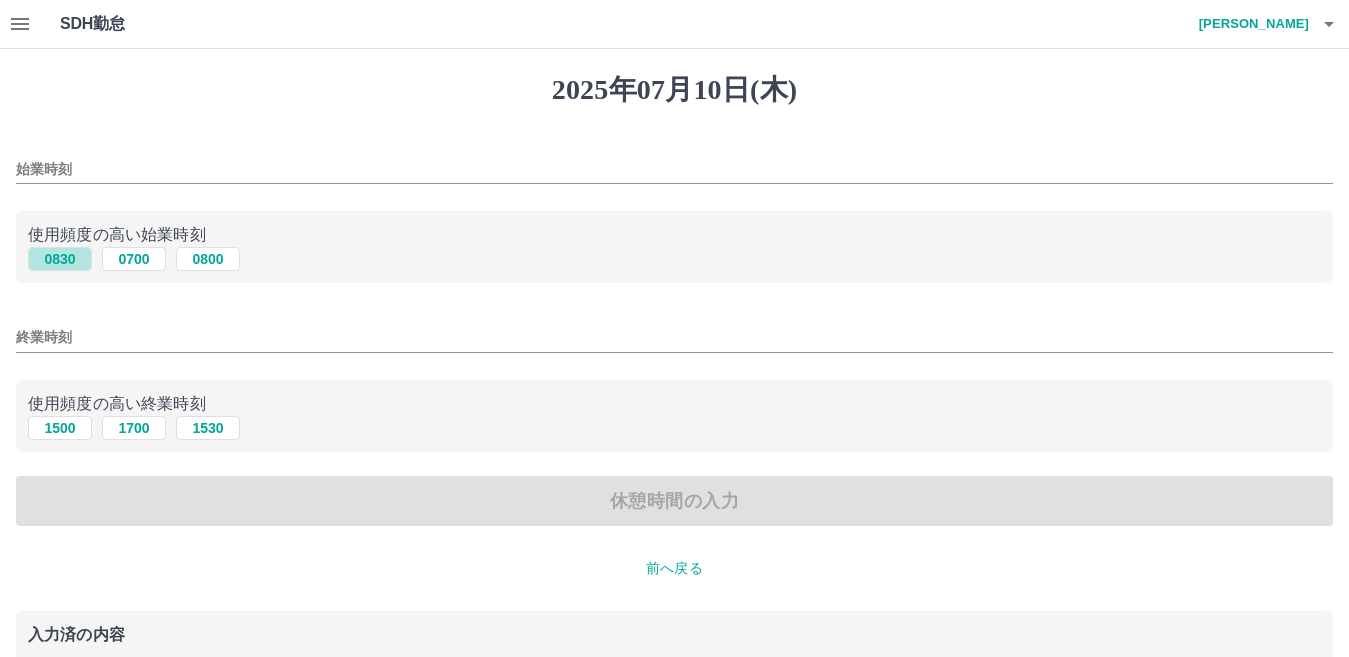 drag, startPoint x: 61, startPoint y: 258, endPoint x: 86, endPoint y: 314, distance: 61.326992 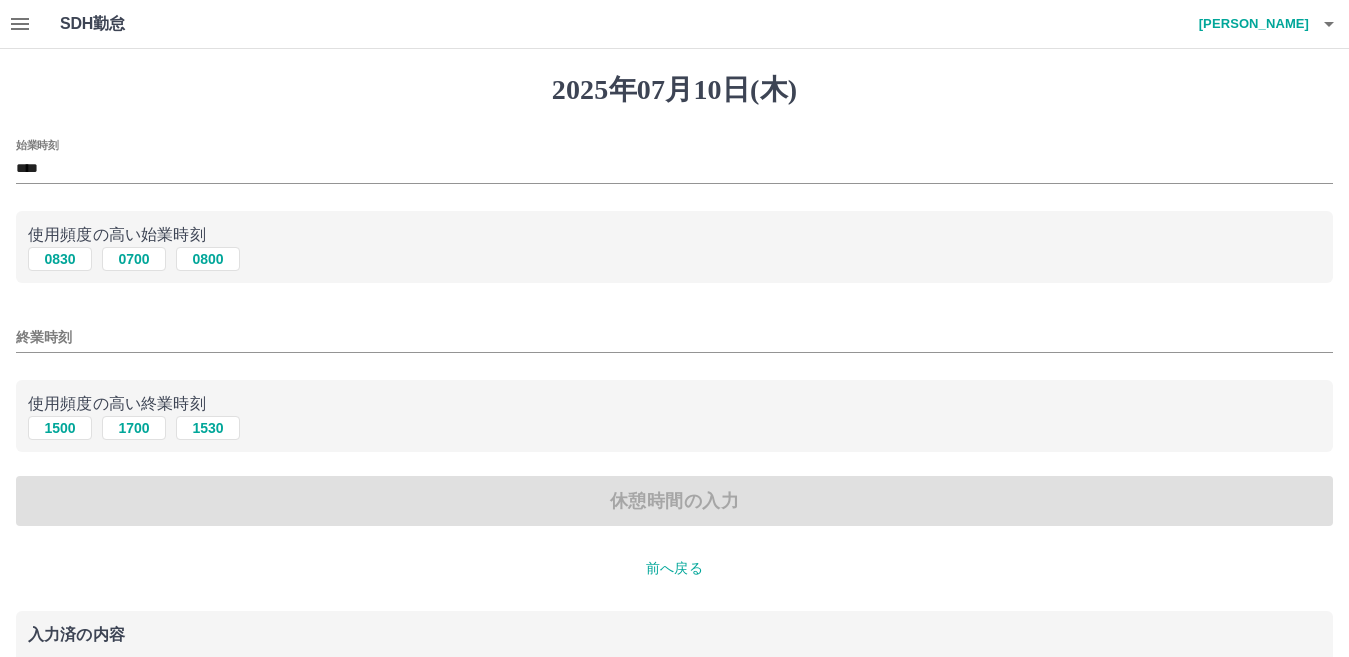 click on "終業時刻" at bounding box center [674, 337] 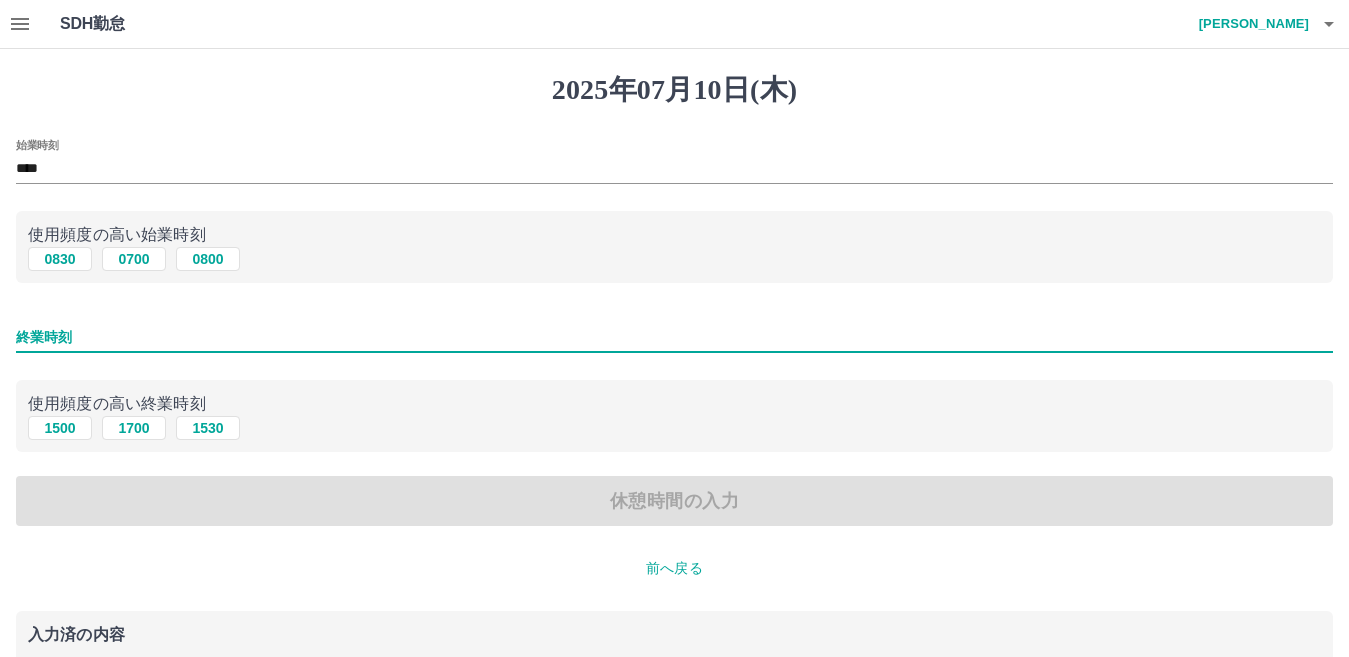 type on "****" 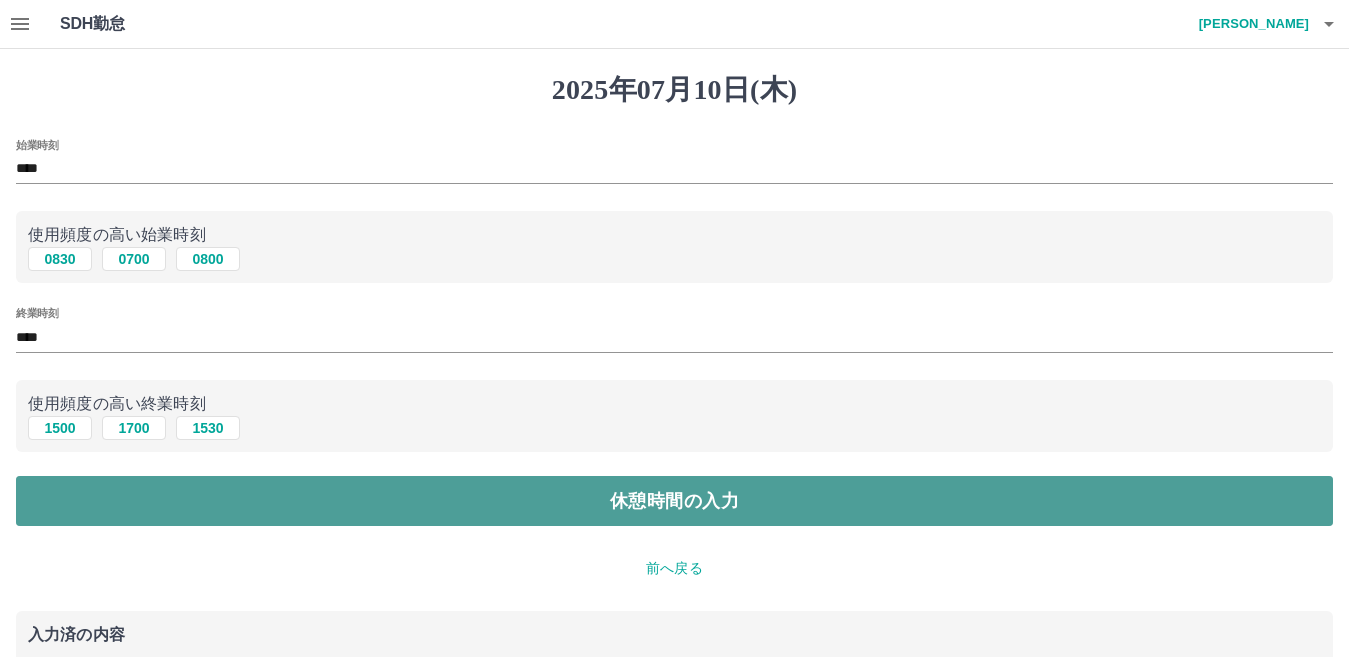 click on "休憩時間の入力" at bounding box center [674, 501] 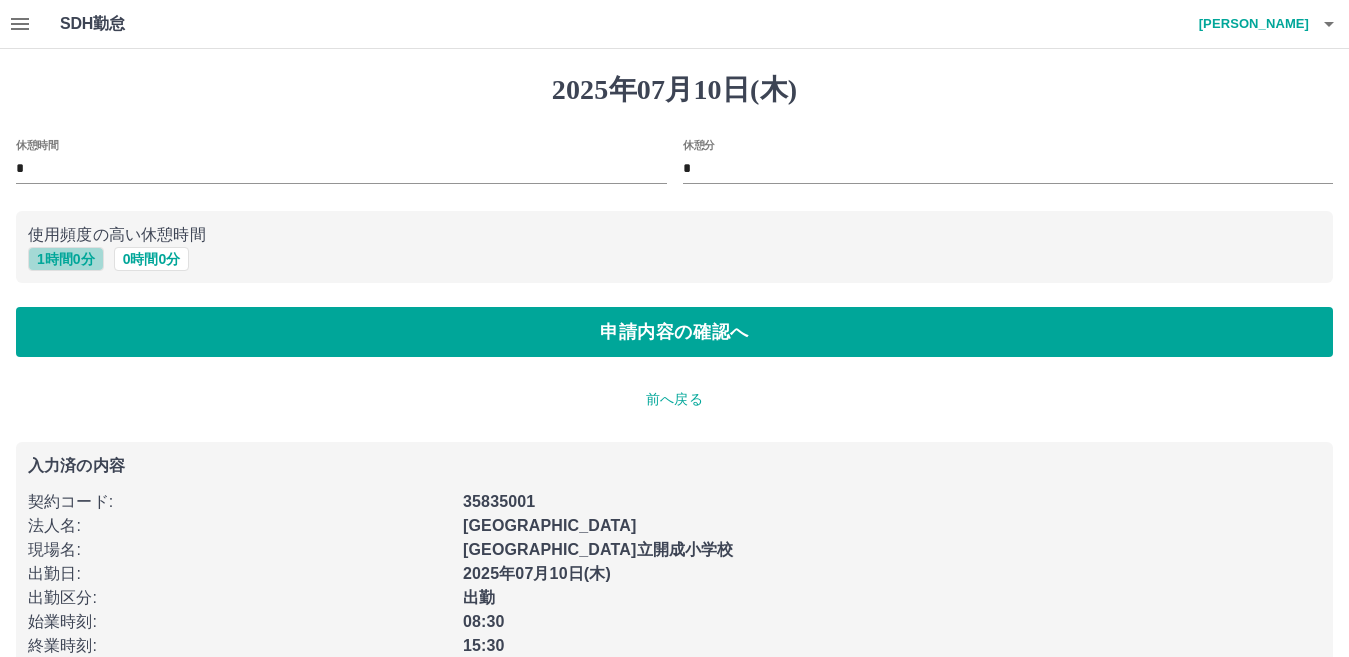 click on "1 時間 0 分" at bounding box center (66, 259) 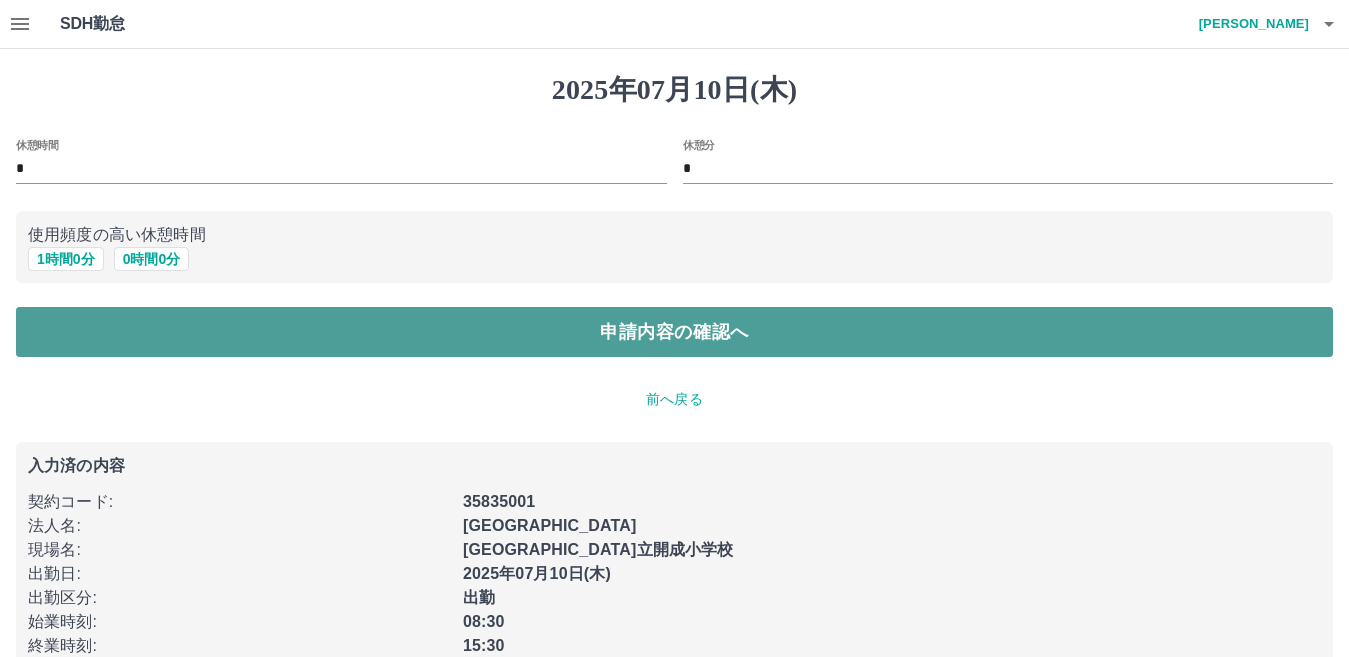 click on "申請内容の確認へ" at bounding box center [674, 332] 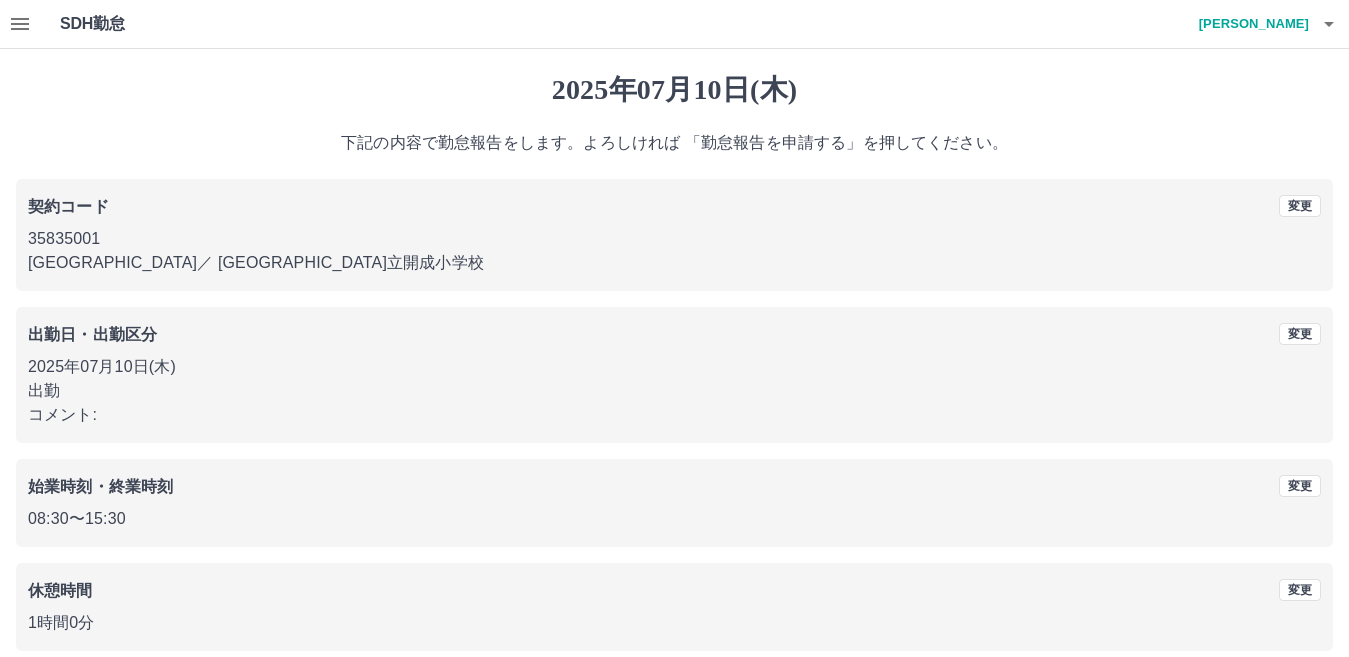 scroll, scrollTop: 92, scrollLeft: 0, axis: vertical 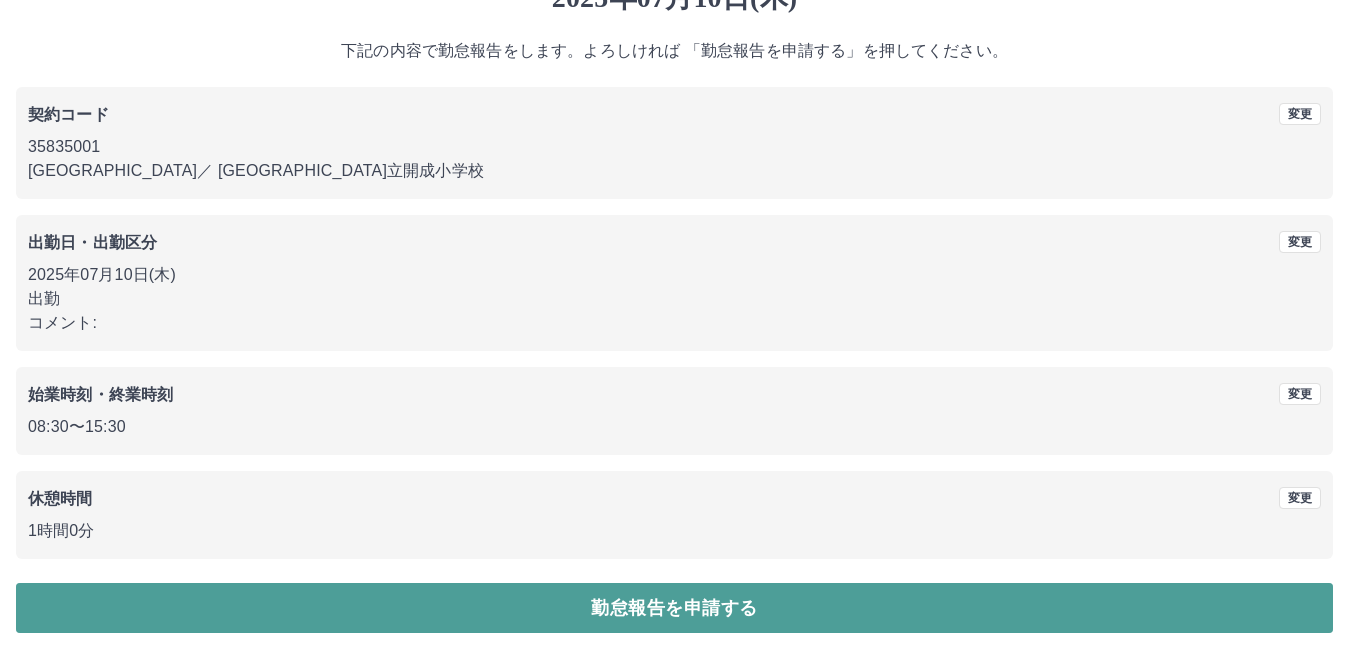 click on "勤怠報告を申請する" at bounding box center (674, 608) 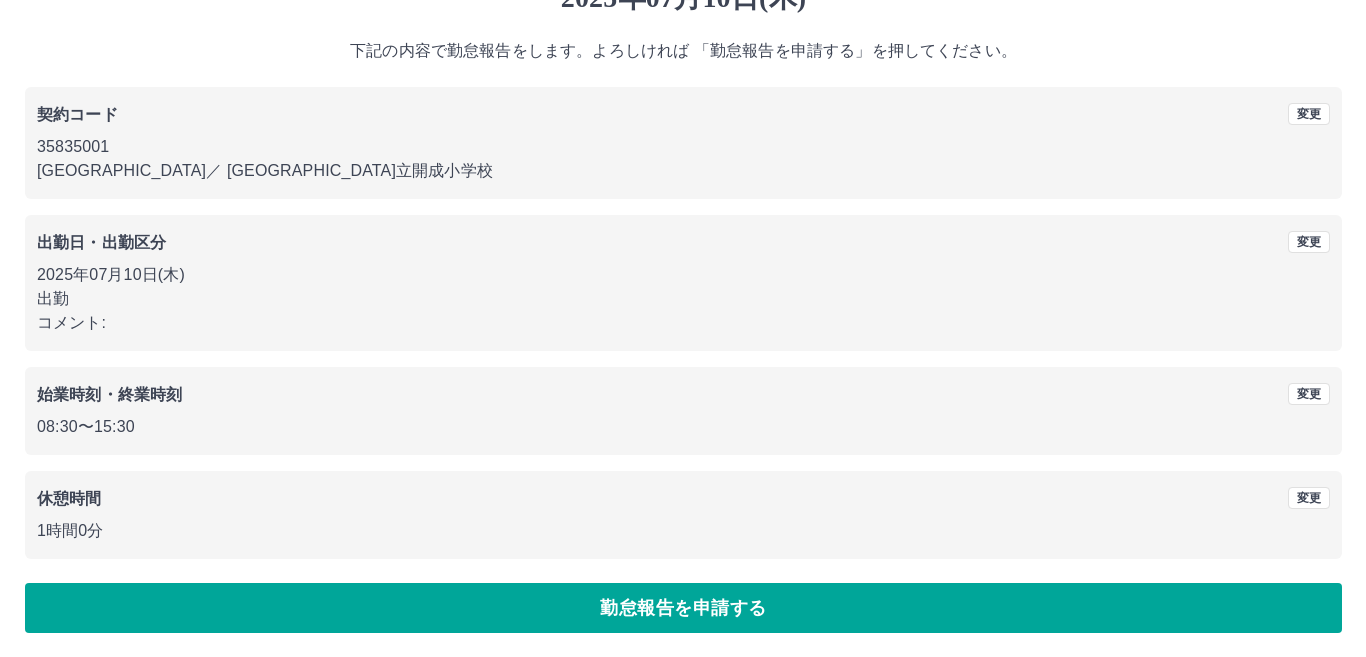 scroll, scrollTop: 0, scrollLeft: 0, axis: both 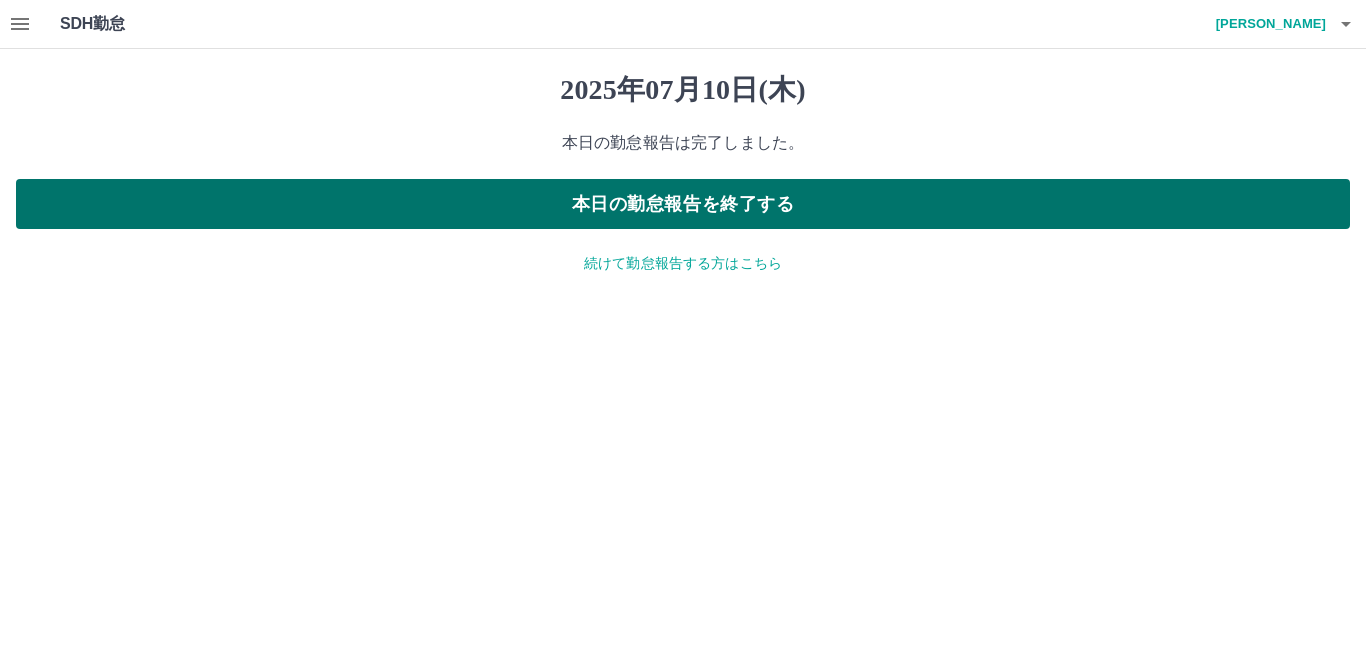 click on "本日の勤怠報告を終了する" at bounding box center (683, 204) 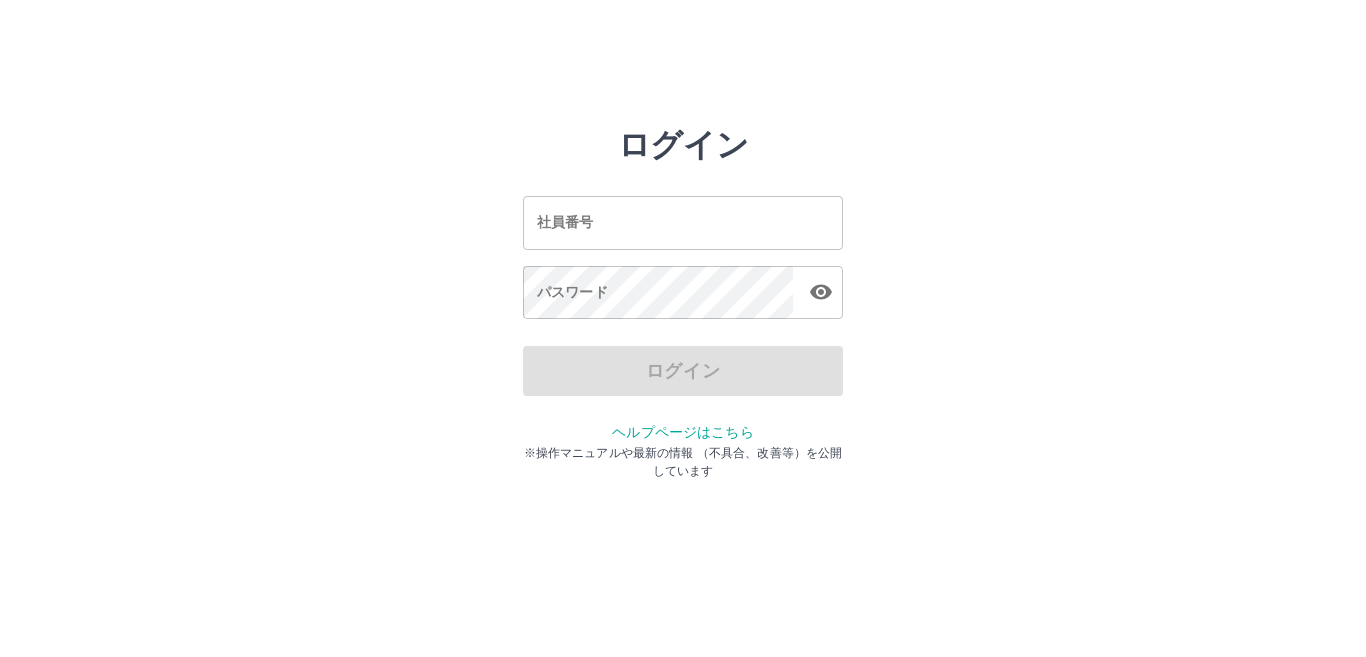 scroll, scrollTop: 0, scrollLeft: 0, axis: both 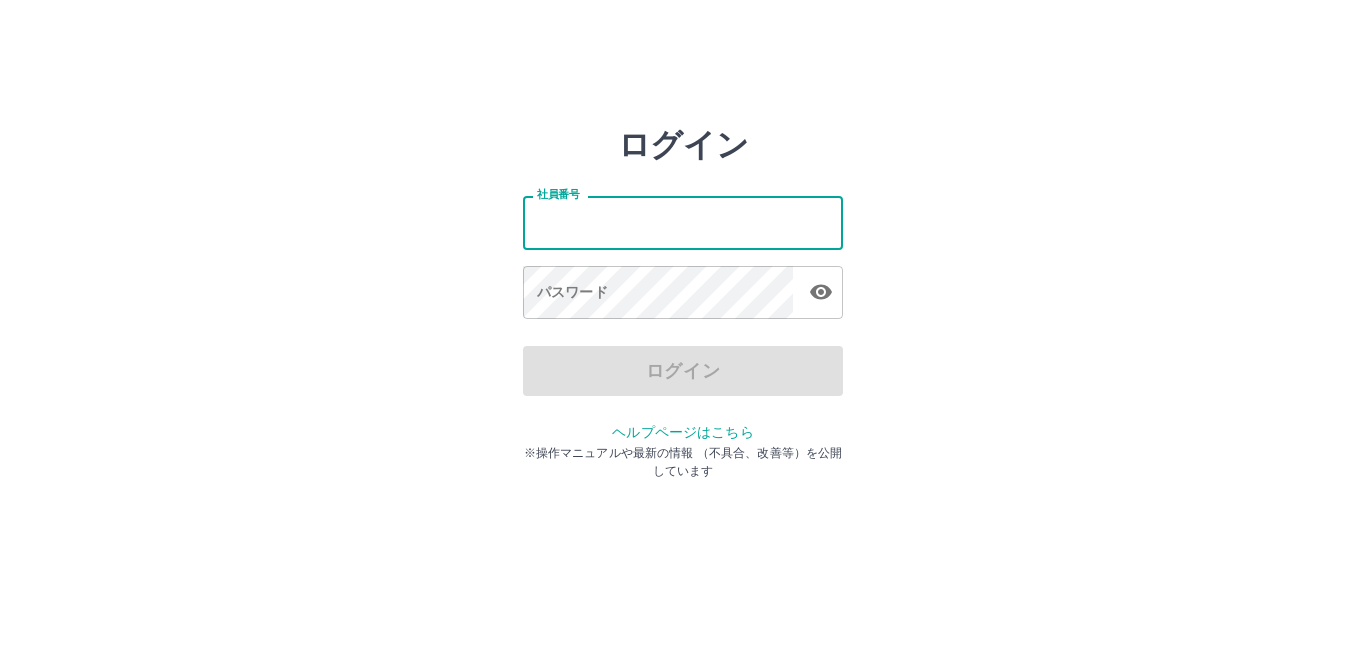click on "社員番号" at bounding box center (683, 222) 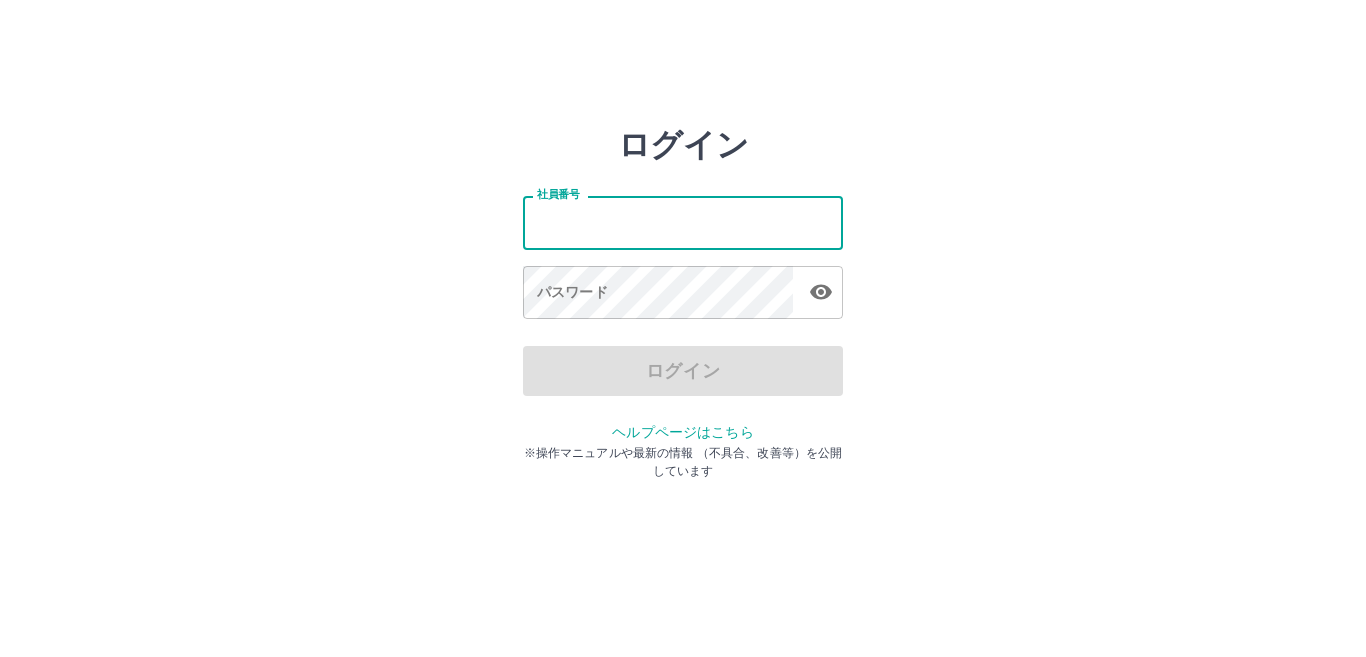 type on "*******" 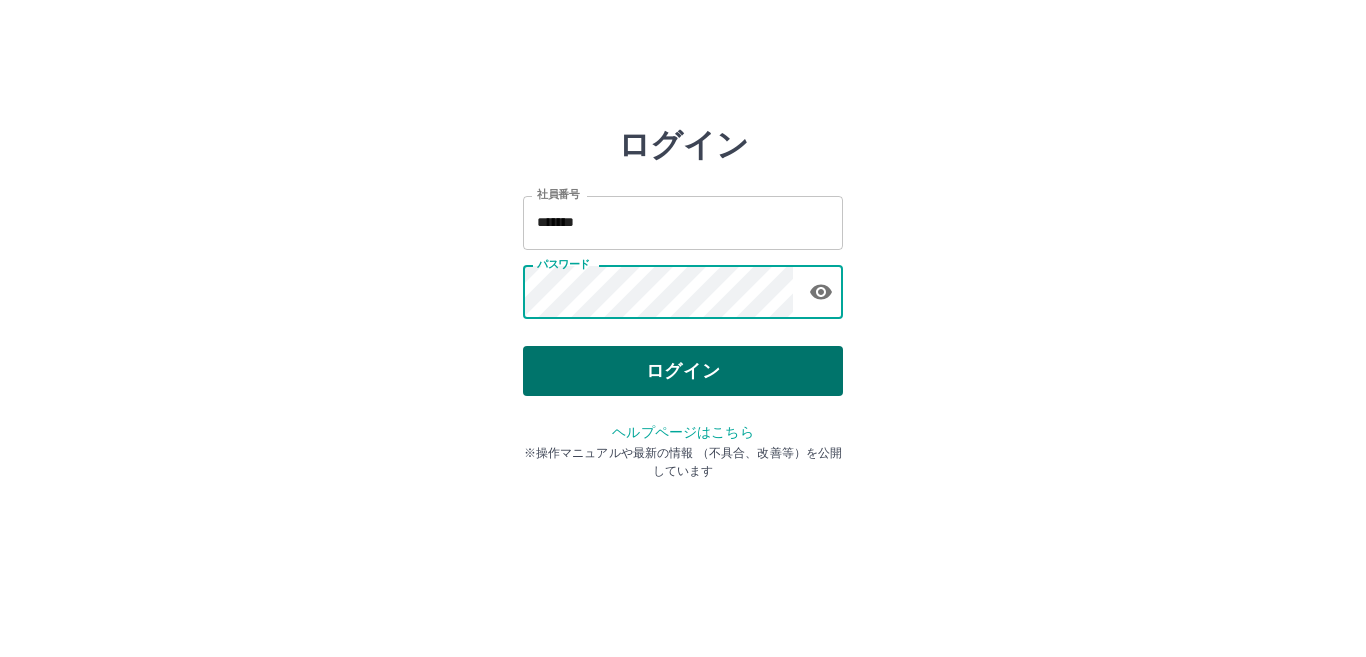 click on "ログイン" at bounding box center [683, 371] 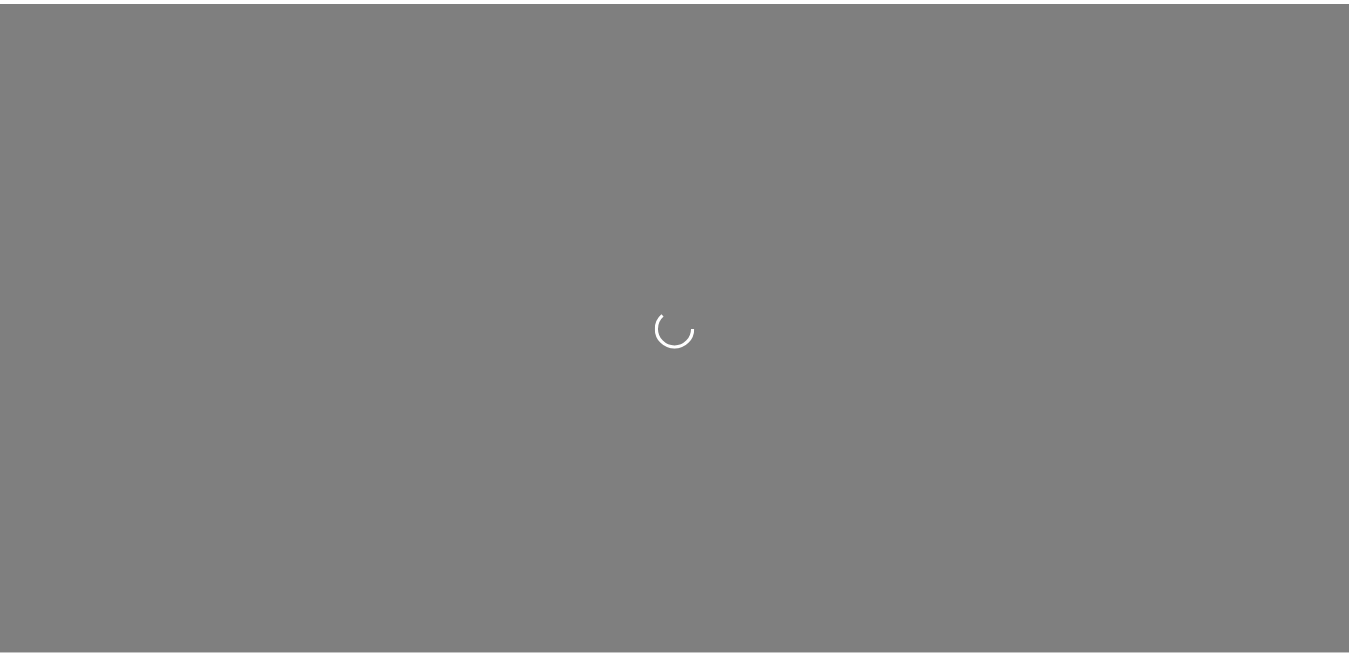 scroll, scrollTop: 0, scrollLeft: 0, axis: both 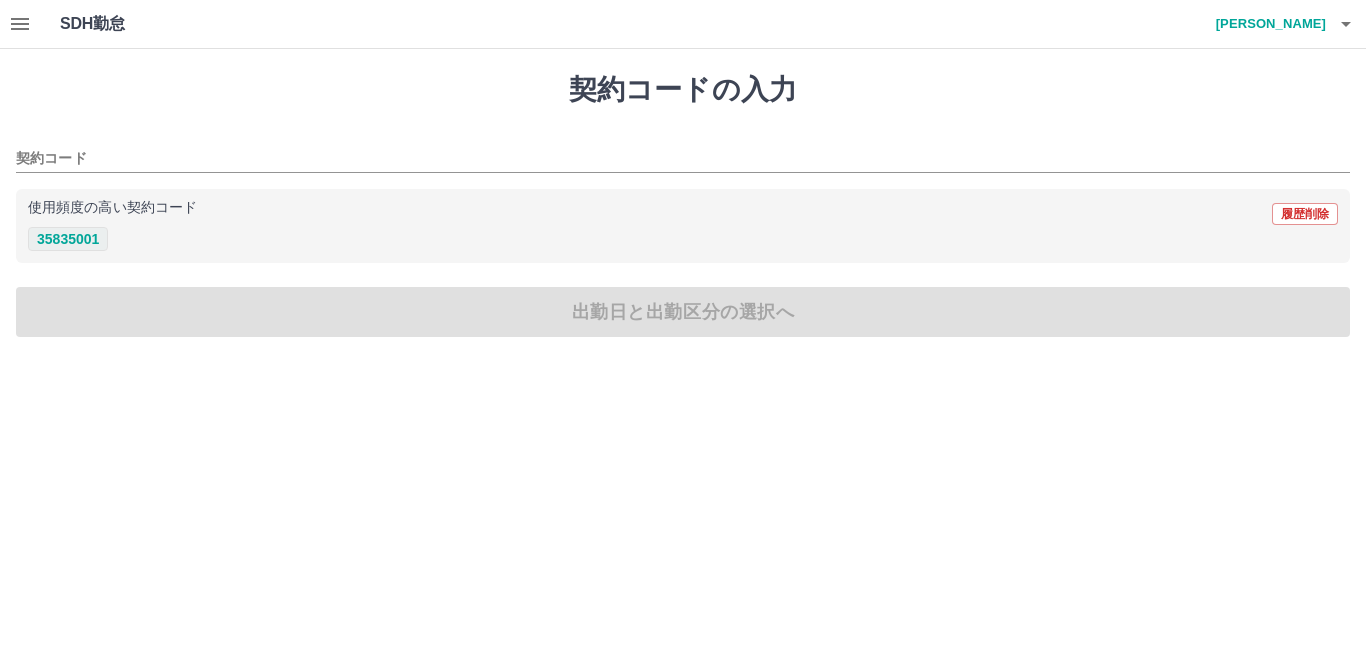 click on "35835001" at bounding box center [68, 239] 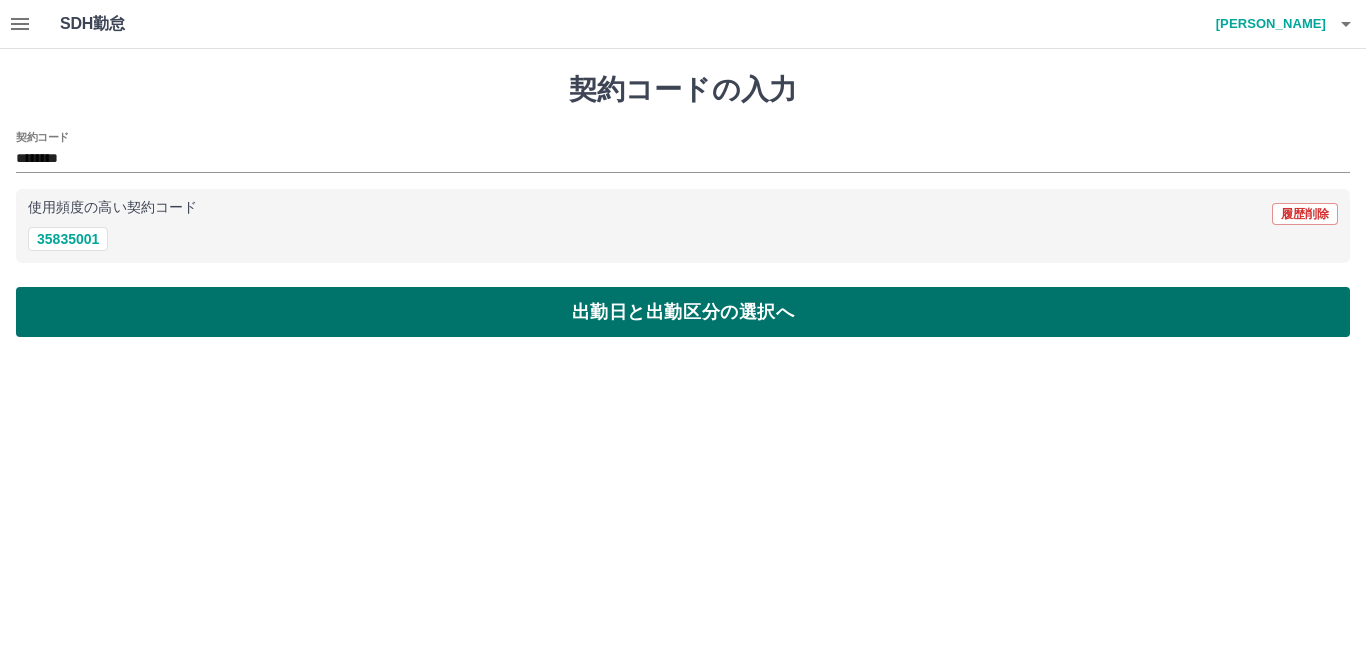 type on "********" 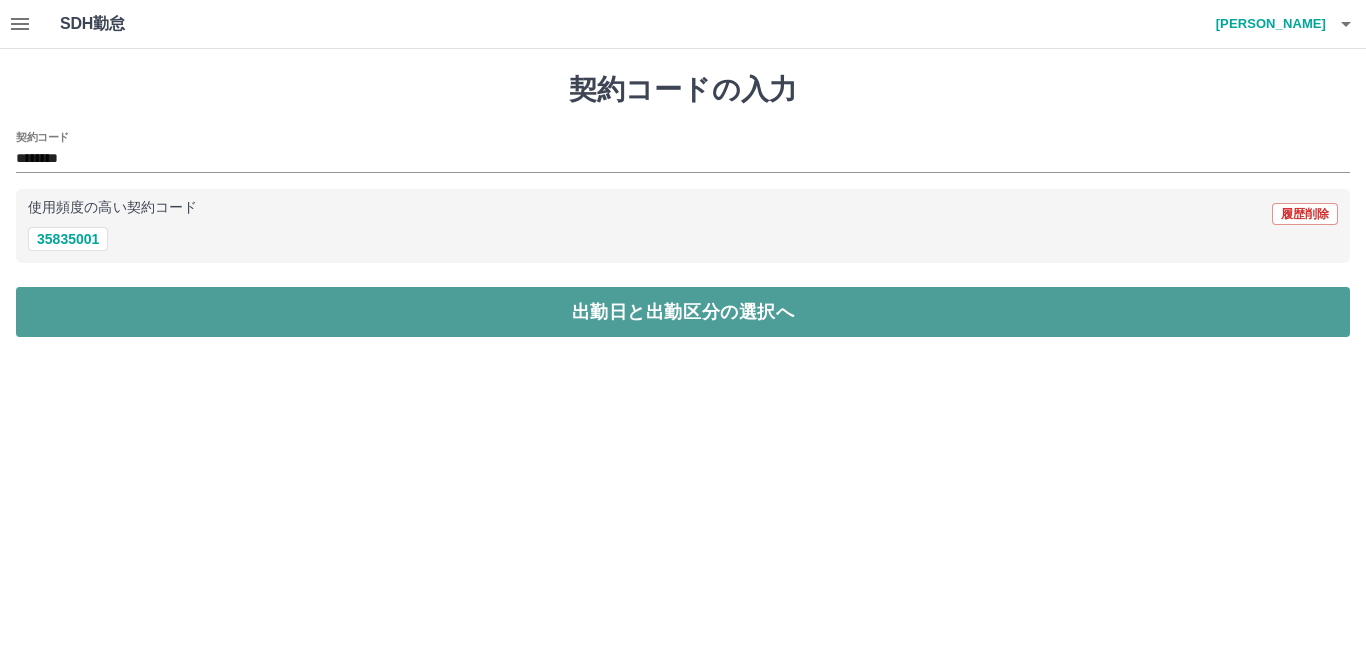click on "出勤日と出勤区分の選択へ" at bounding box center (683, 312) 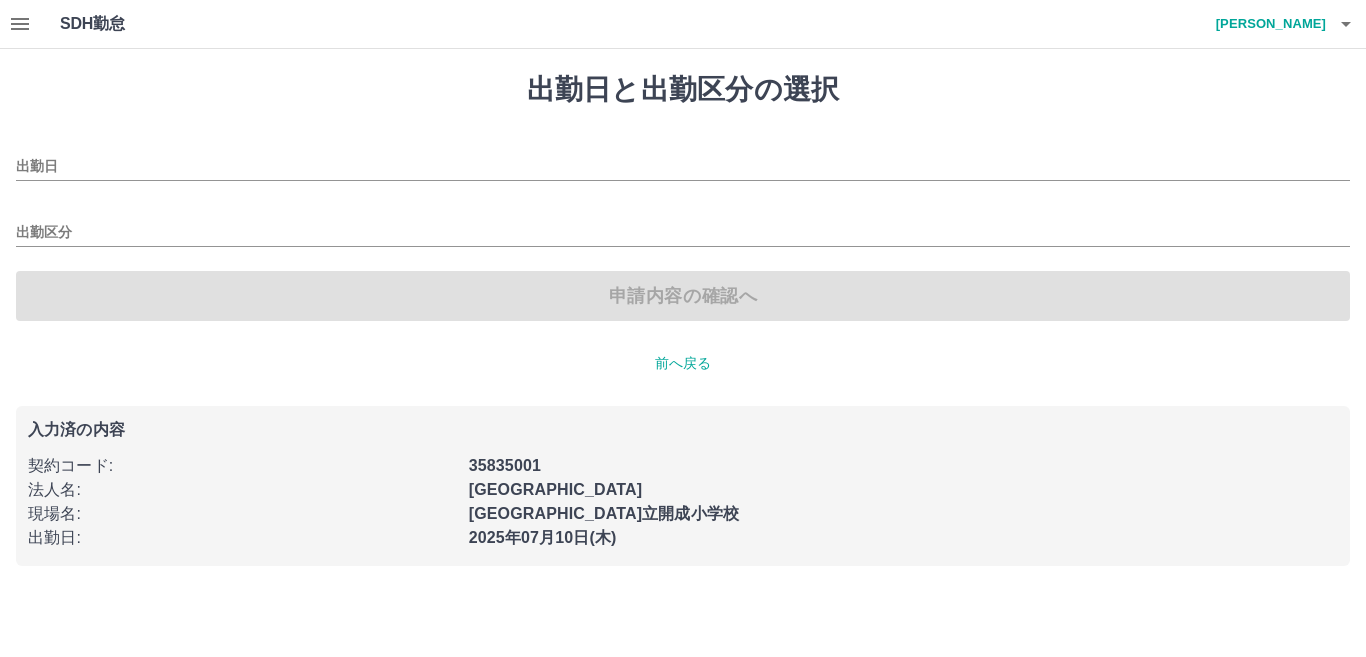 type on "**********" 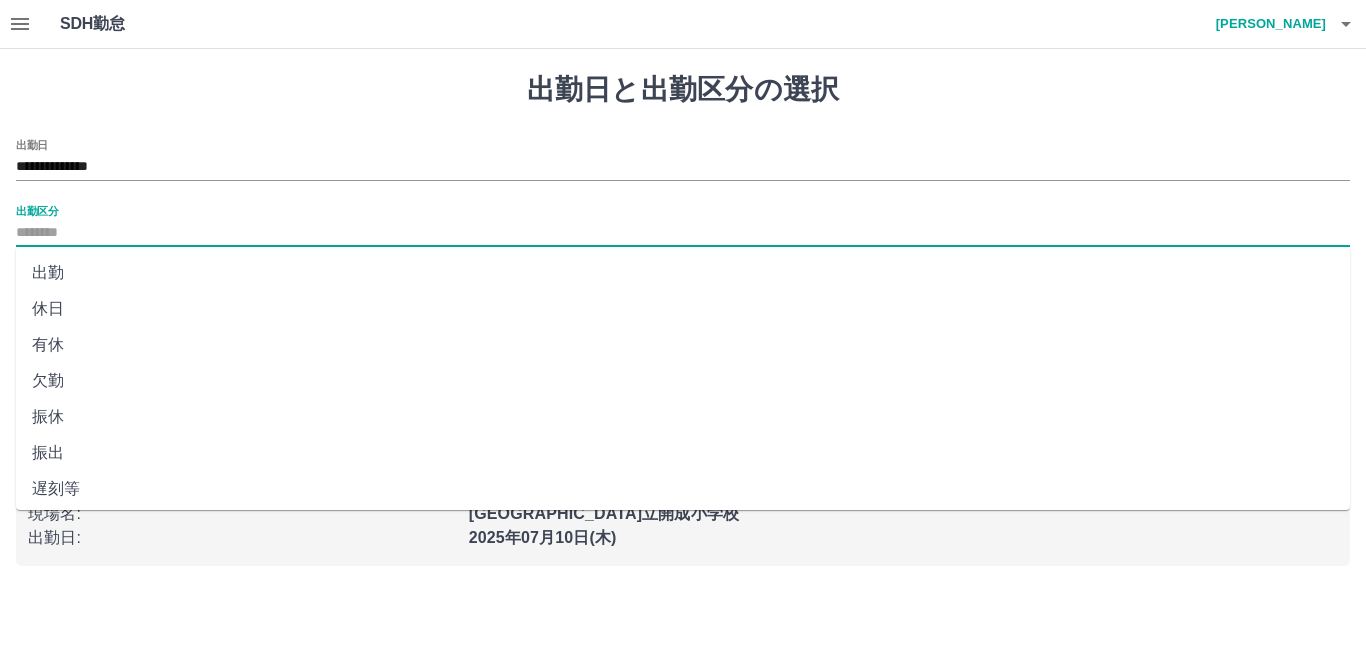 click on "出勤区分" at bounding box center (683, 233) 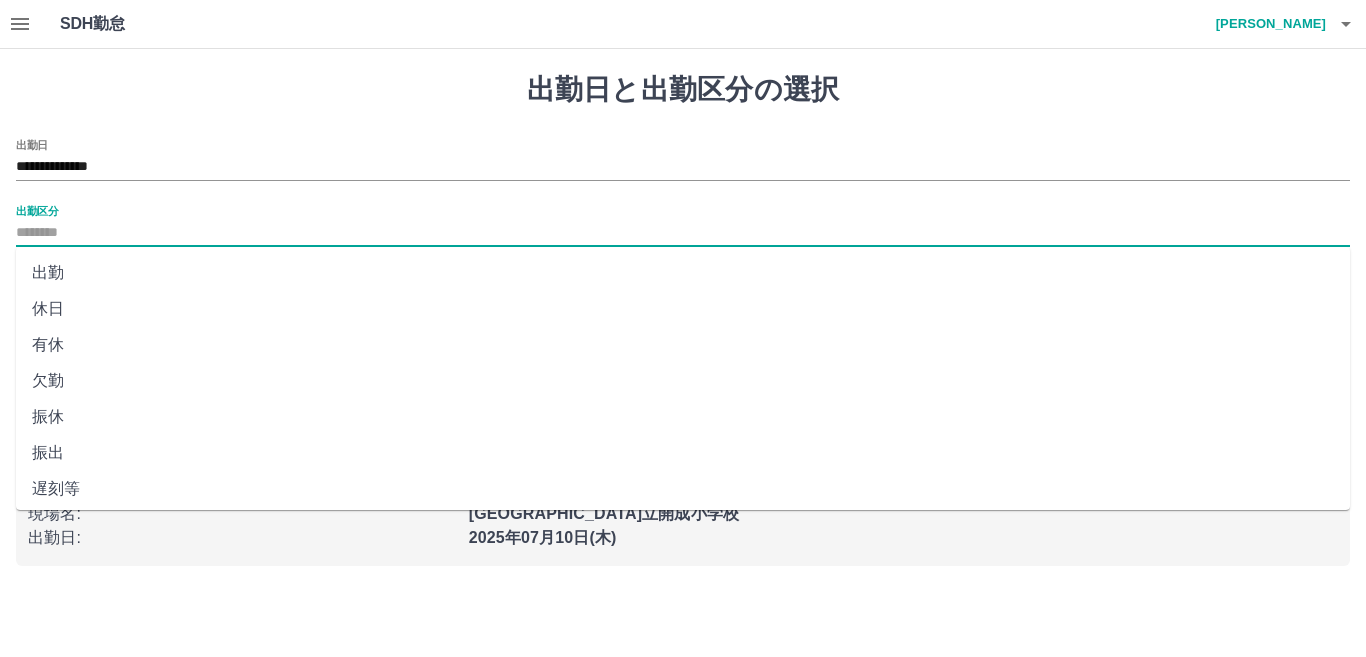 click on "出勤" at bounding box center [683, 273] 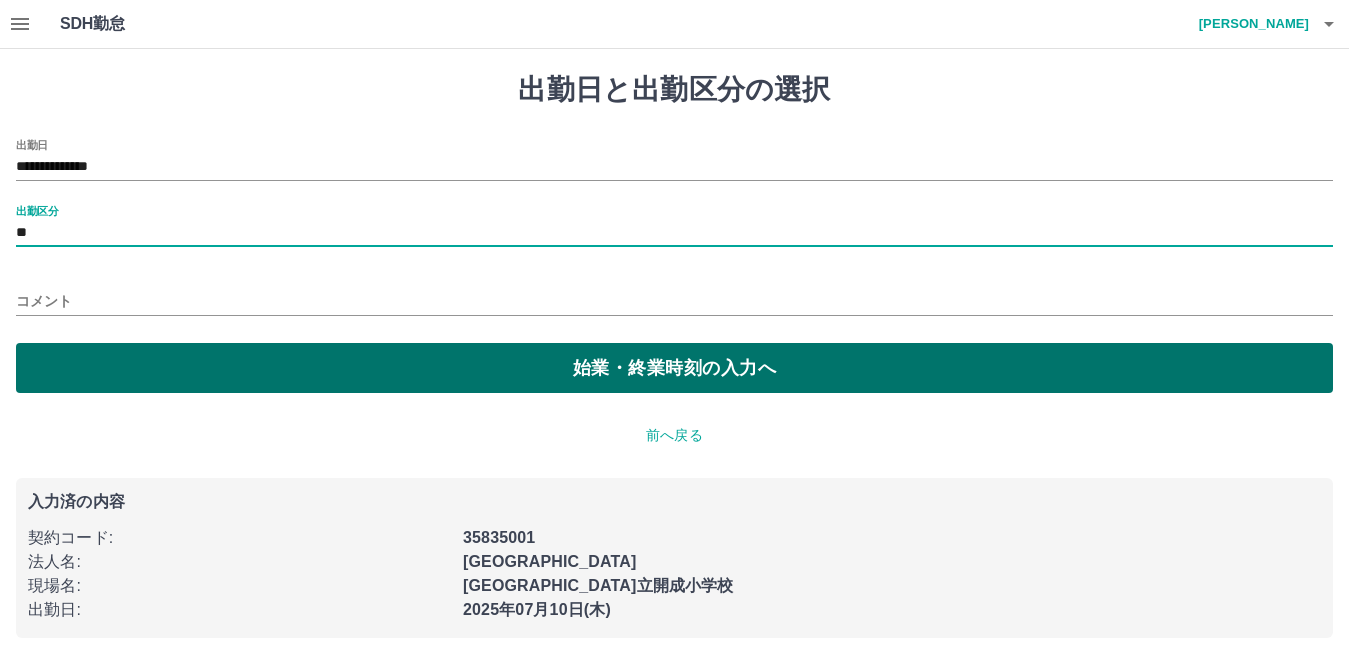click on "始業・終業時刻の入力へ" at bounding box center [674, 368] 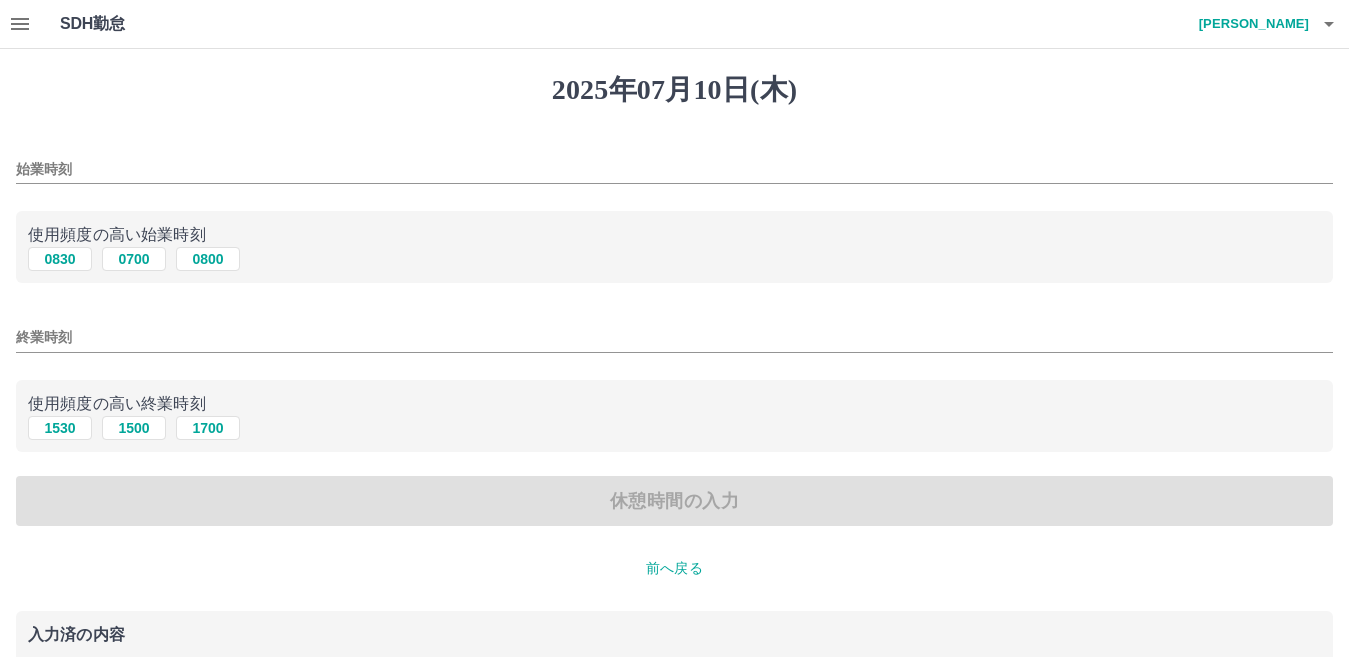 click on "始業時刻" at bounding box center (674, 169) 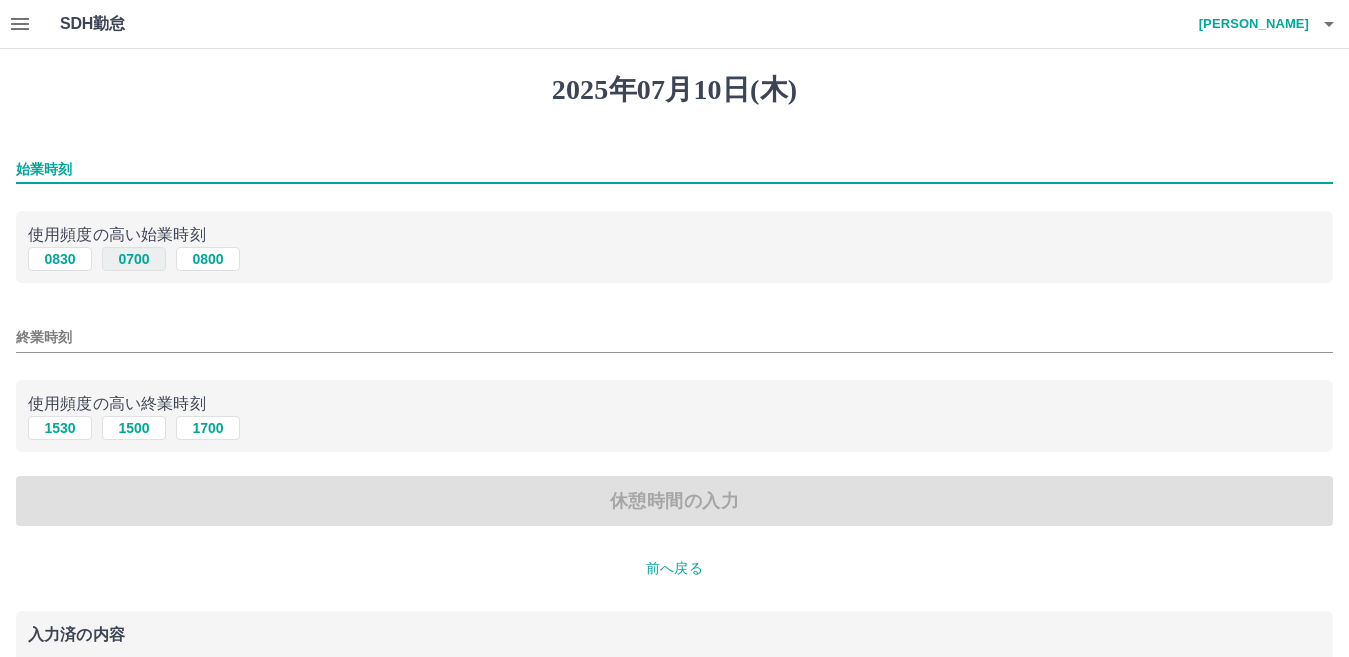 type on "****" 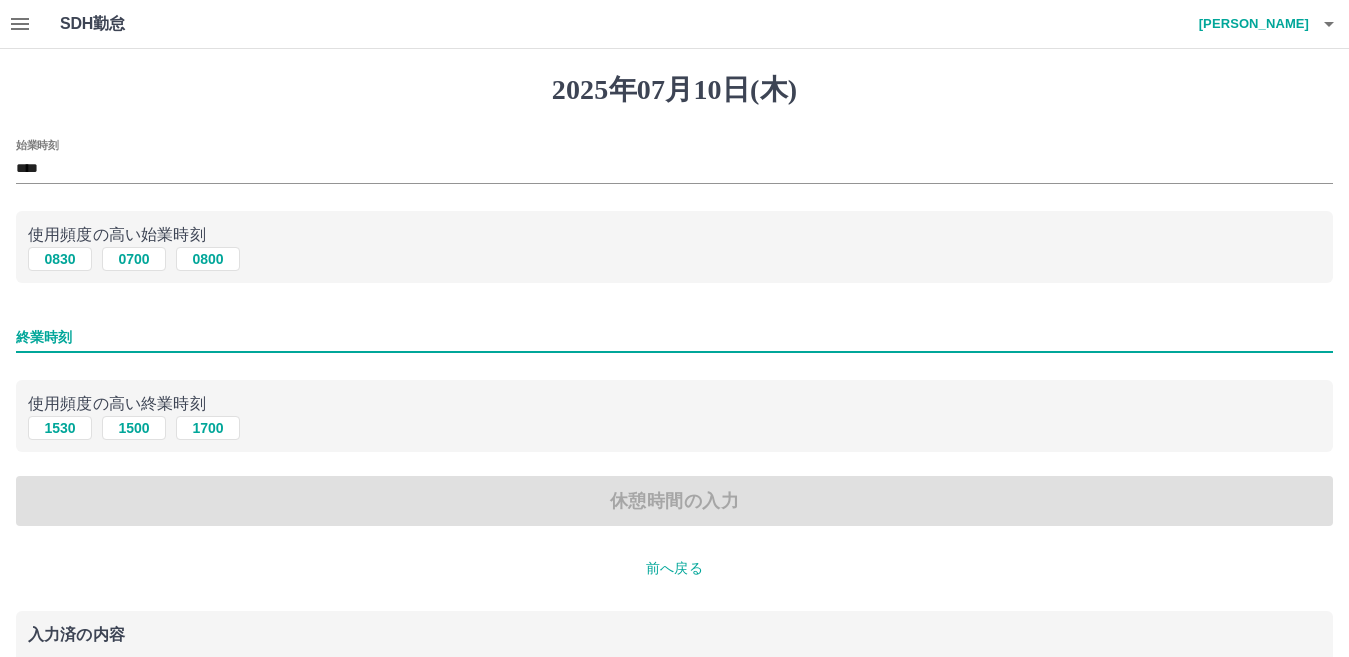click on "終業時刻" at bounding box center (674, 337) 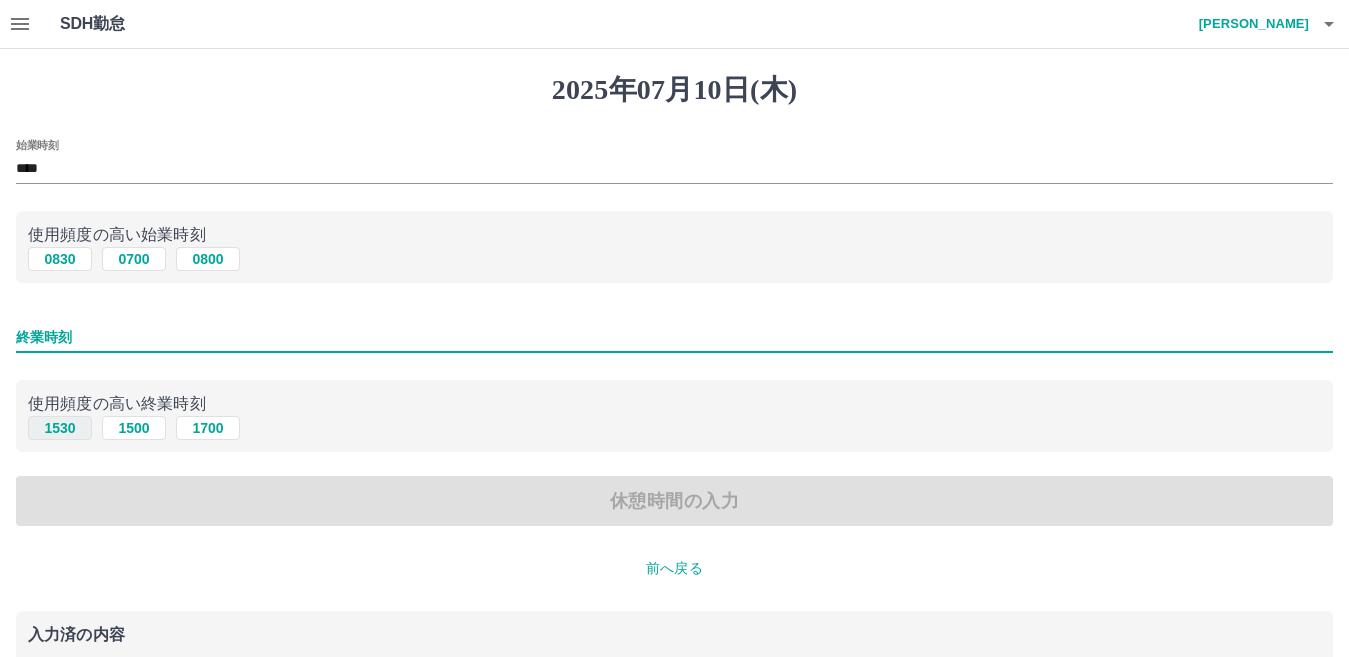 click on "1530" at bounding box center (60, 428) 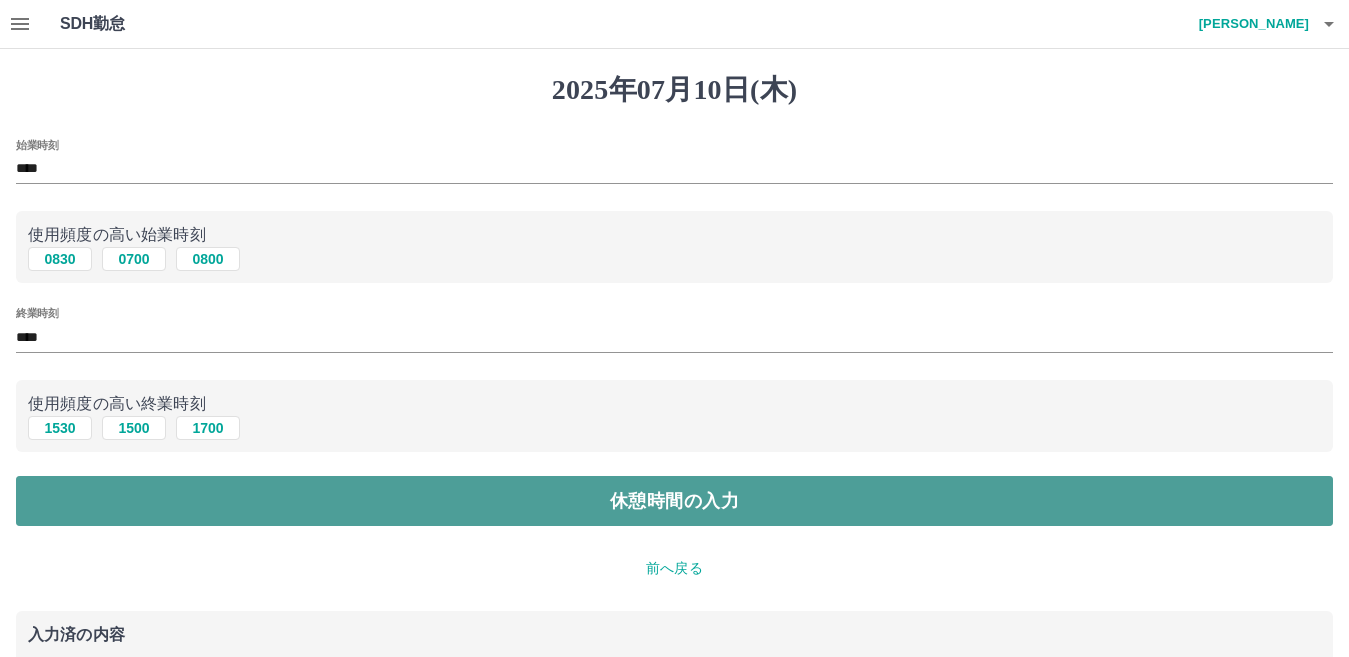 click on "休憩時間の入力" at bounding box center [674, 501] 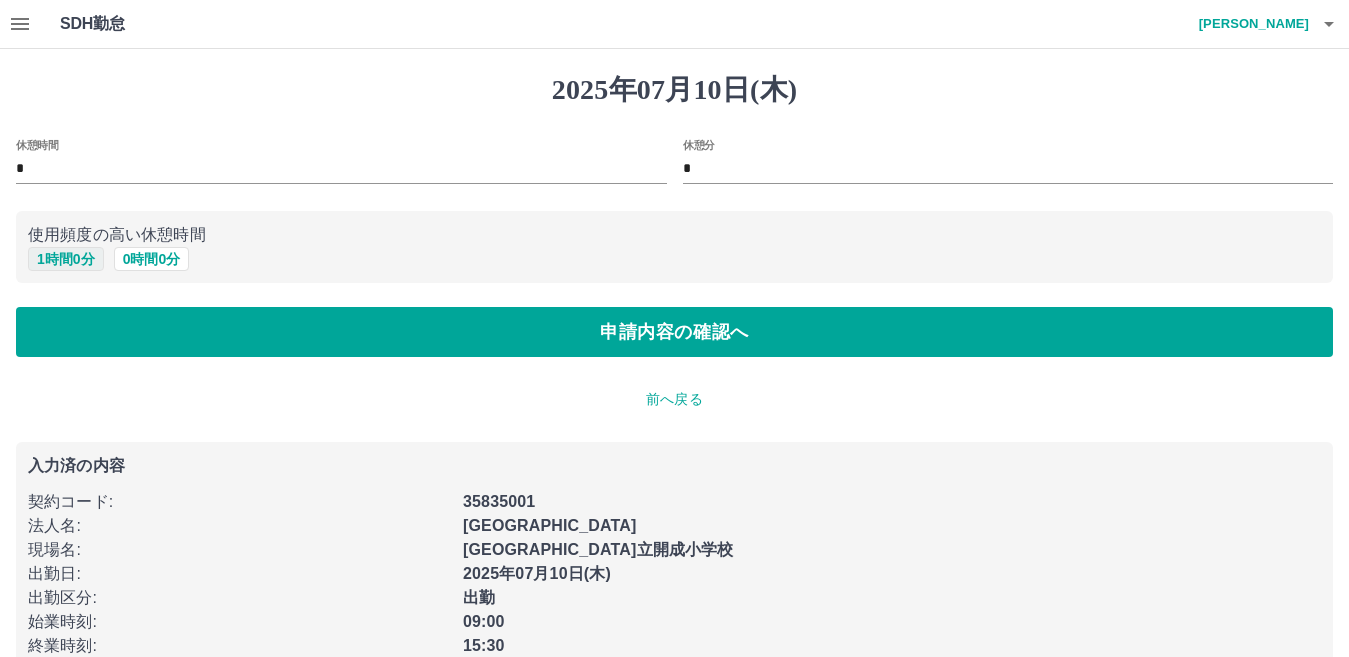 click on "1 時間 0 分" at bounding box center [66, 259] 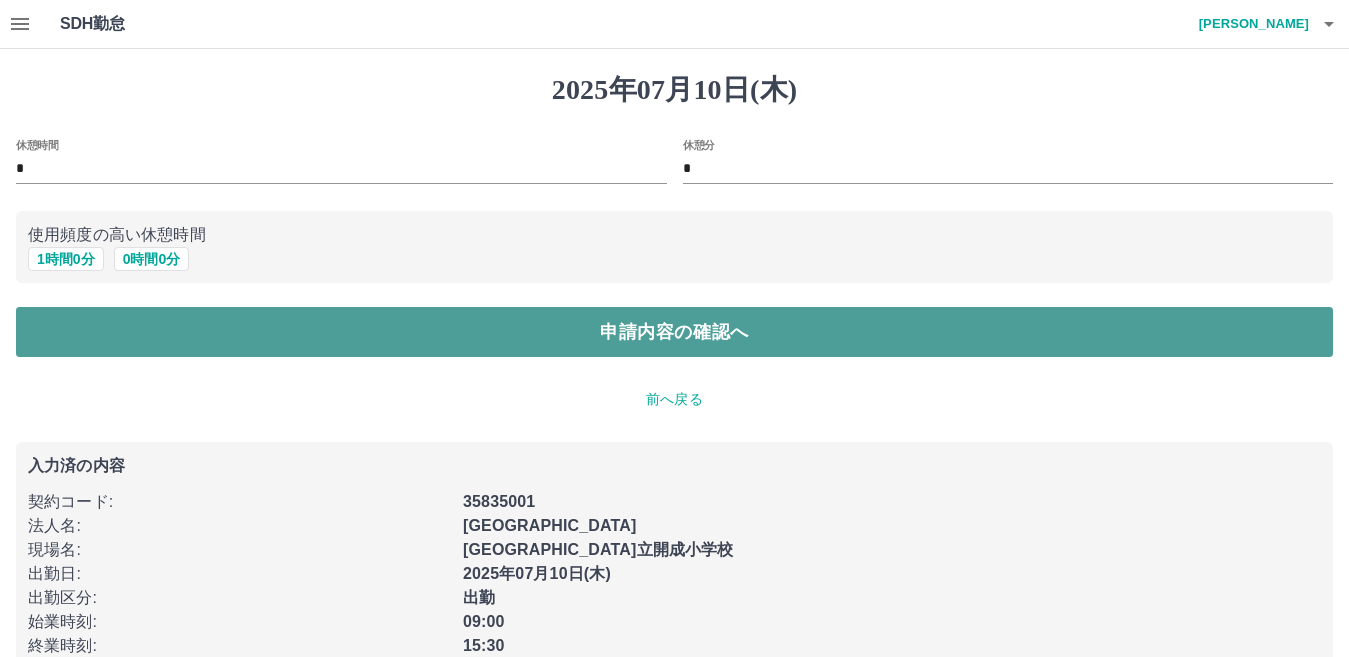 click on "申請内容の確認へ" at bounding box center [674, 332] 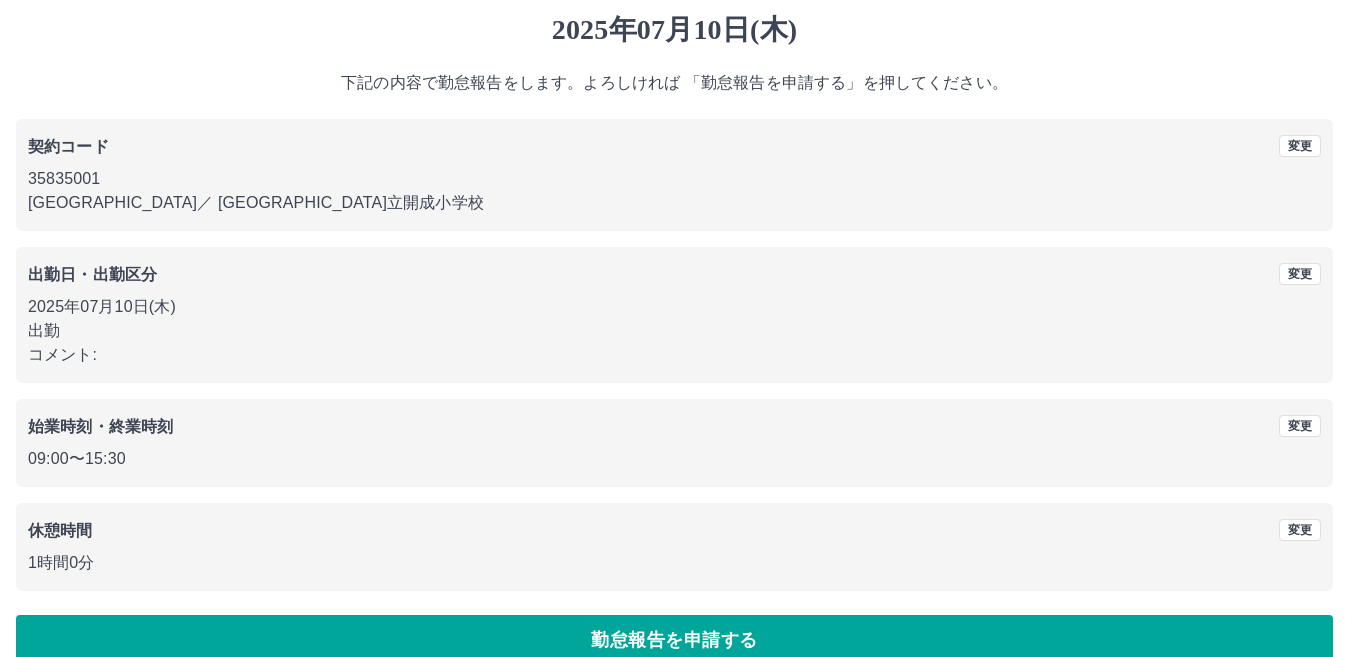 scroll, scrollTop: 92, scrollLeft: 0, axis: vertical 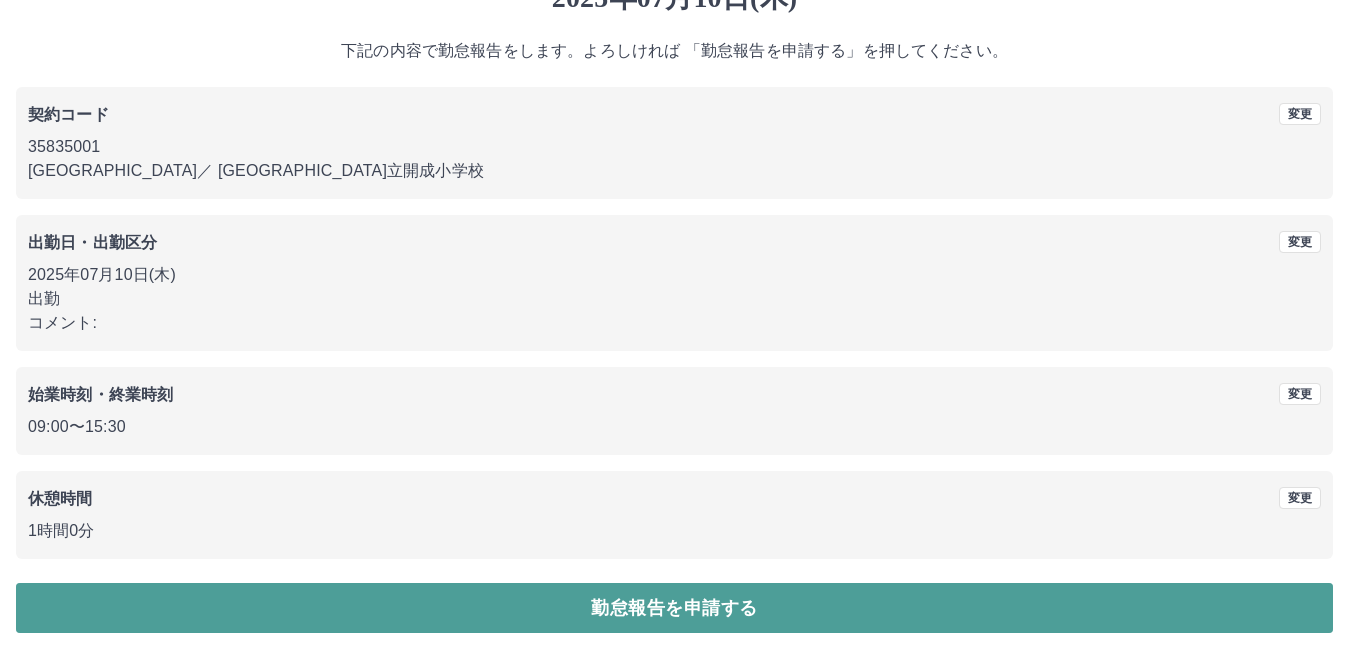click on "勤怠報告を申請する" at bounding box center (674, 608) 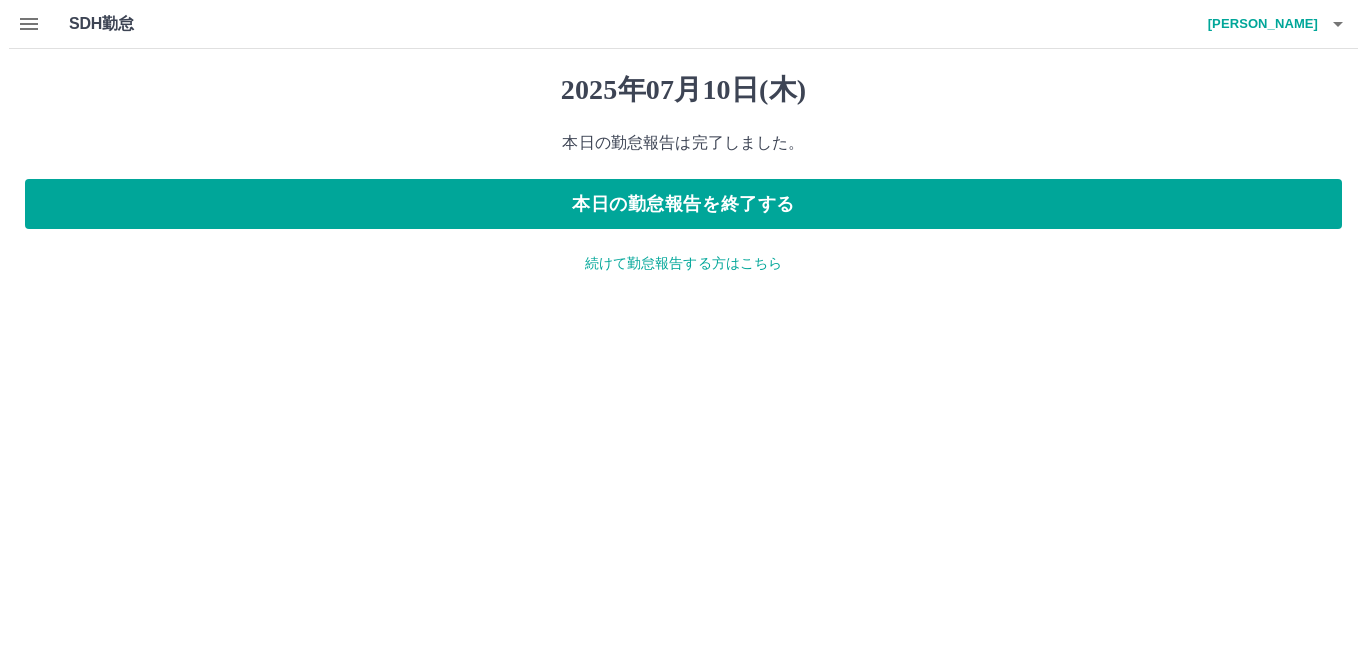 scroll, scrollTop: 0, scrollLeft: 0, axis: both 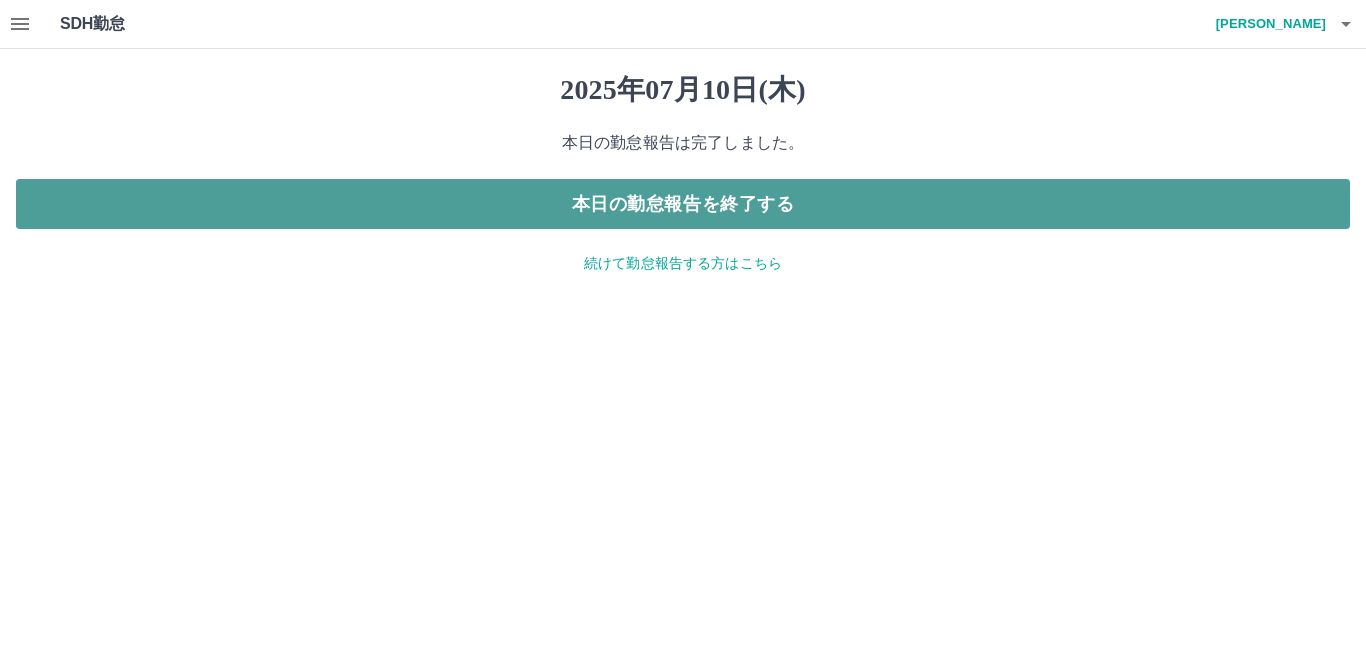 click on "本日の勤怠報告を終了する" at bounding box center [683, 204] 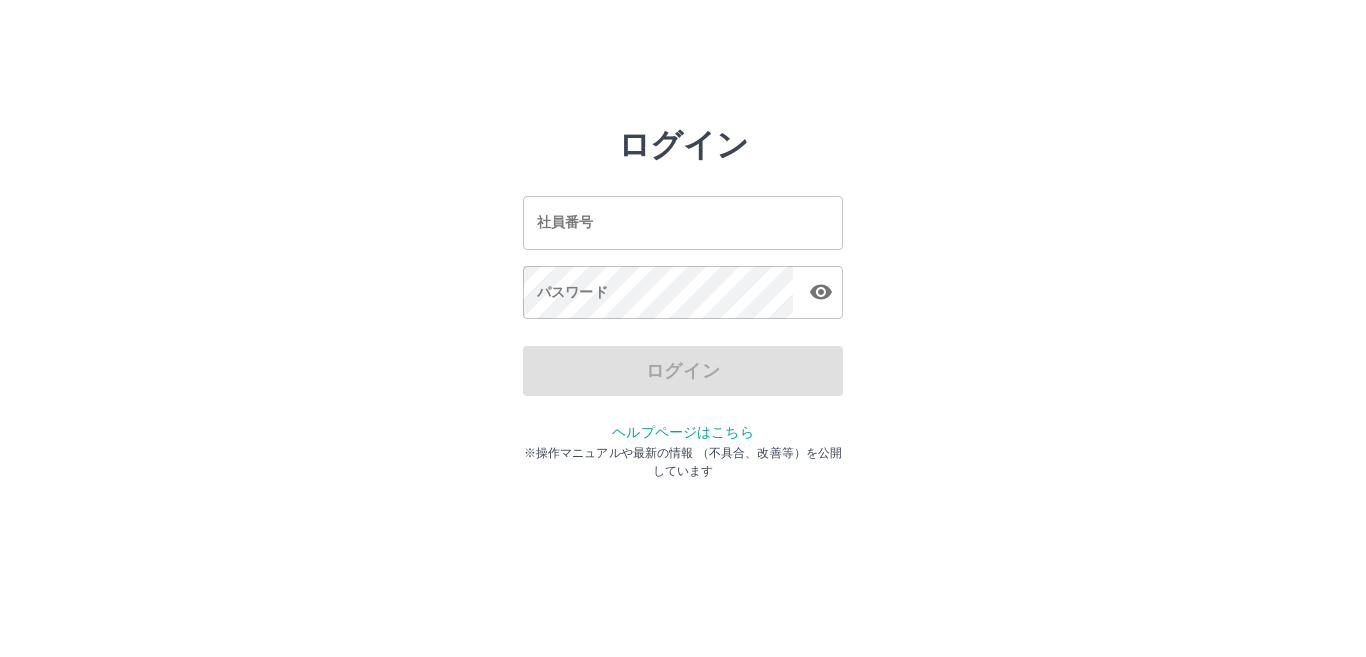 scroll, scrollTop: 0, scrollLeft: 0, axis: both 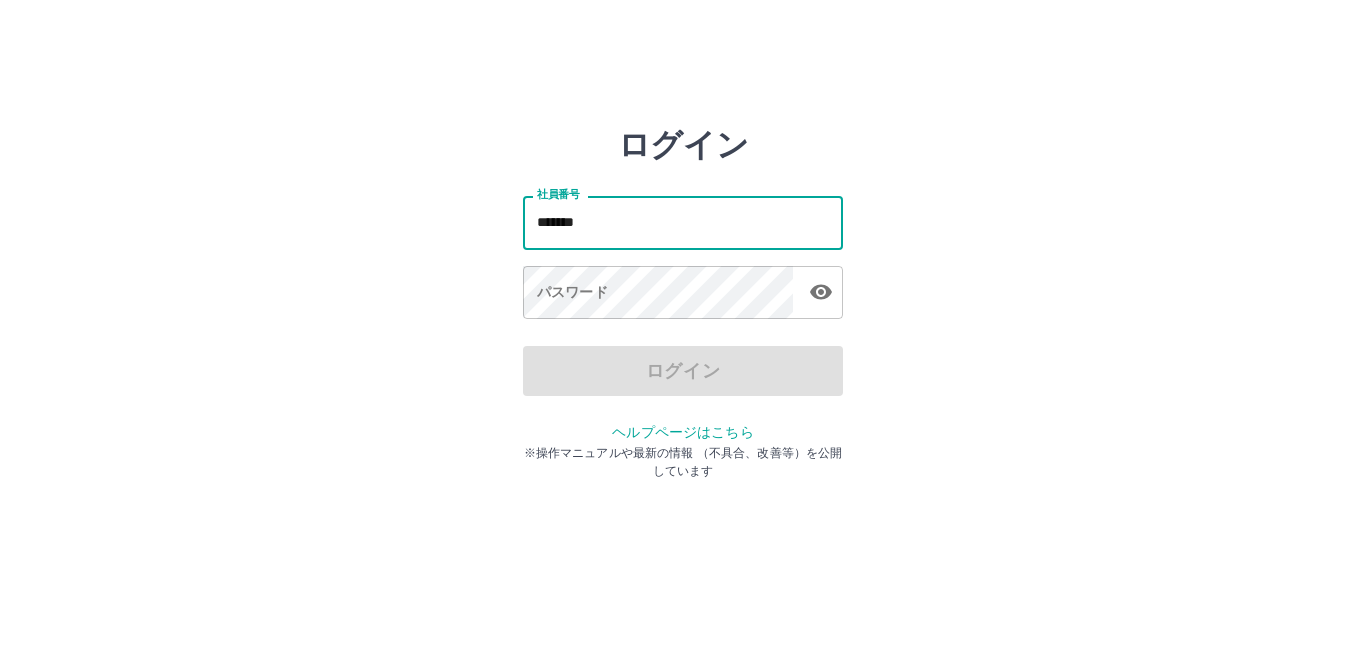 type on "*******" 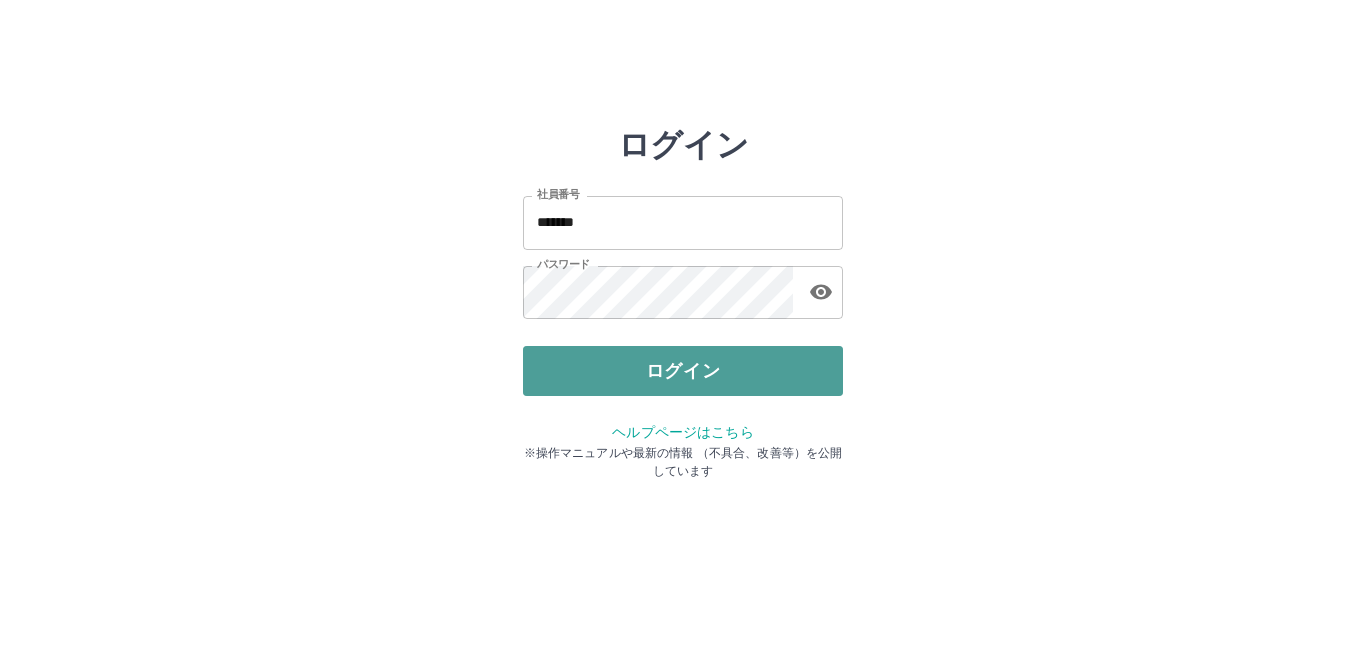click on "ログイン" at bounding box center (683, 371) 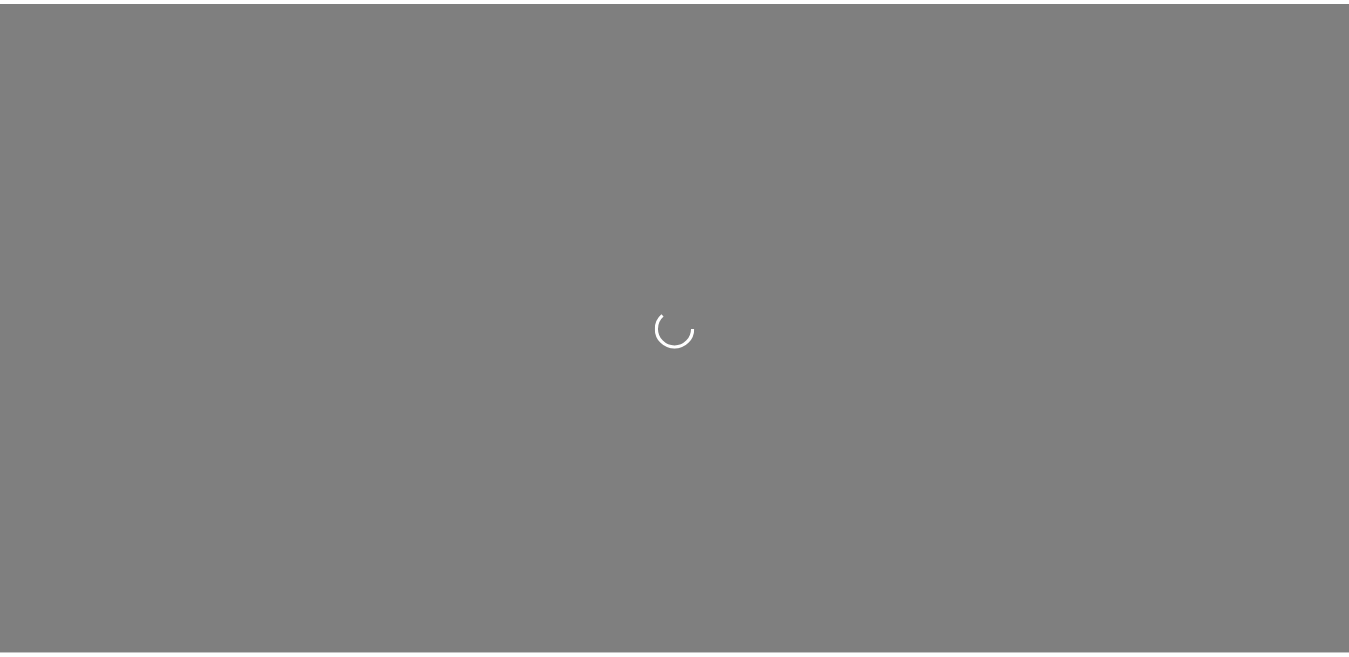 scroll, scrollTop: 0, scrollLeft: 0, axis: both 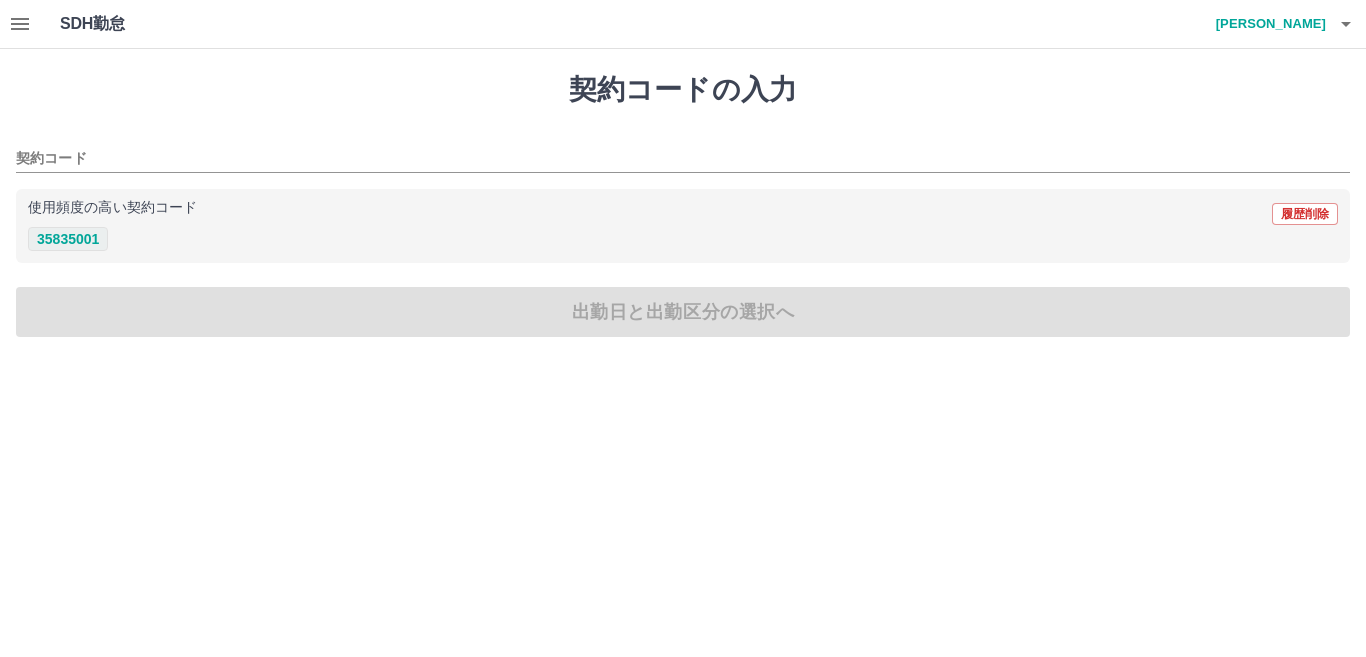 click on "35835001" at bounding box center (68, 239) 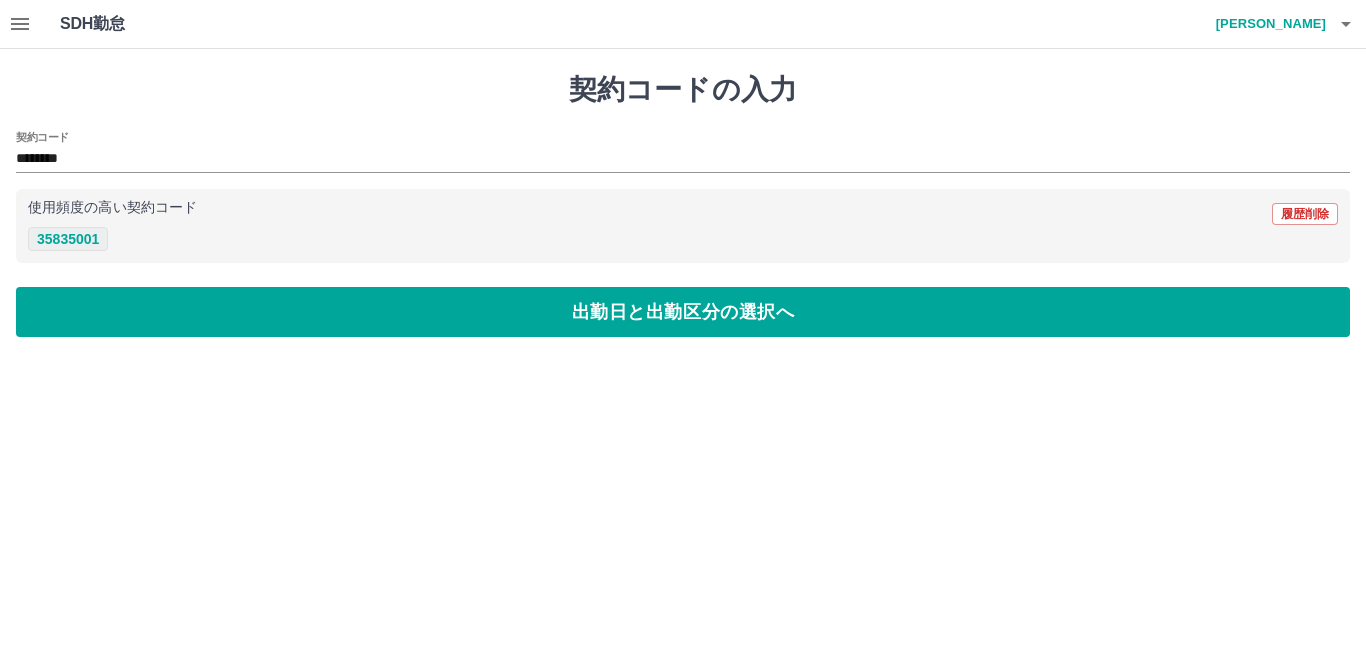 type on "********" 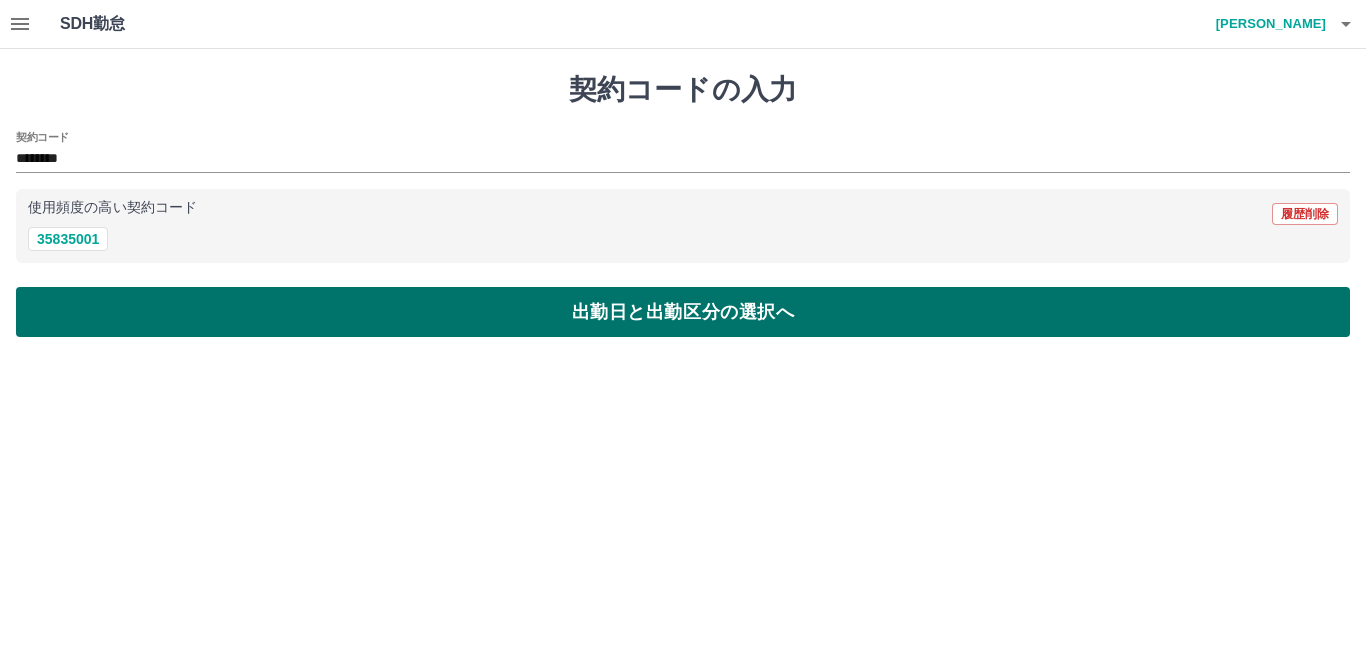 click on "出勤日と出勤区分の選択へ" at bounding box center (683, 312) 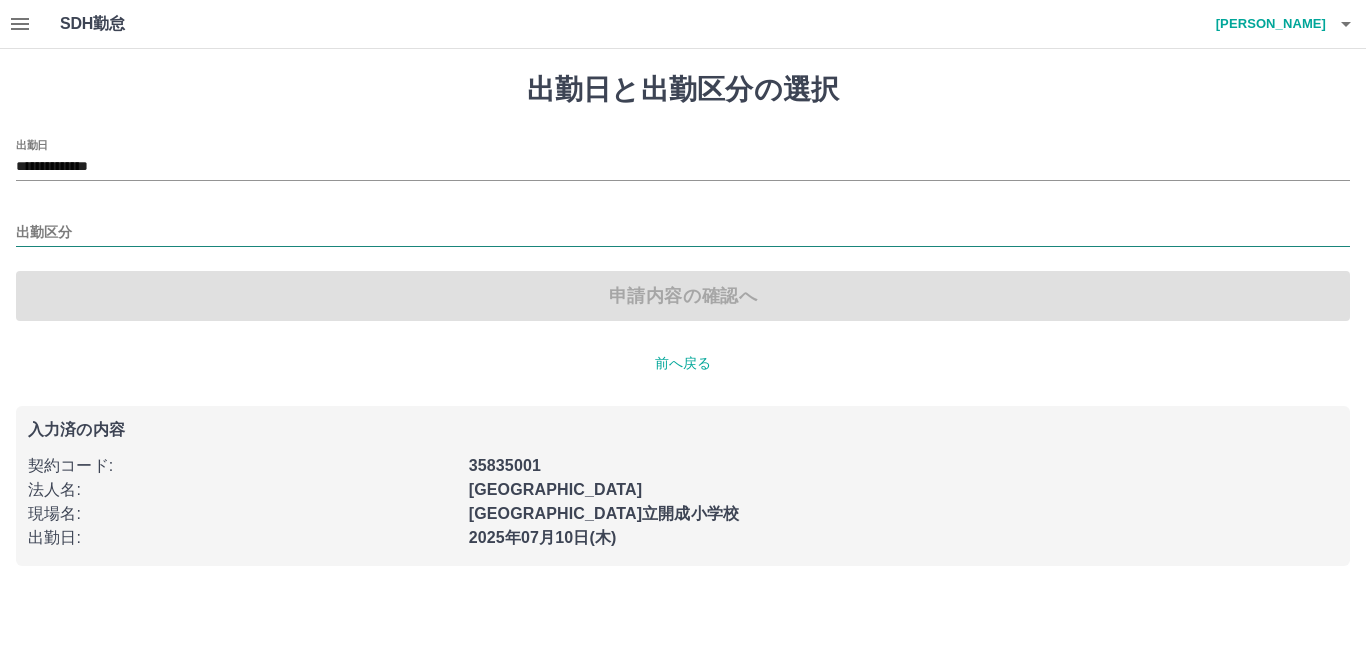 click on "出勤区分" at bounding box center (683, 233) 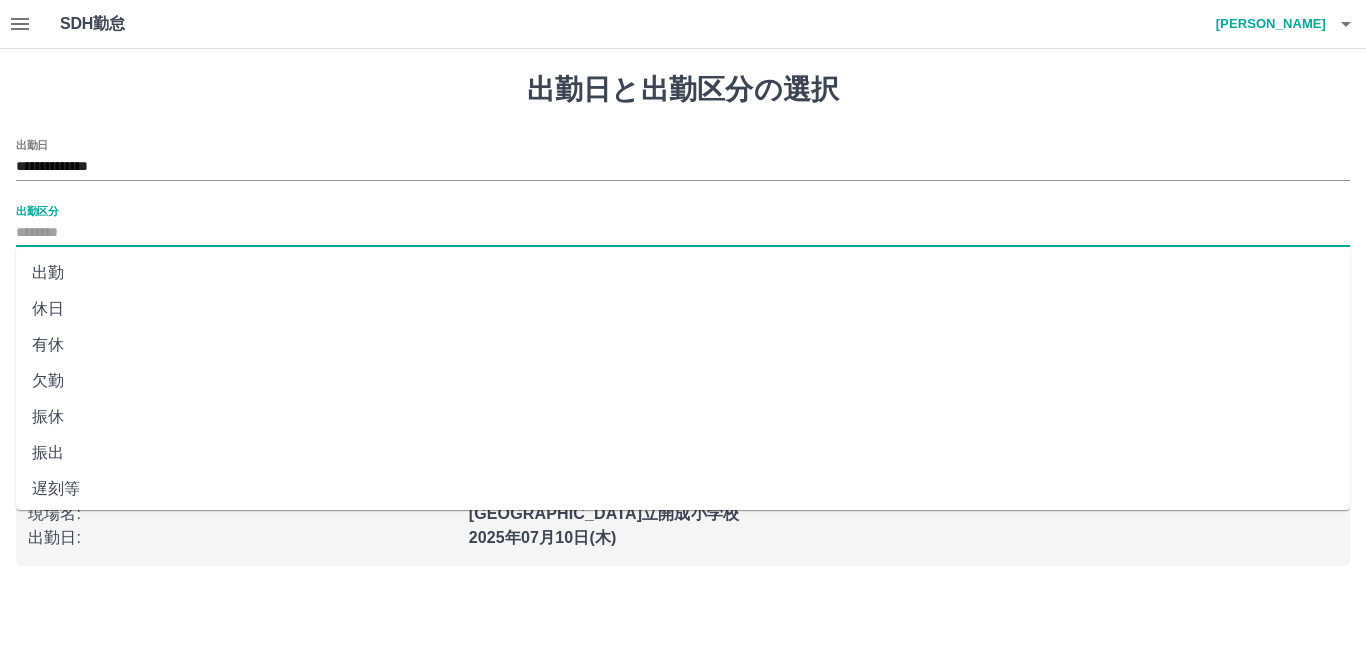 click on "出勤" at bounding box center (683, 273) 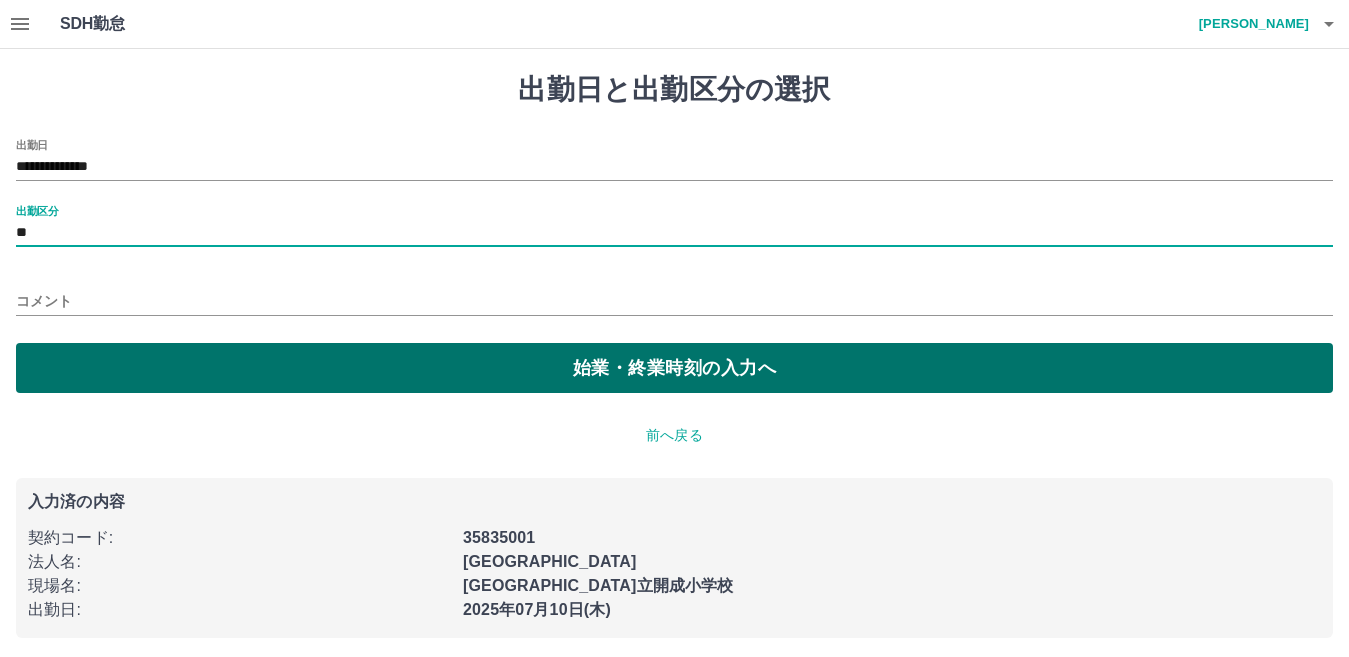 click on "始業・終業時刻の入力へ" at bounding box center [674, 368] 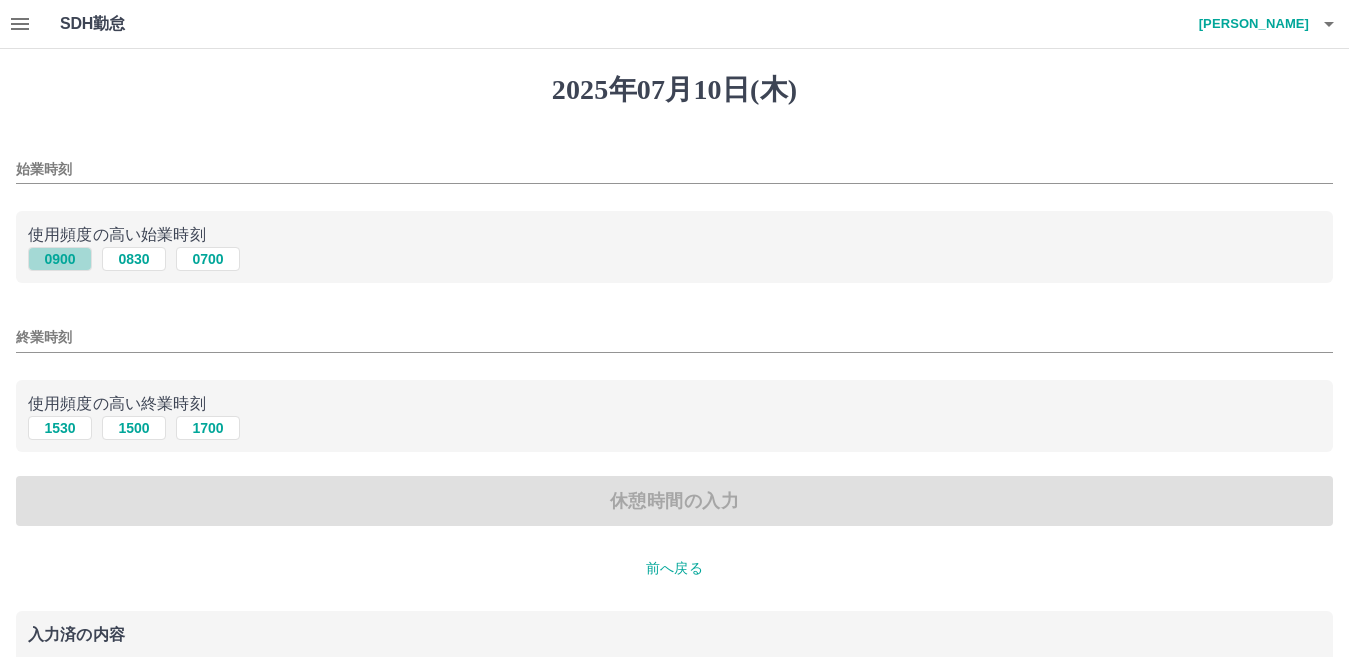 click on "0900" at bounding box center (60, 259) 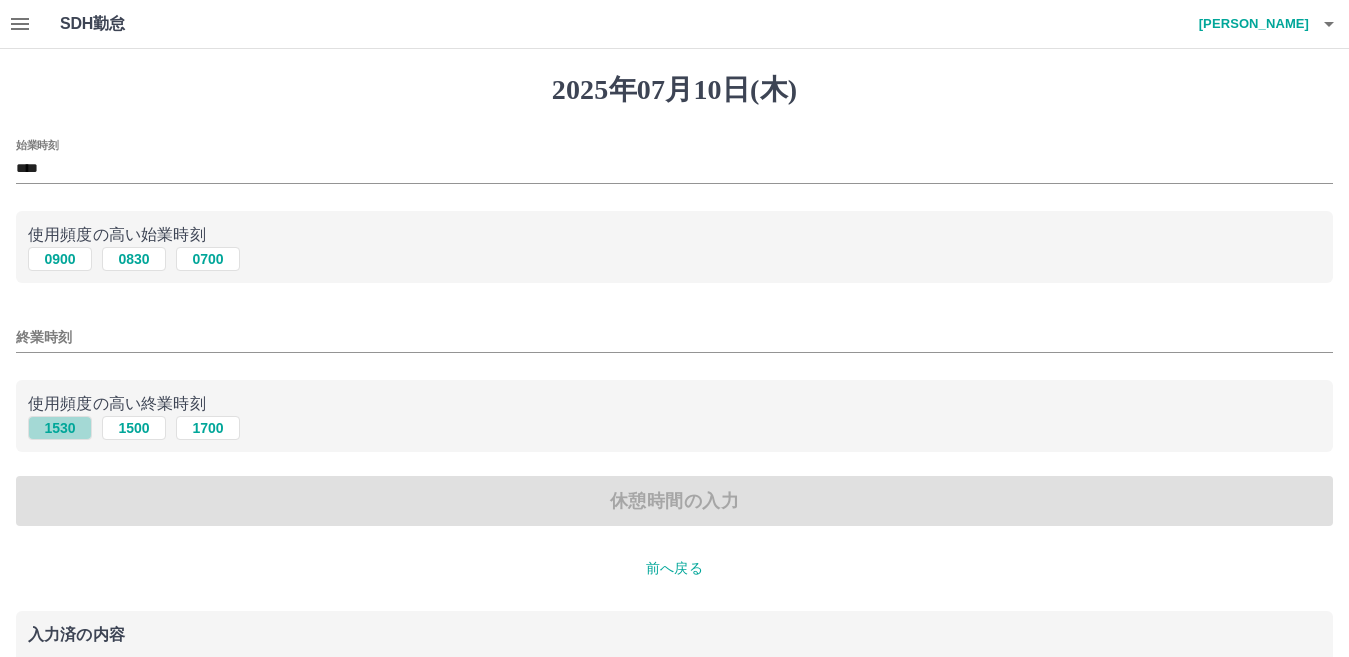 click on "1530" at bounding box center (60, 428) 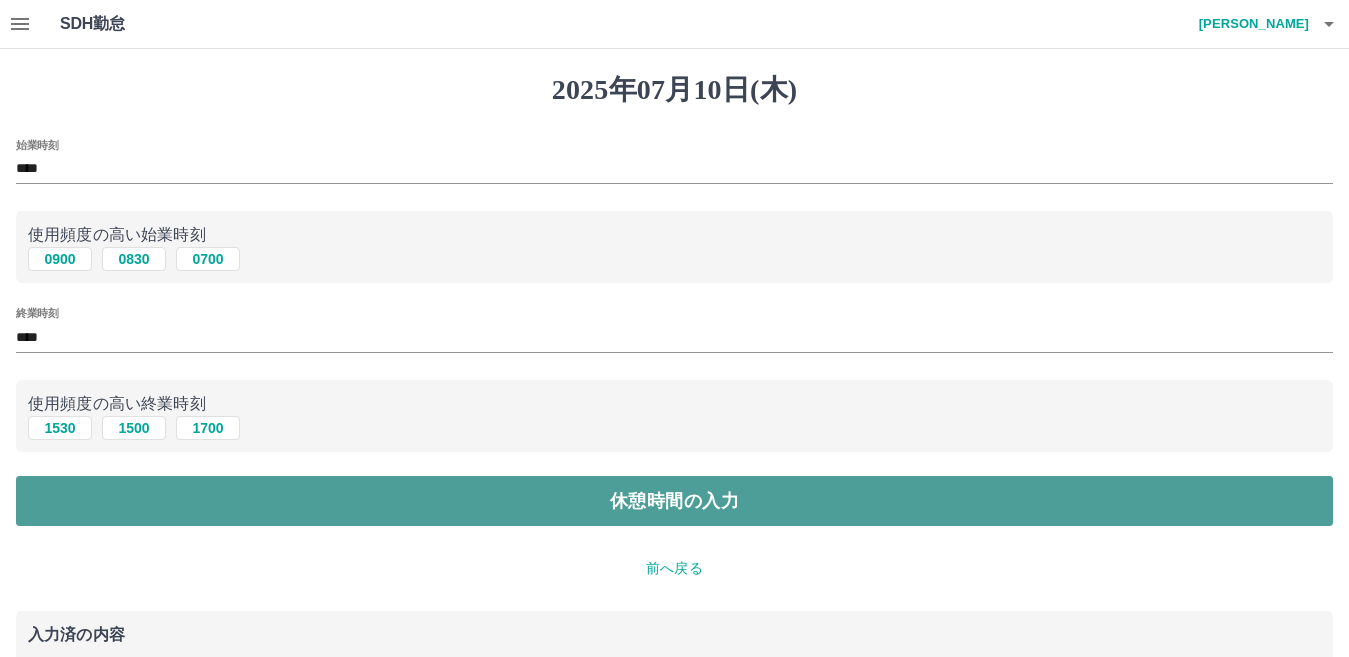 click on "休憩時間の入力" at bounding box center (674, 501) 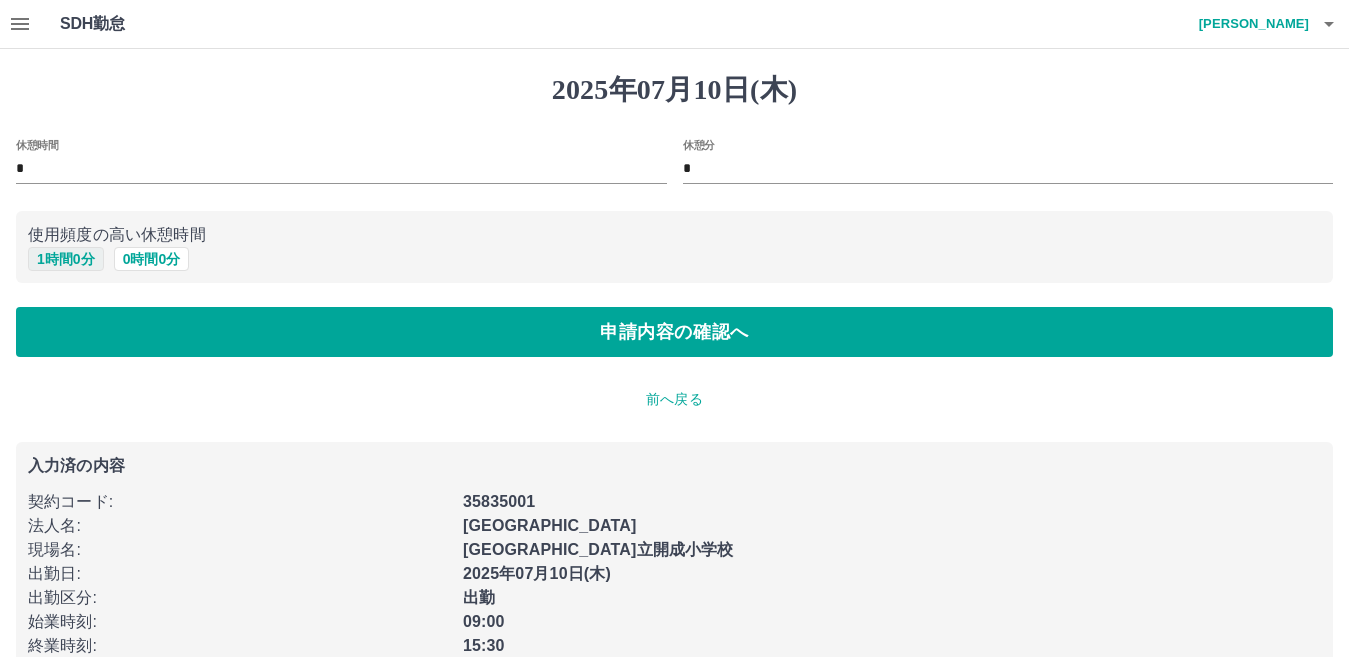 click on "1 時間 0 分" at bounding box center [66, 259] 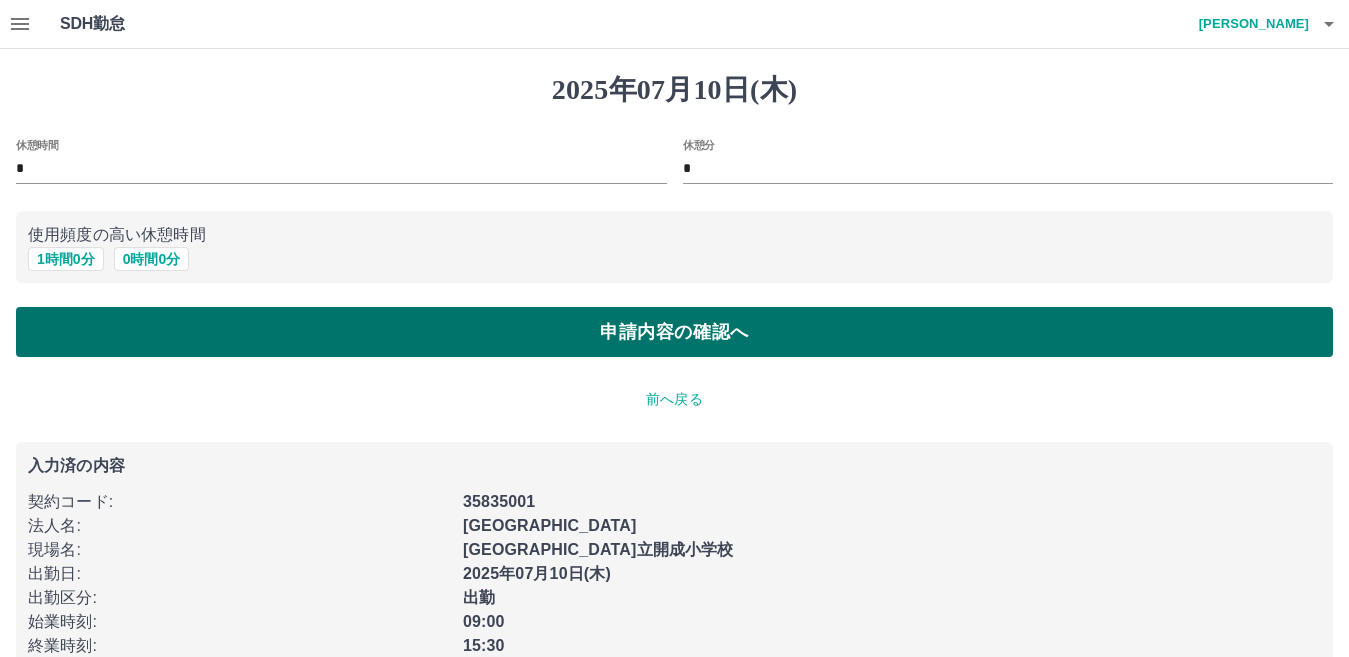 click on "申請内容の確認へ" at bounding box center [674, 332] 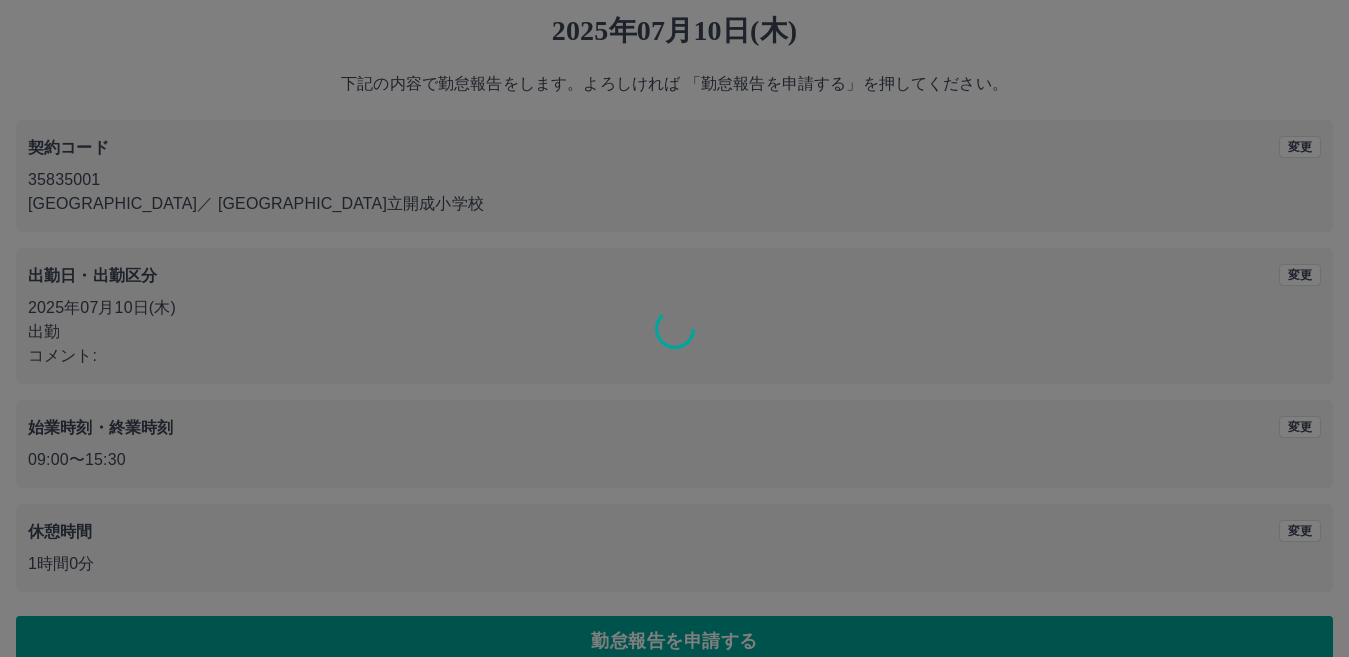 scroll, scrollTop: 92, scrollLeft: 0, axis: vertical 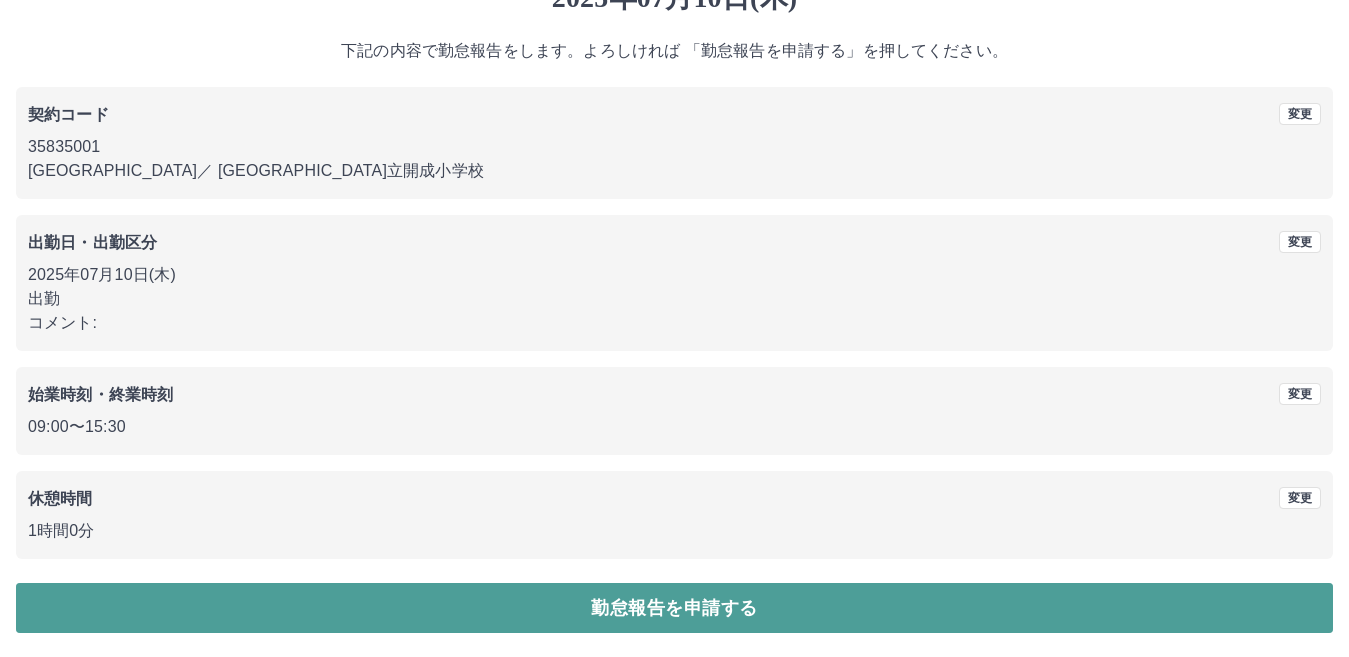 click on "勤怠報告を申請する" at bounding box center [674, 608] 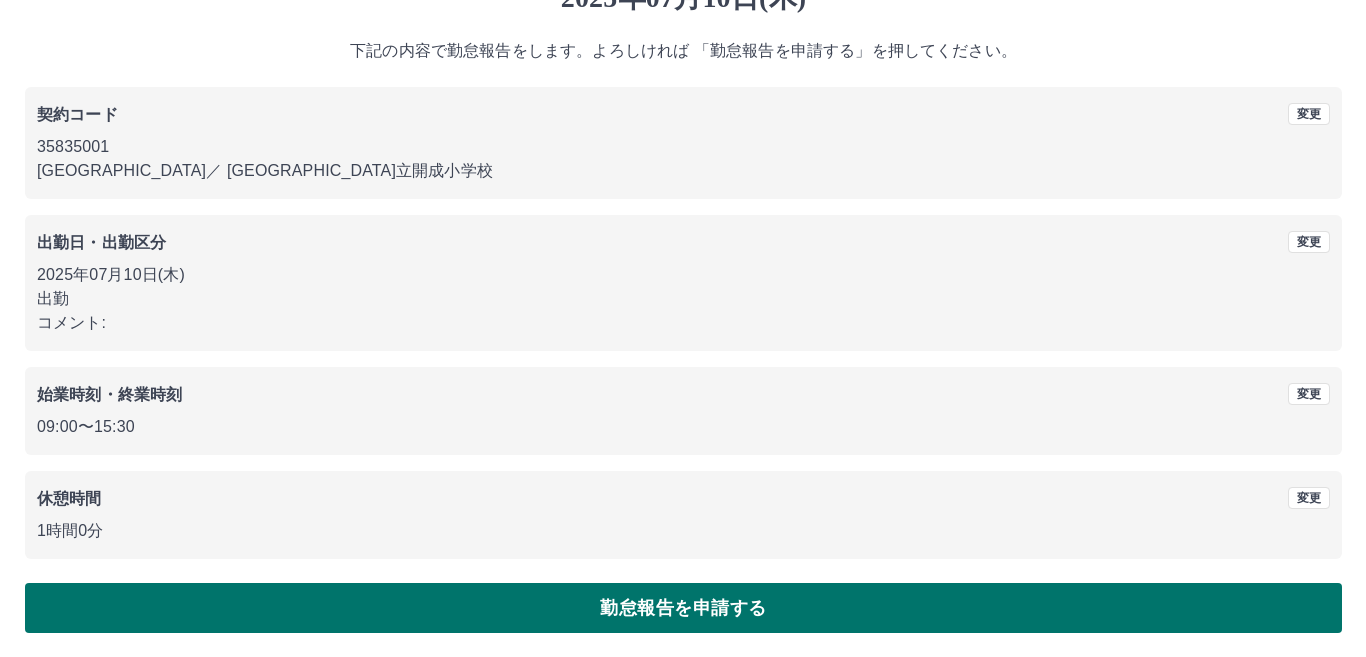 scroll, scrollTop: 0, scrollLeft: 0, axis: both 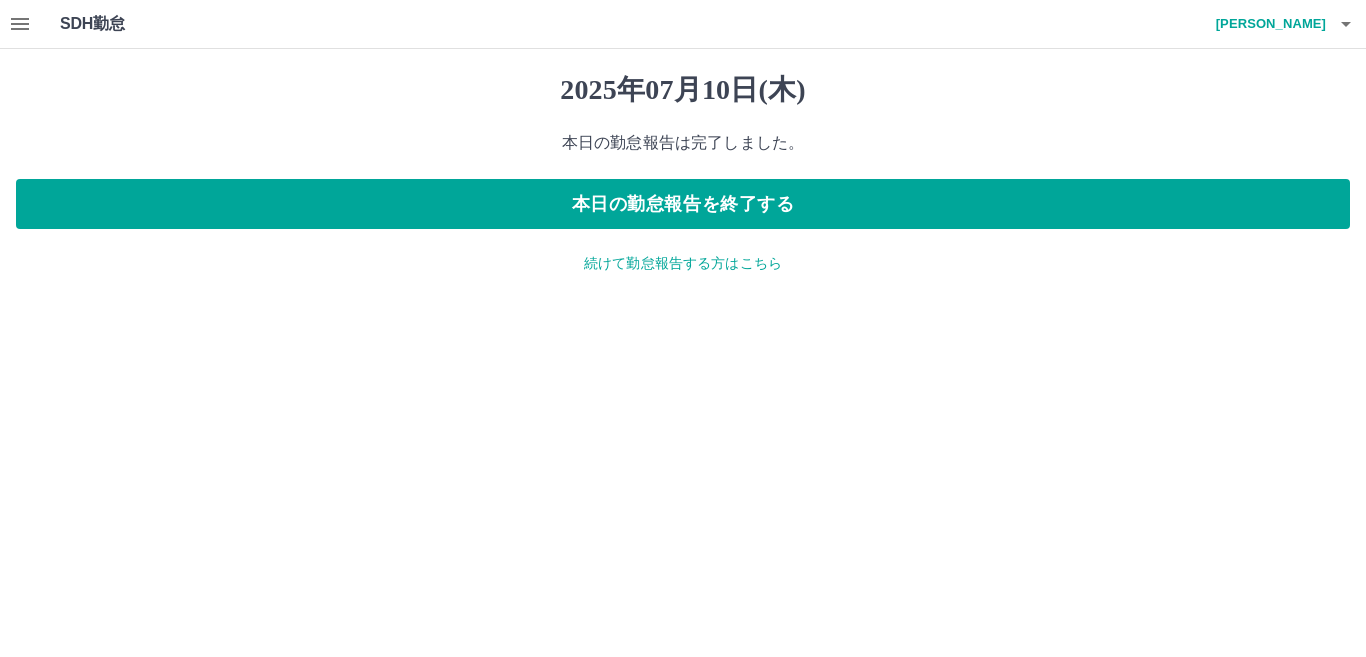 click on "続けて勤怠報告する方はこちら" at bounding box center [683, 263] 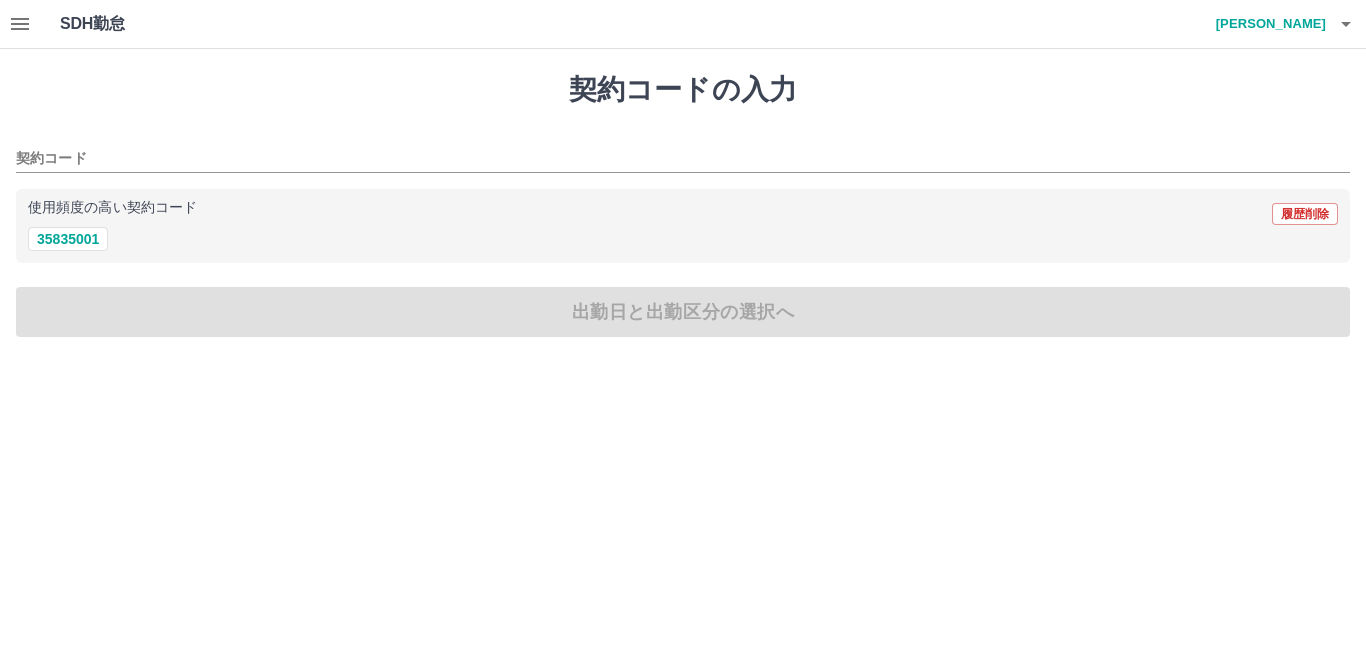 click on "中溝　良子" at bounding box center (1266, 24) 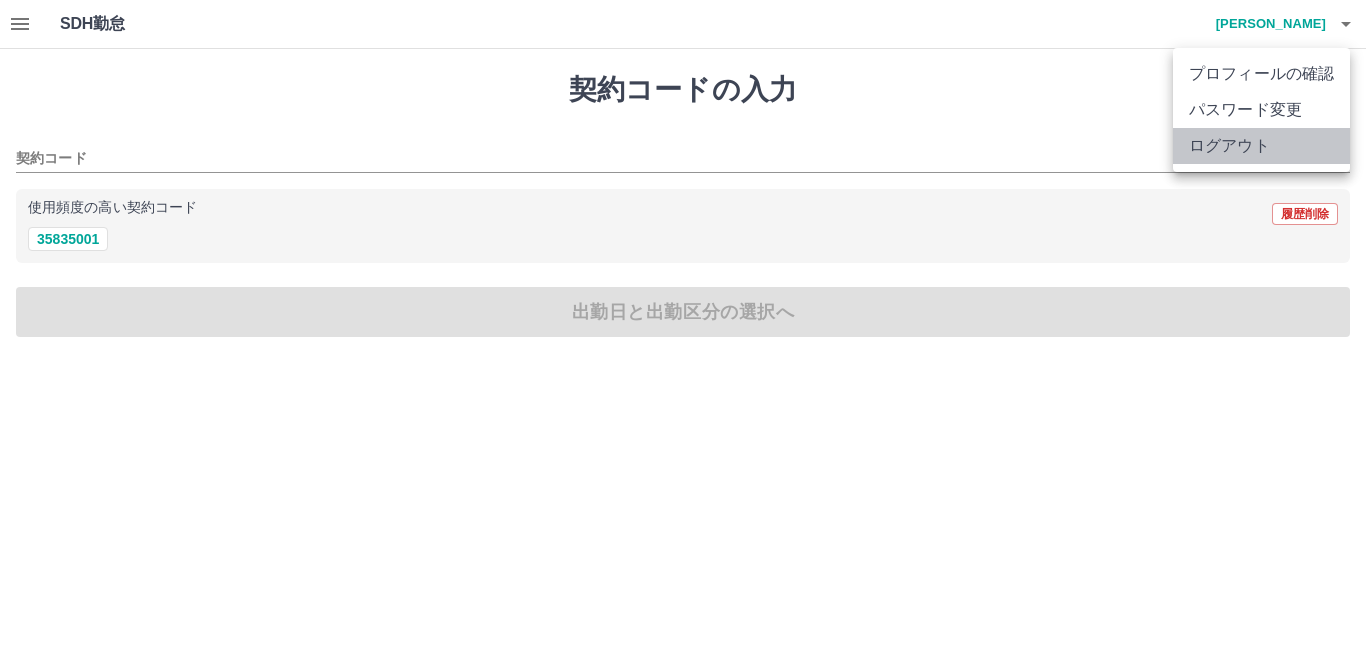 click on "ログアウト" at bounding box center [1261, 146] 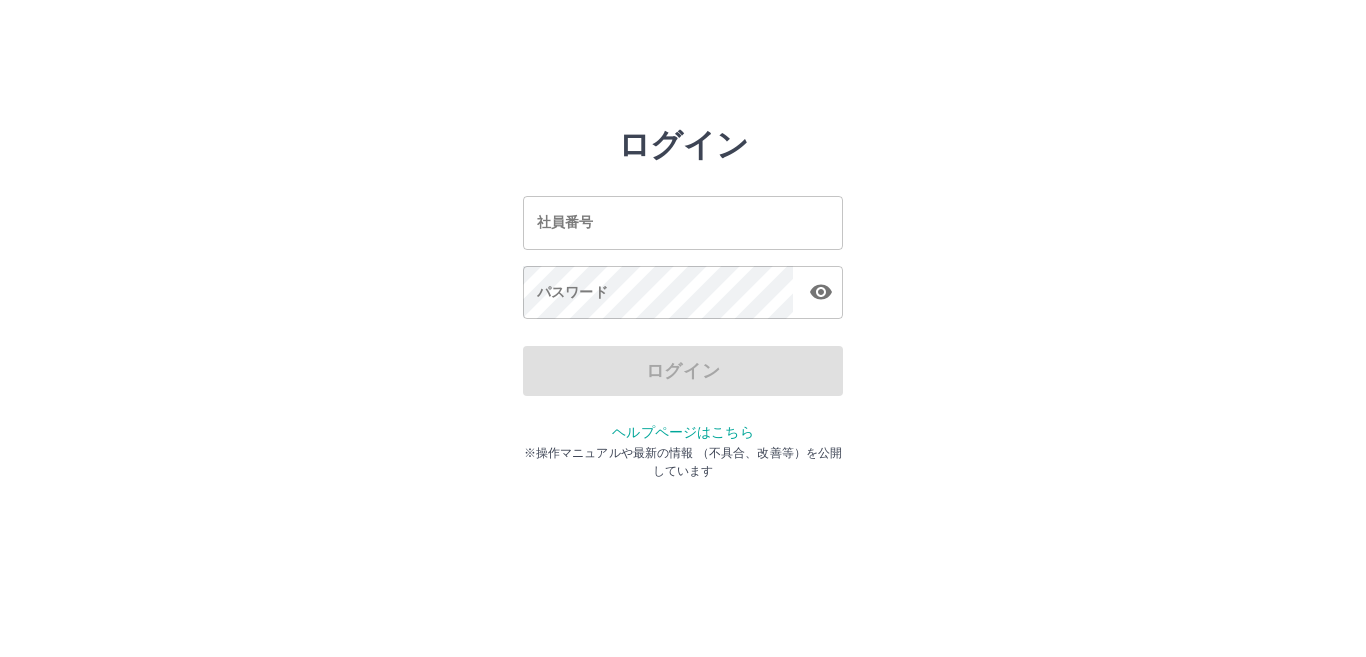 scroll, scrollTop: 0, scrollLeft: 0, axis: both 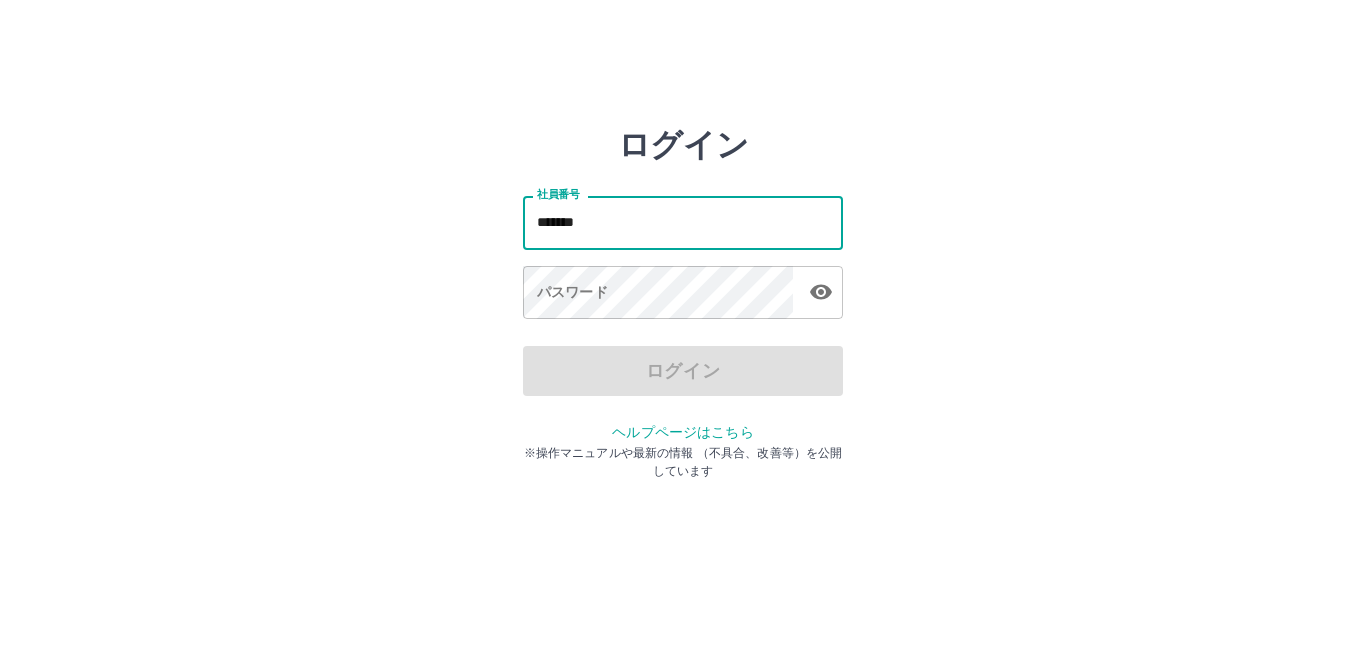 type on "*******" 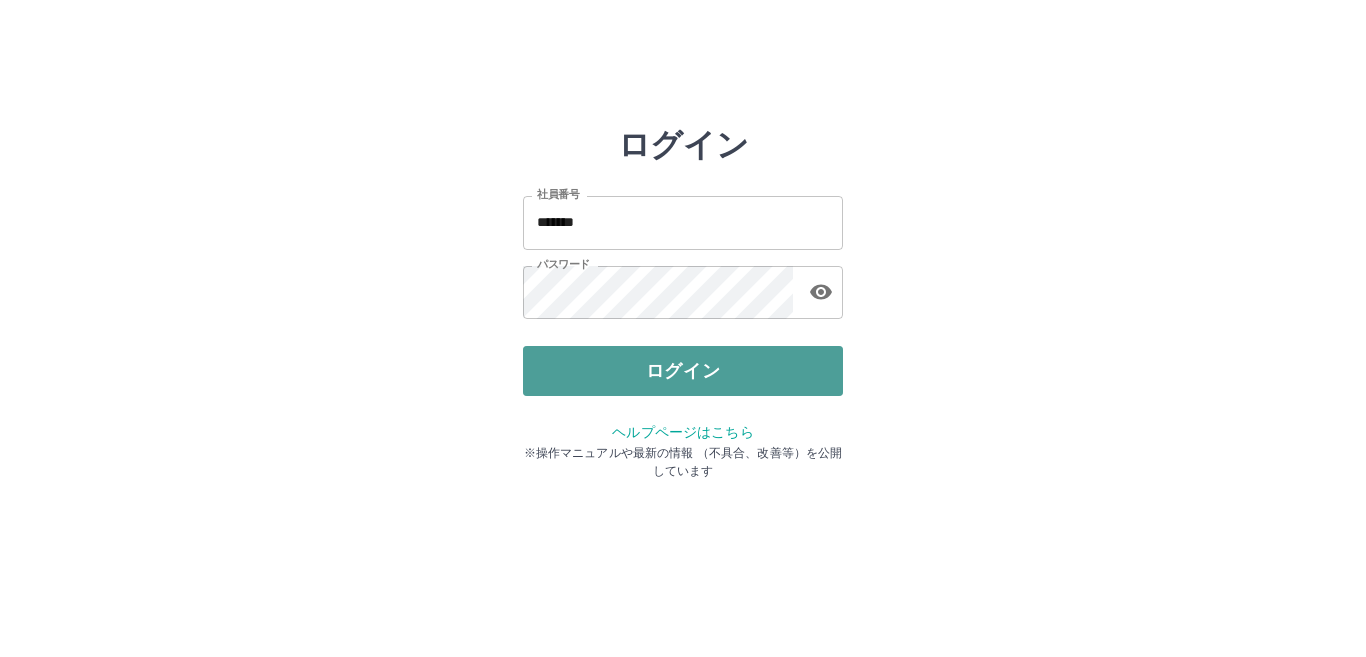 click on "ログイン" at bounding box center [683, 371] 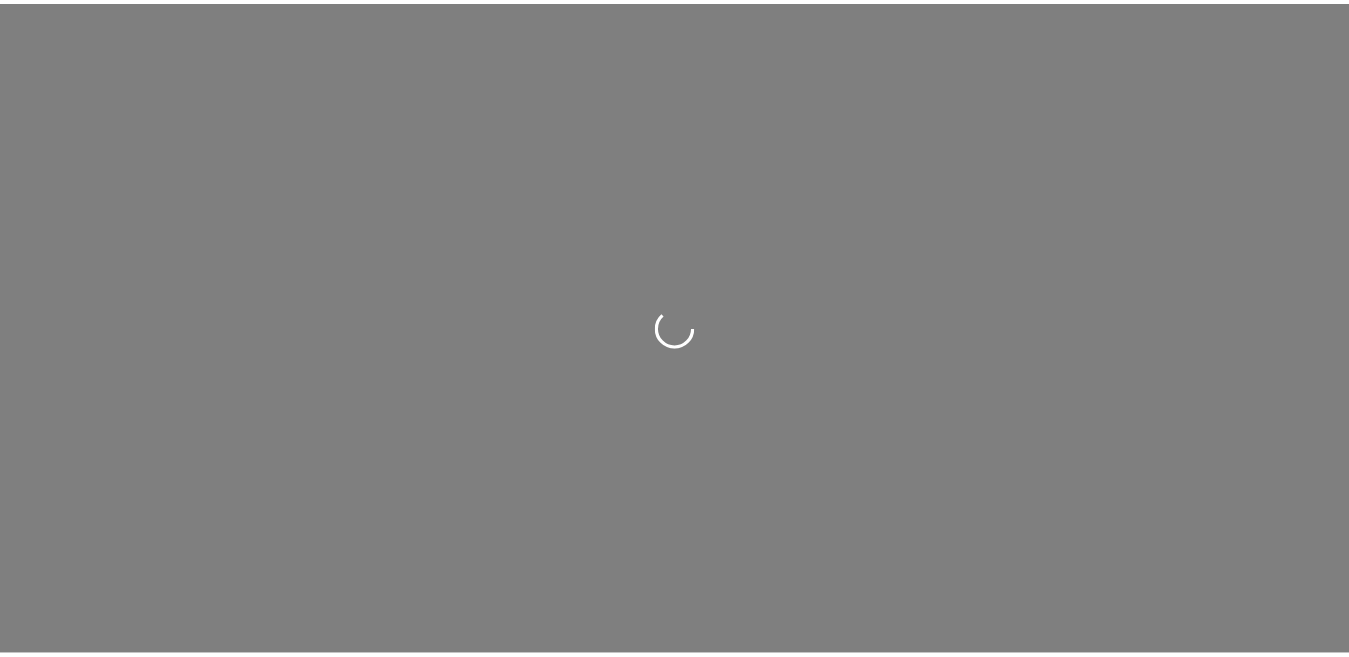 scroll, scrollTop: 0, scrollLeft: 0, axis: both 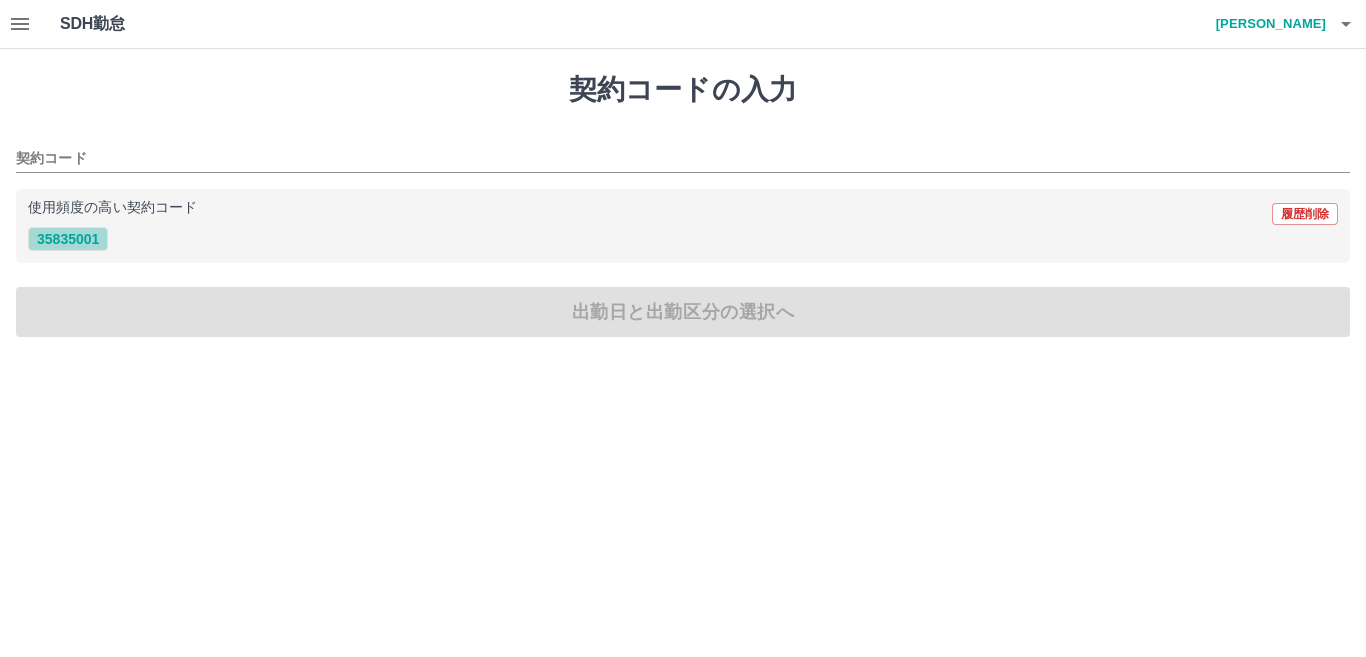 click on "35835001" at bounding box center [68, 239] 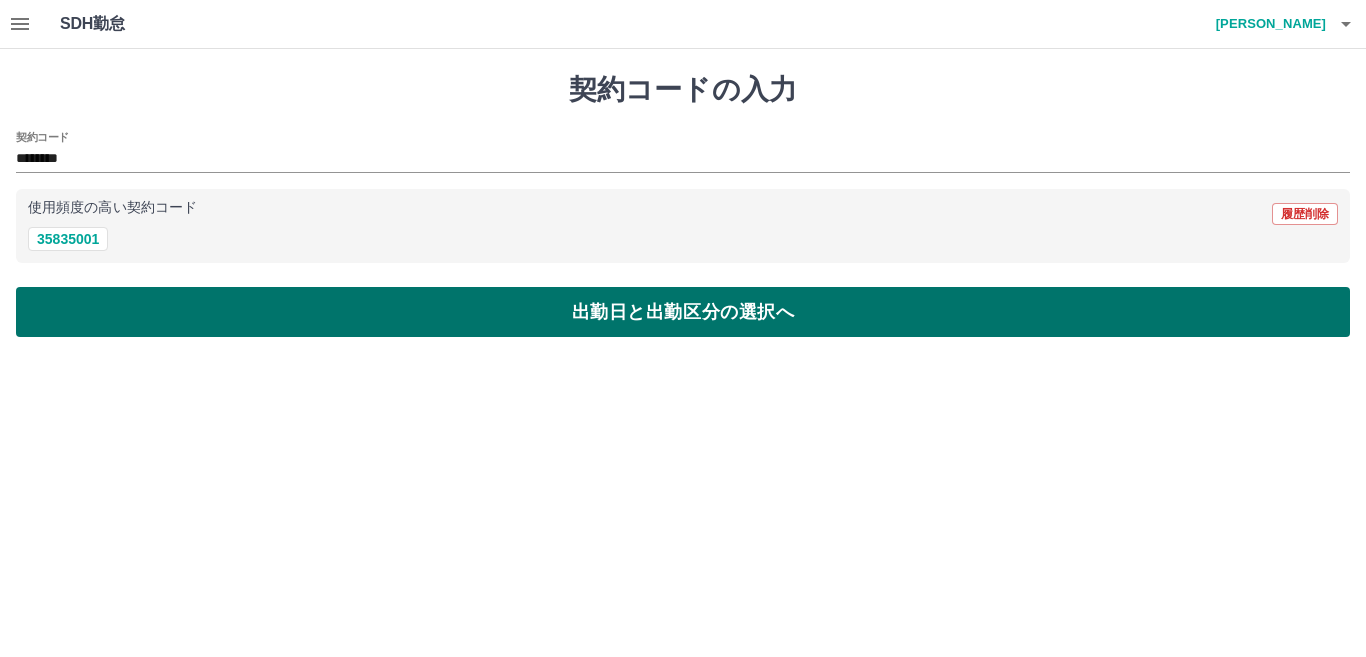 click on "出勤日と出勤区分の選択へ" at bounding box center (683, 312) 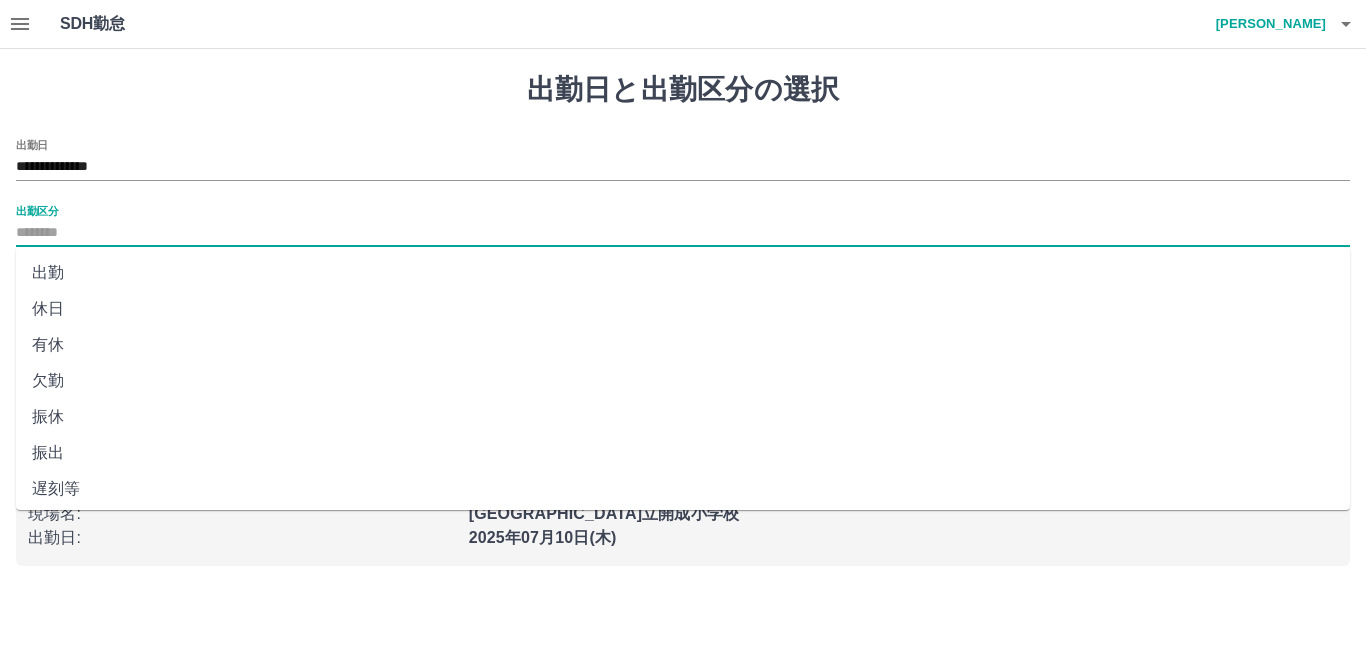 click on "出勤区分" at bounding box center (683, 233) 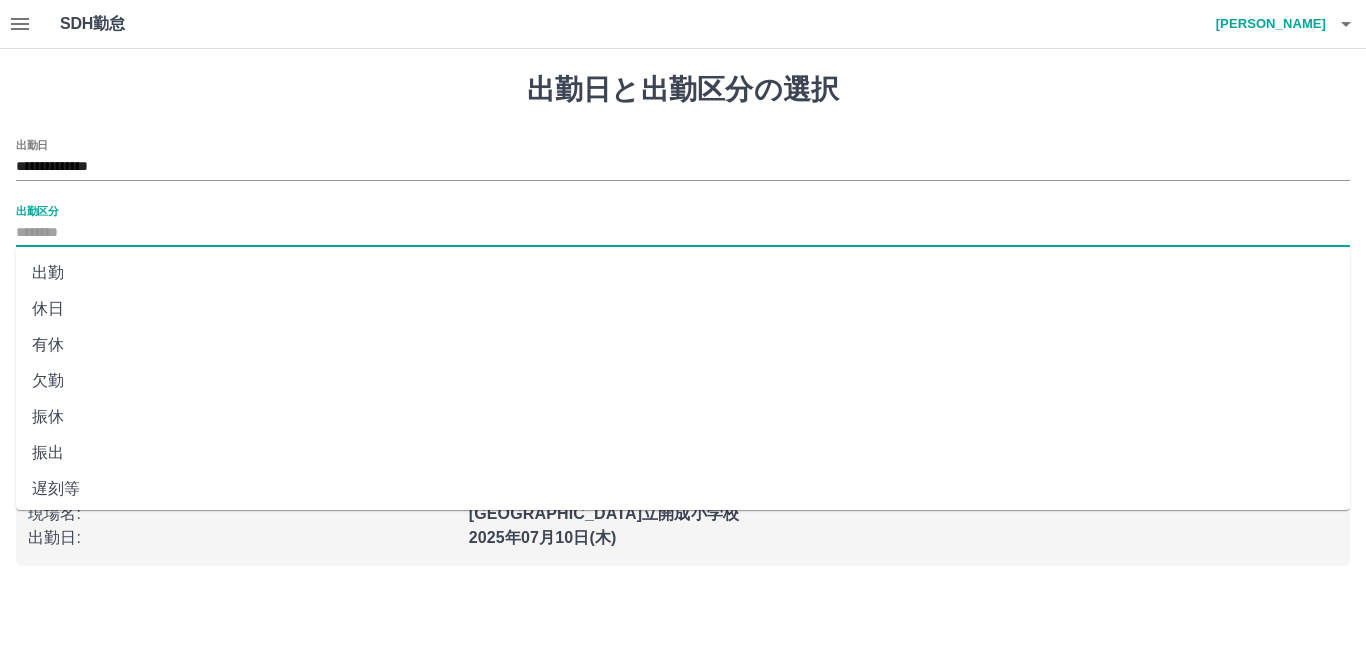 click on "出勤" at bounding box center [683, 273] 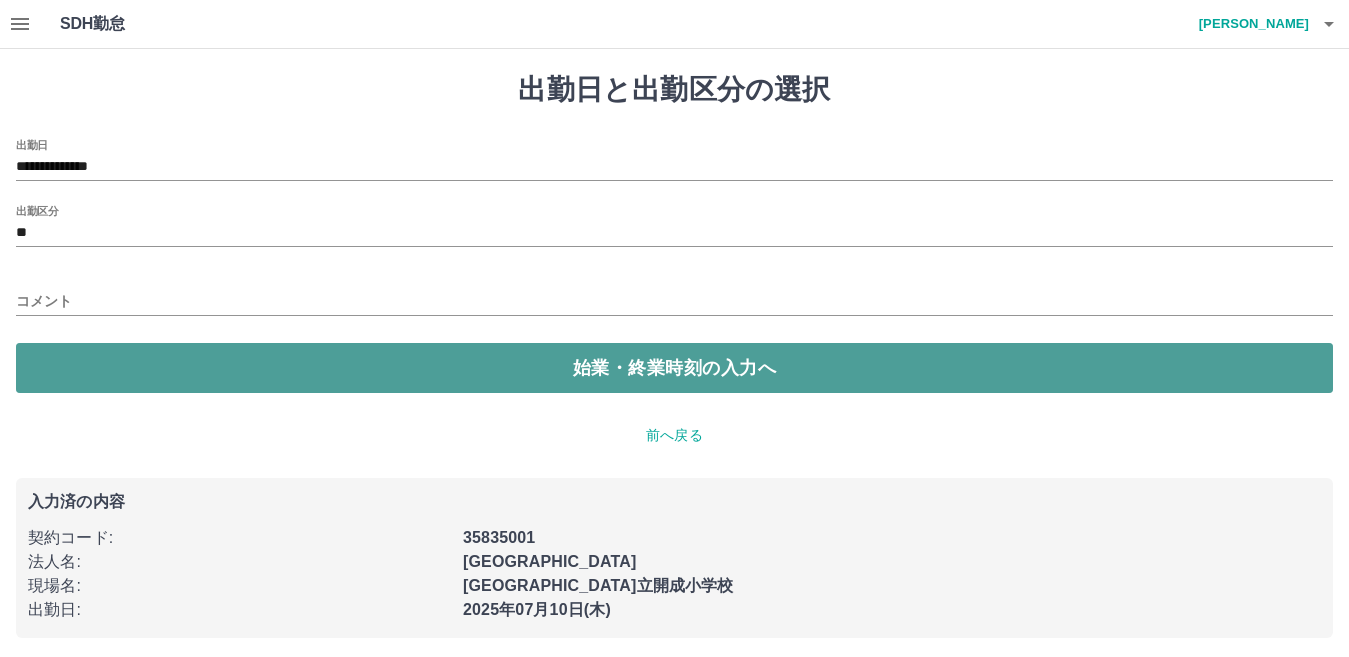 click on "始業・終業時刻の入力へ" at bounding box center [674, 368] 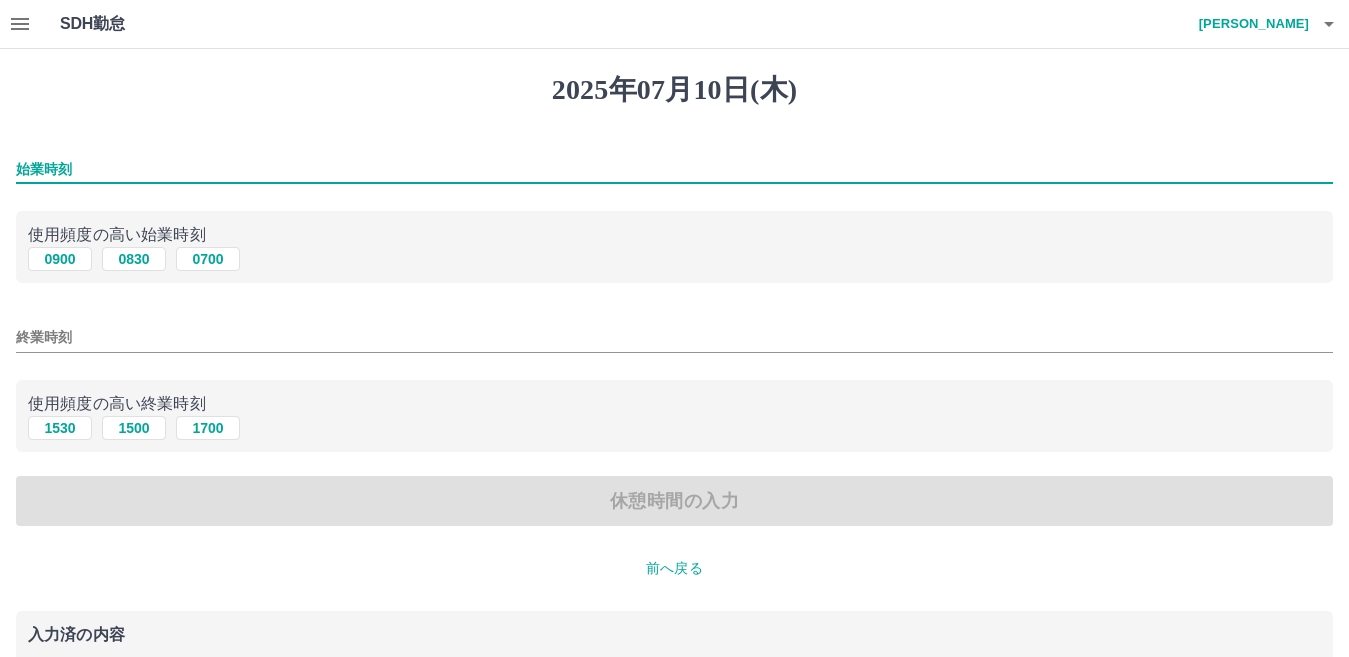 click on "始業時刻" at bounding box center (674, 169) 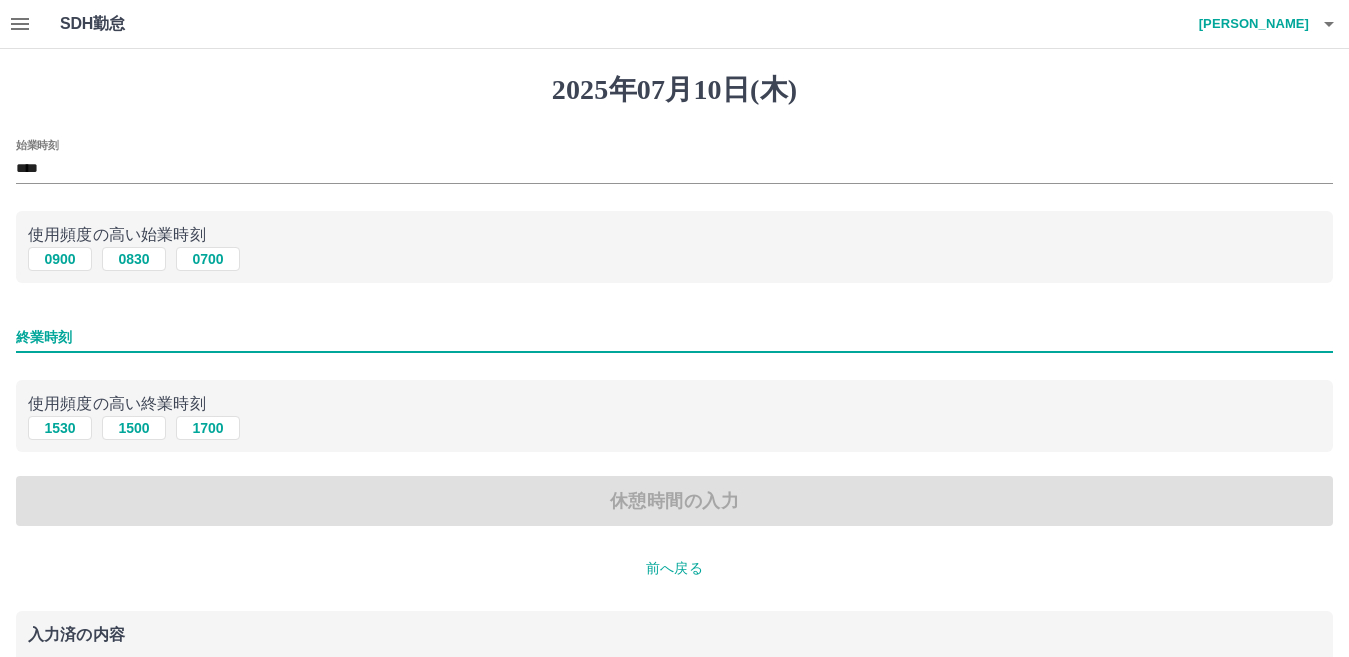 click on "終業時刻" at bounding box center (674, 337) 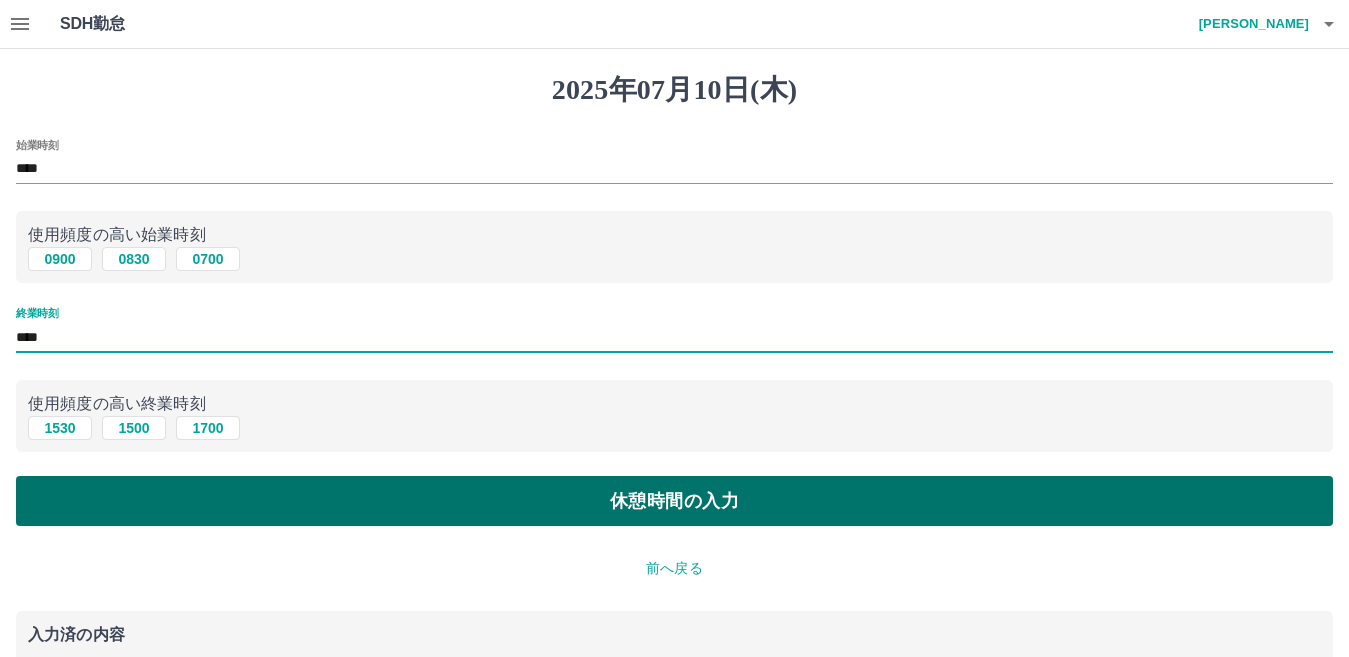 click on "休憩時間の入力" at bounding box center [674, 501] 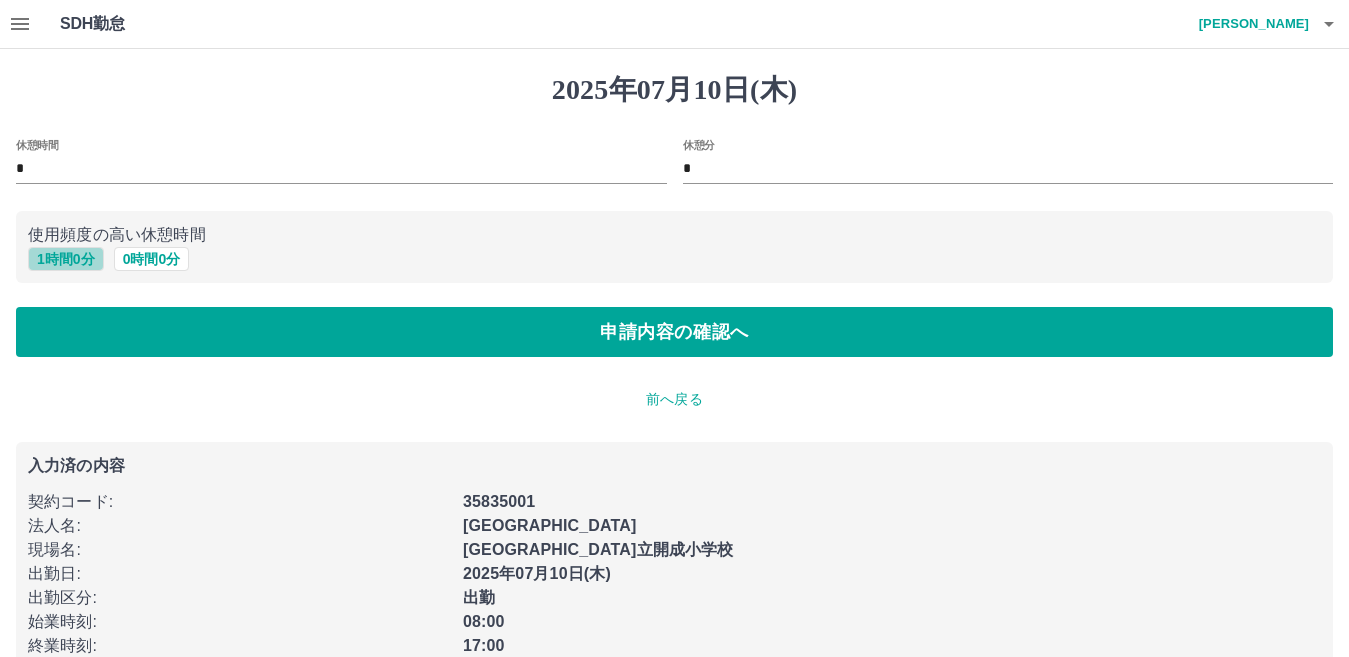 click on "1 時間 0 分" at bounding box center [66, 259] 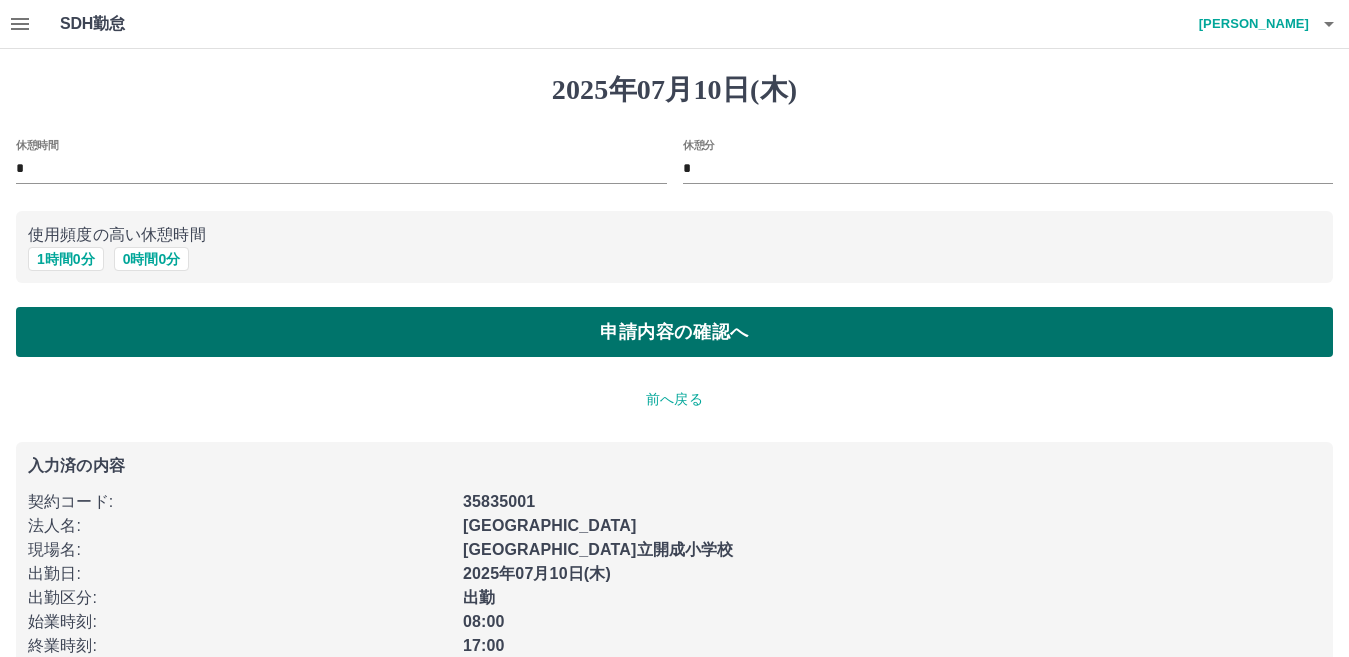 click on "申請内容の確認へ" at bounding box center [674, 332] 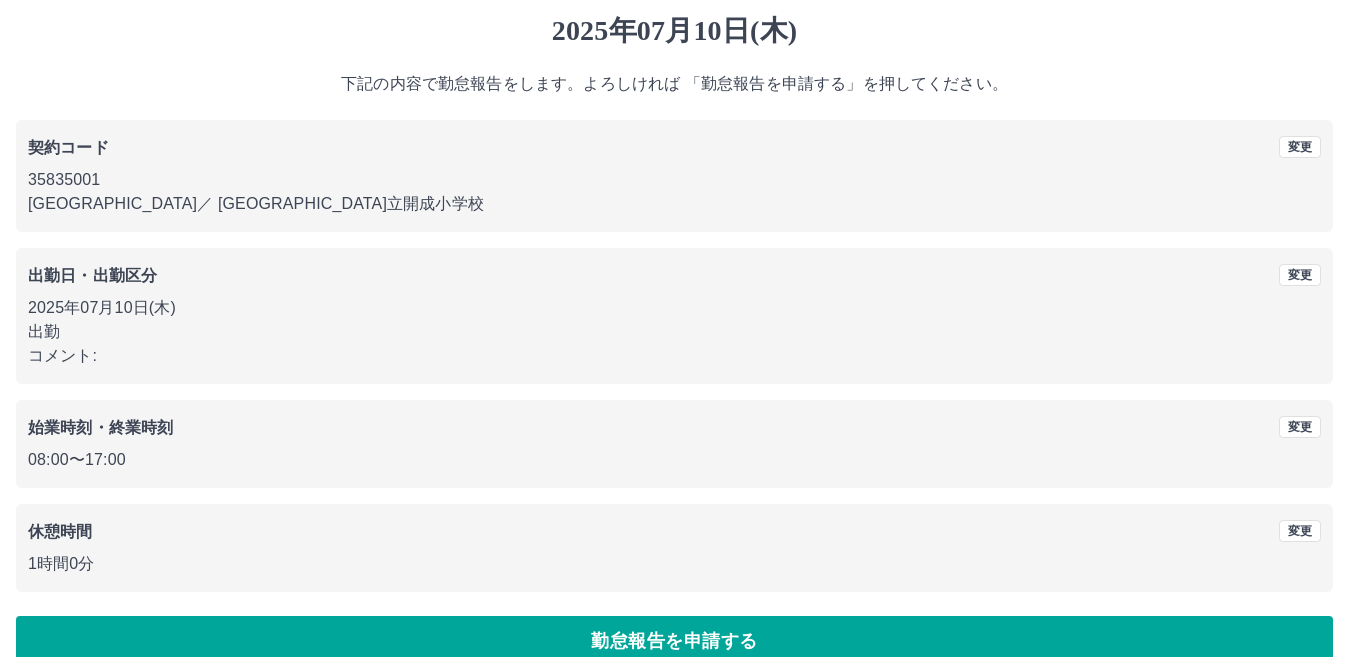 scroll, scrollTop: 92, scrollLeft: 0, axis: vertical 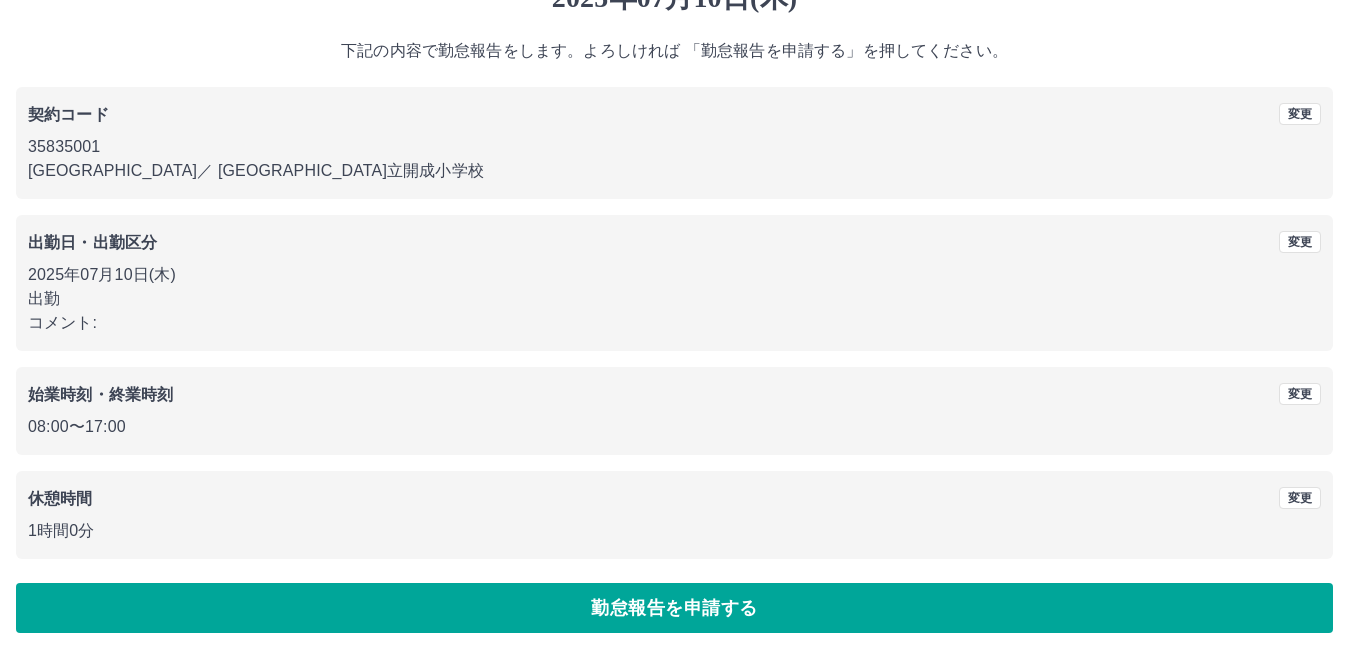 click on "勤怠報告を申請する" at bounding box center [674, 608] 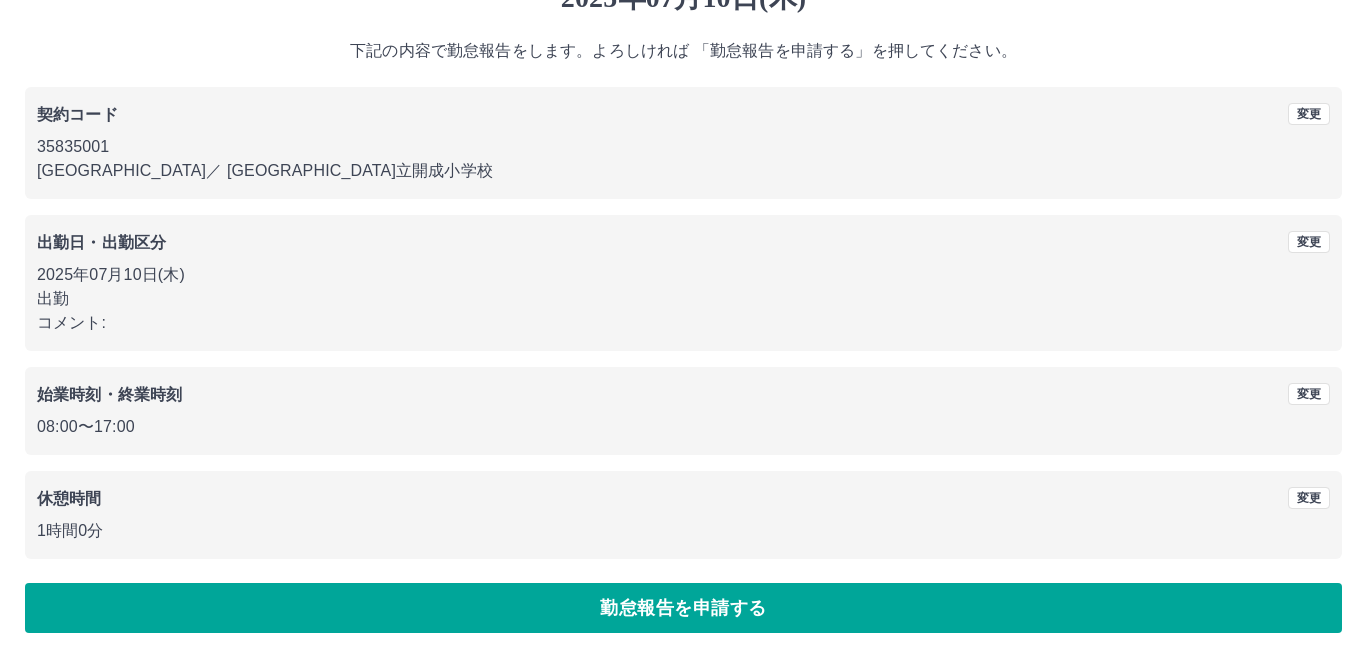 scroll, scrollTop: 0, scrollLeft: 0, axis: both 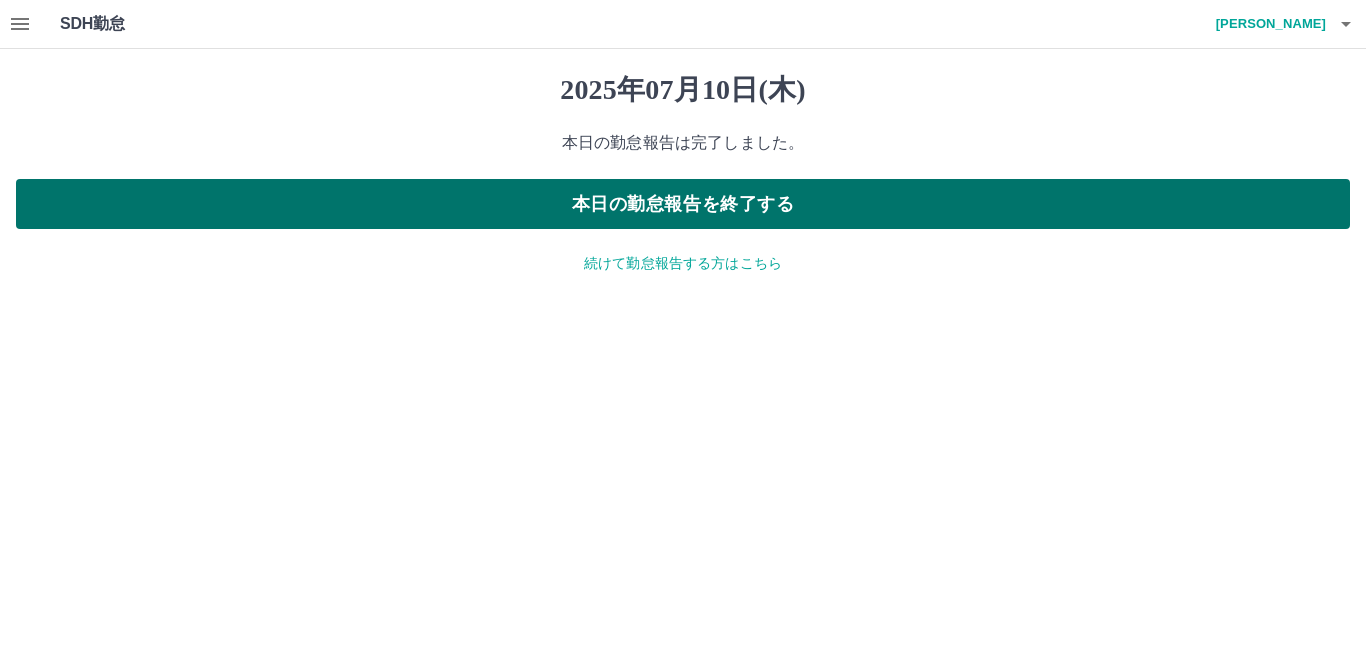 drag, startPoint x: 596, startPoint y: 212, endPoint x: 602, endPoint y: 188, distance: 24.738634 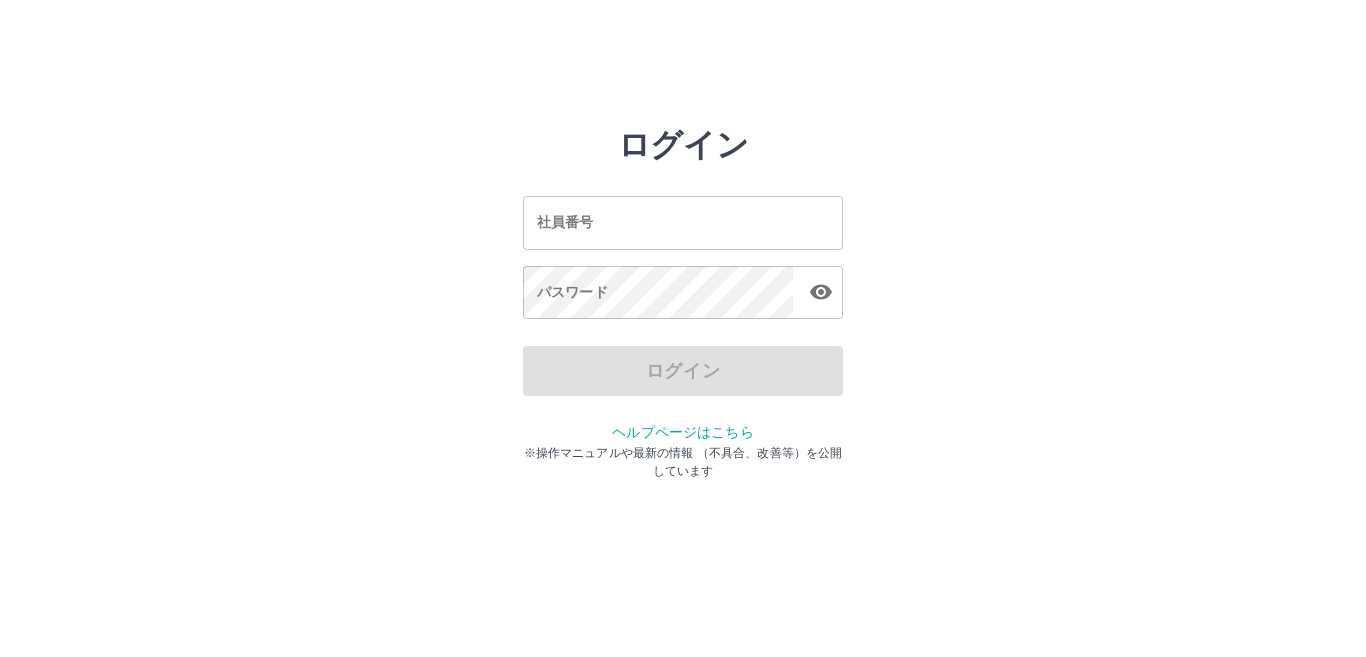 scroll, scrollTop: 0, scrollLeft: 0, axis: both 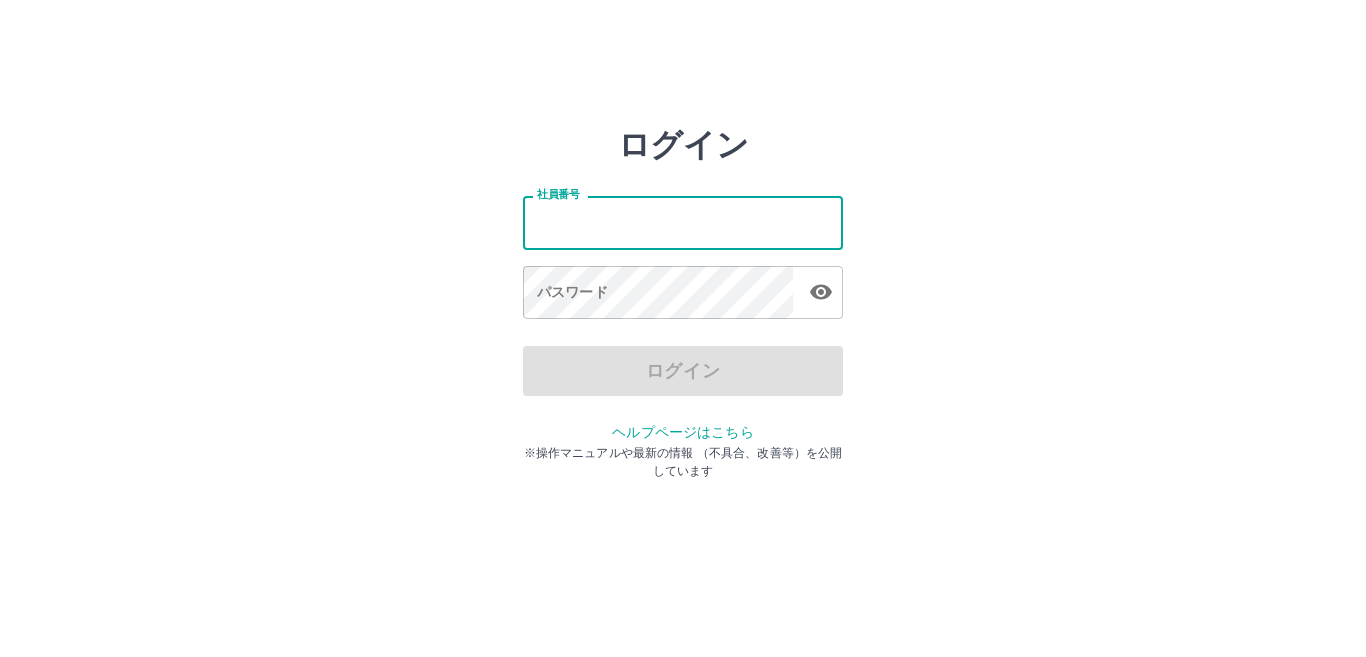 drag, startPoint x: 721, startPoint y: 176, endPoint x: 723, endPoint y: 190, distance: 14.142136 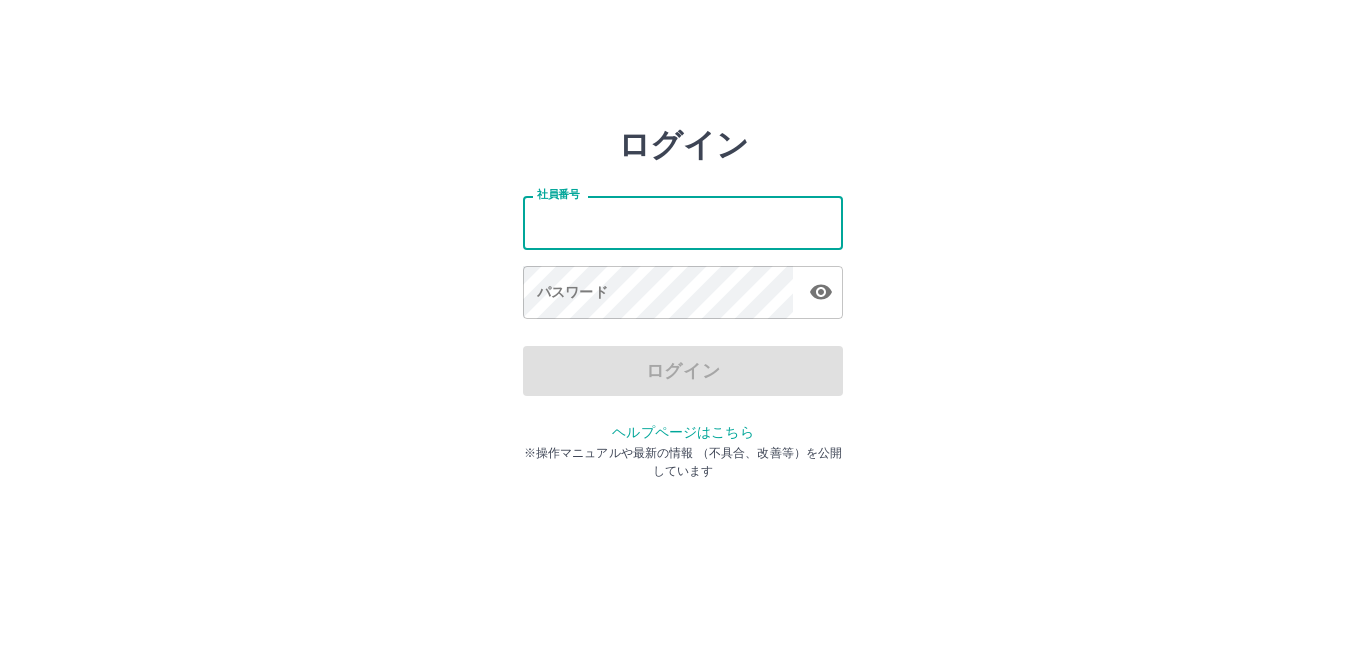 click on "社員番号" at bounding box center (683, 222) 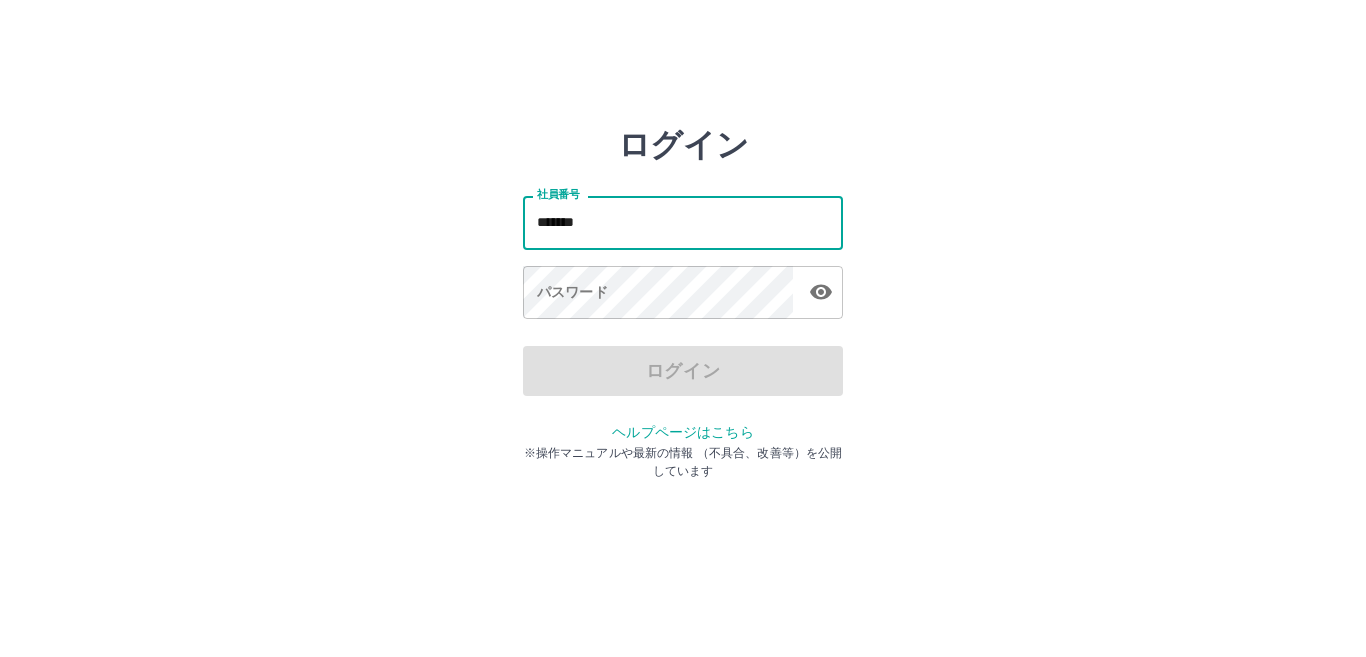 type on "*******" 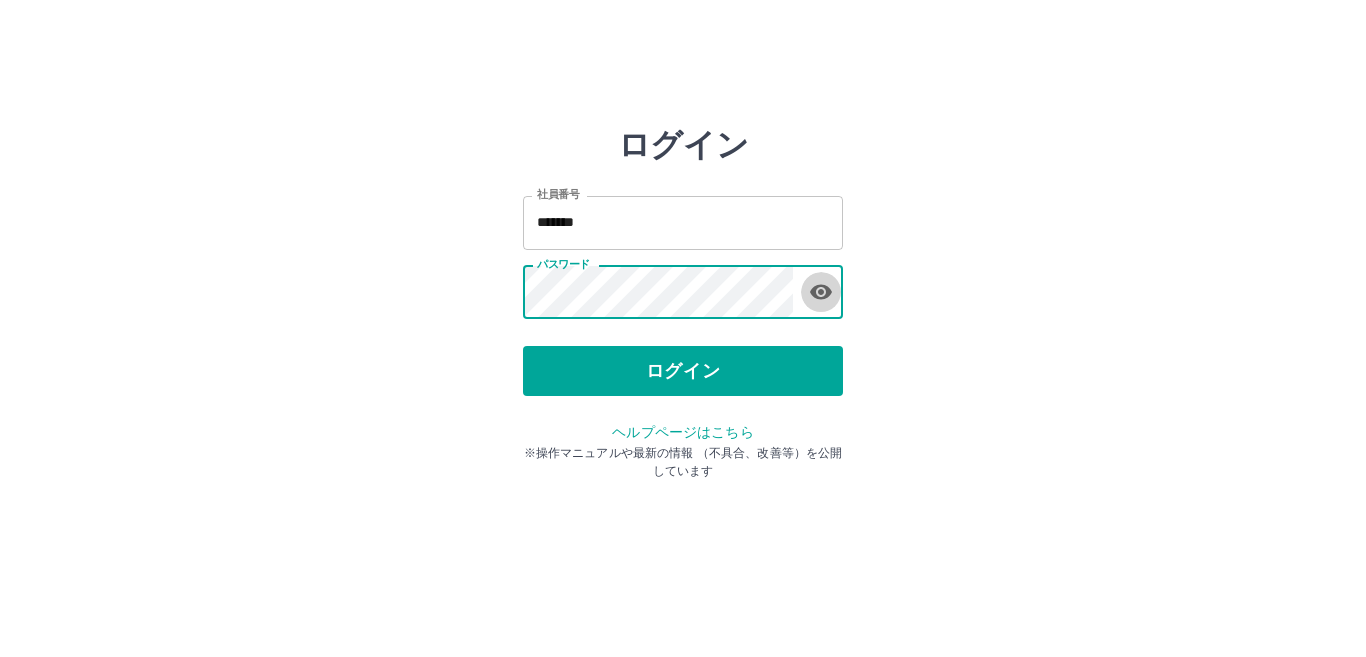 click 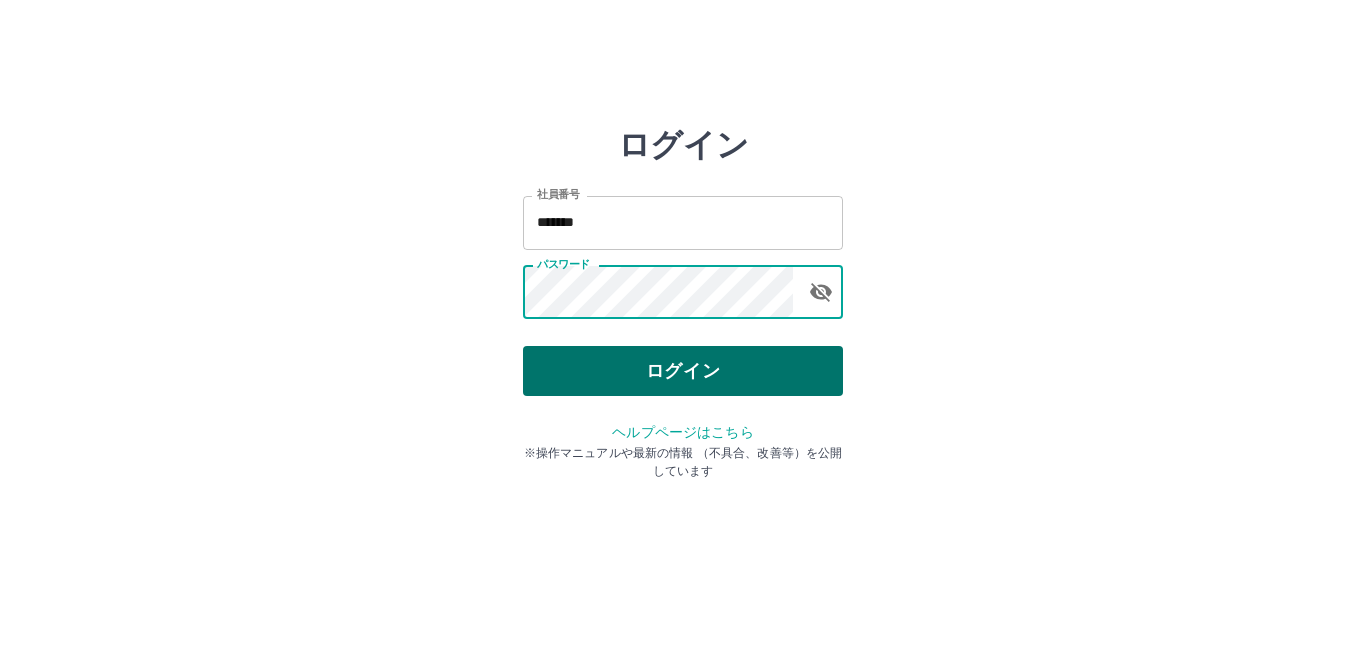 click on "ログイン" at bounding box center (683, 371) 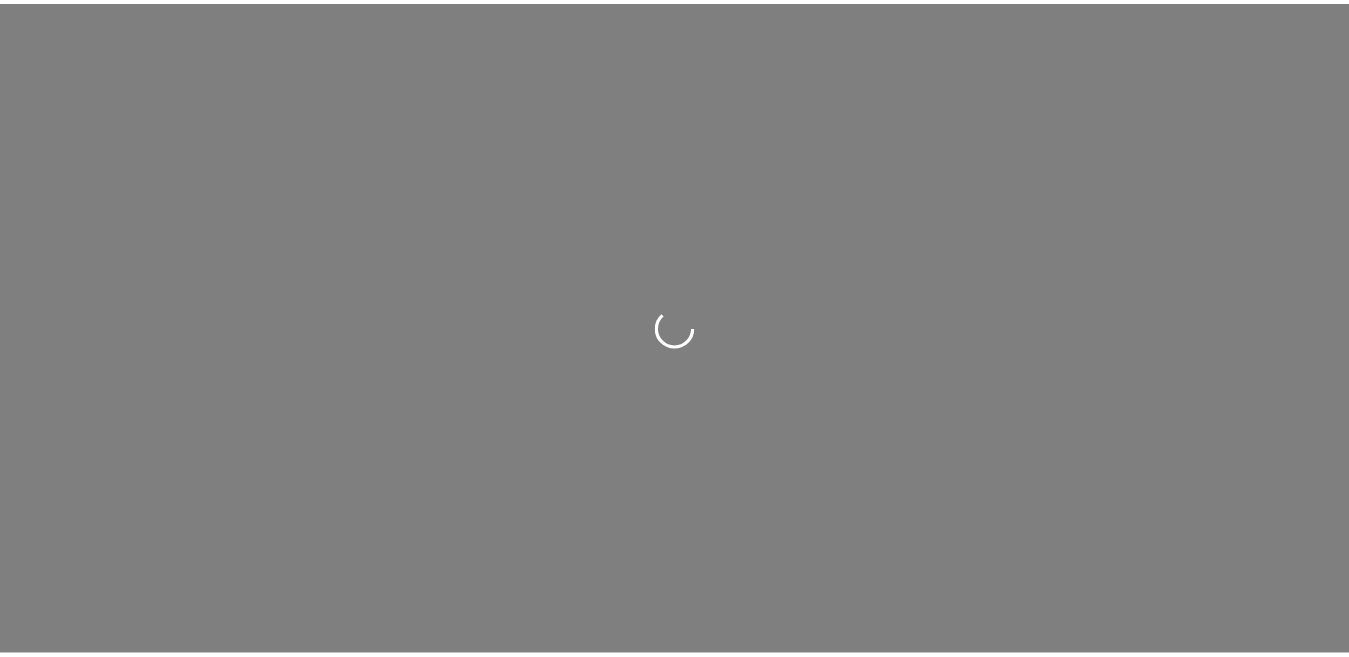 scroll, scrollTop: 0, scrollLeft: 0, axis: both 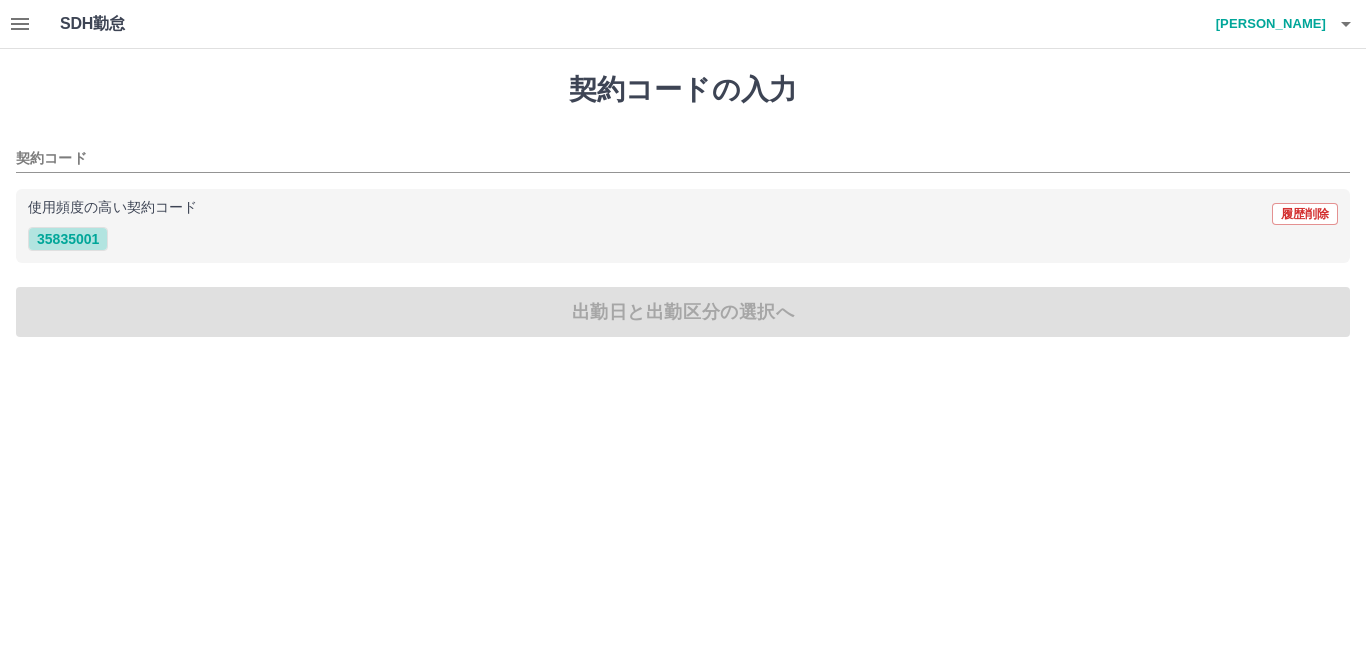 drag, startPoint x: 72, startPoint y: 242, endPoint x: 69, endPoint y: 253, distance: 11.401754 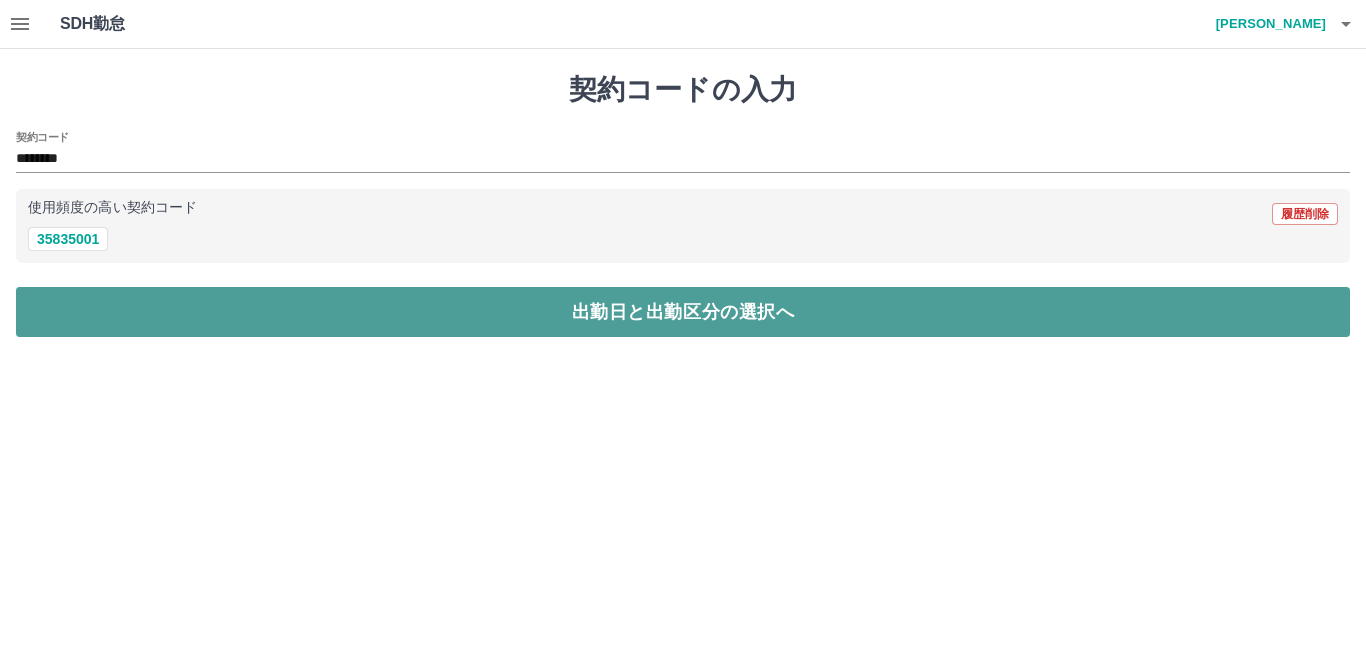 click on "出勤日と出勤区分の選択へ" at bounding box center [683, 312] 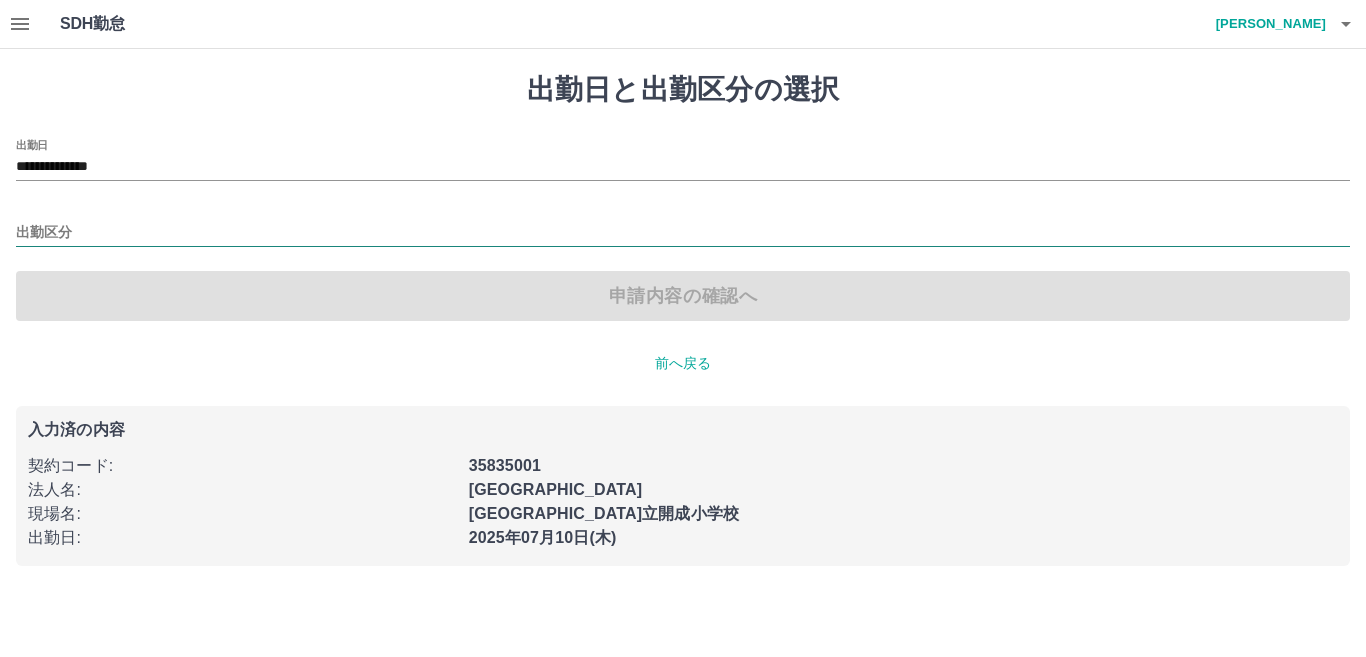 click on "出勤区分" at bounding box center (683, 233) 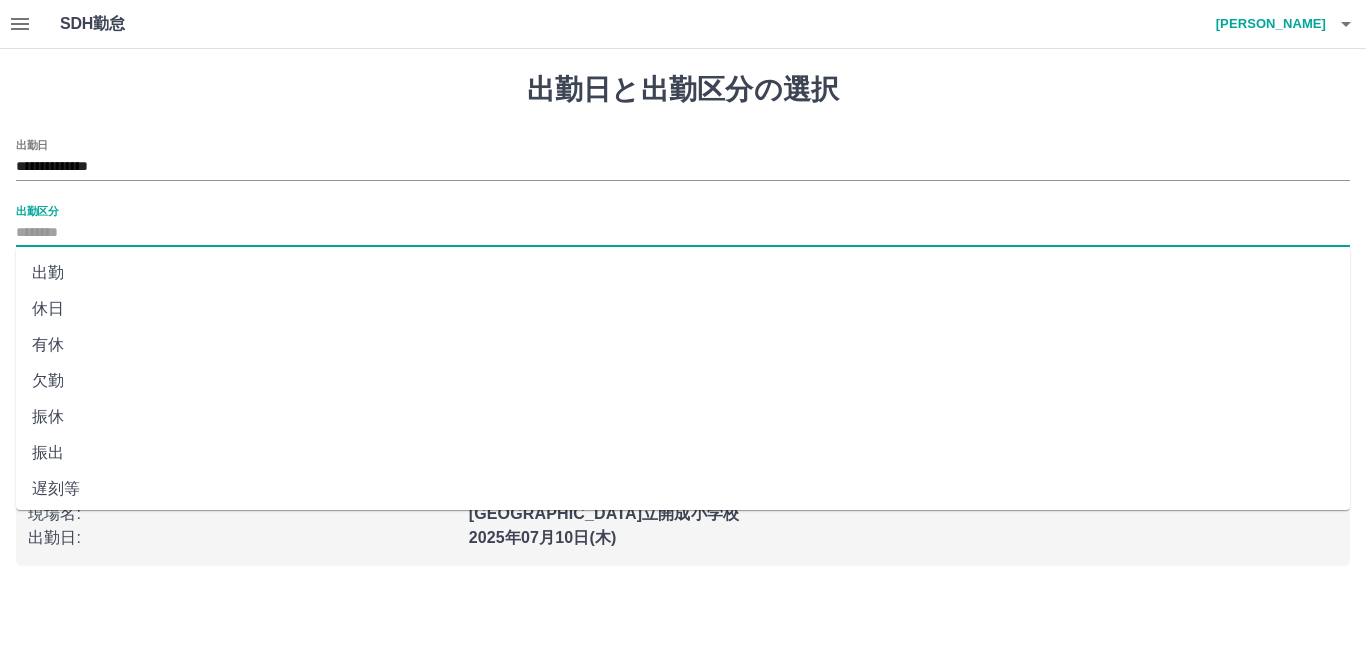 click on "出勤" at bounding box center (683, 273) 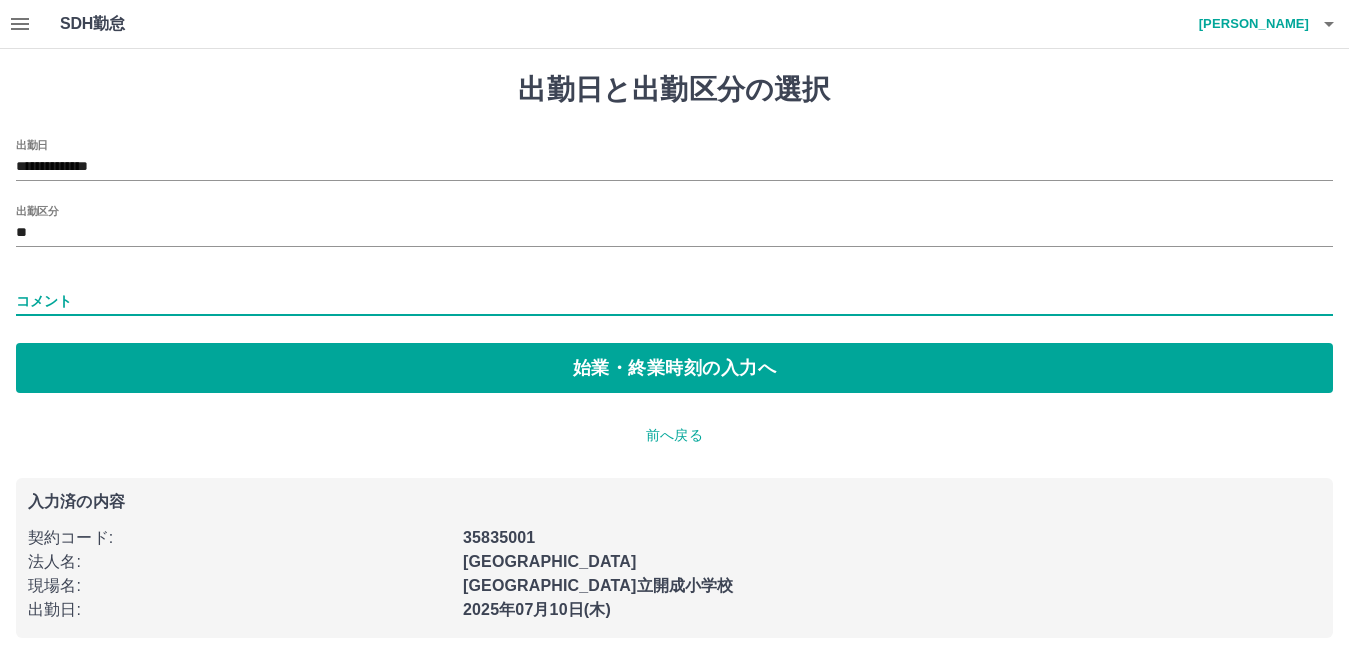 click on "コメント" at bounding box center [674, 301] 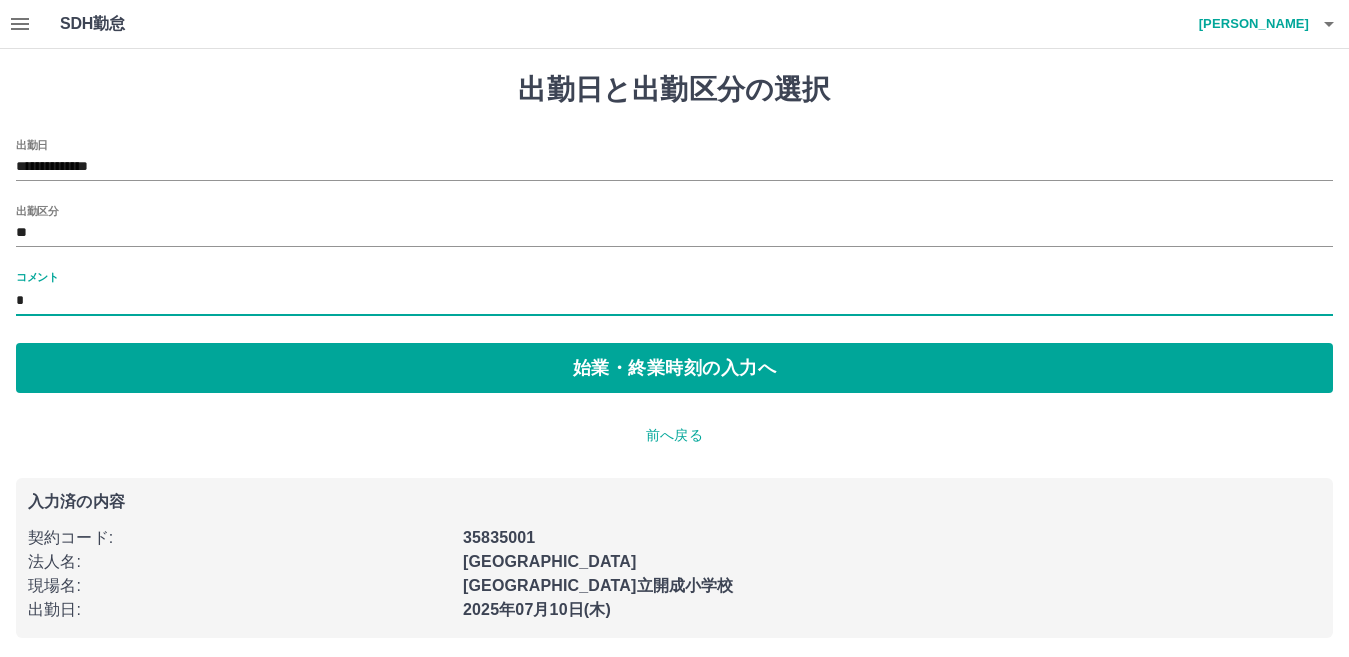 click on "*" at bounding box center [674, 301] 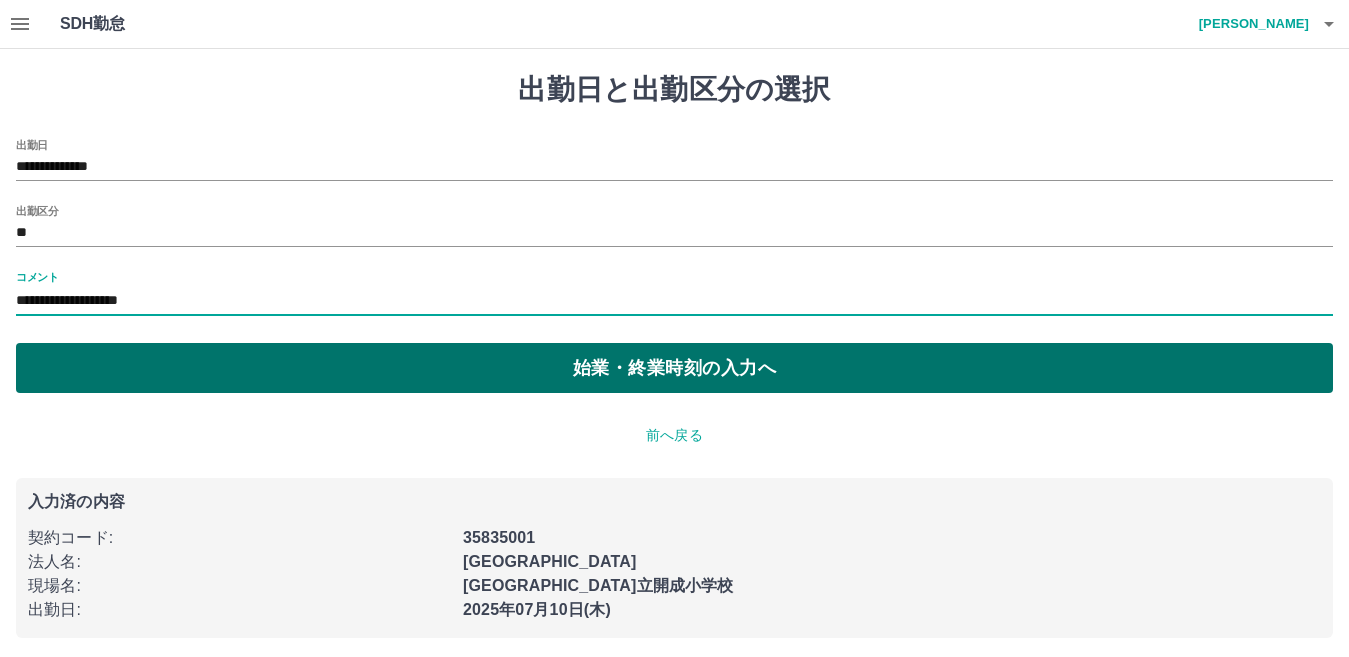 click on "始業・終業時刻の入力へ" at bounding box center [674, 368] 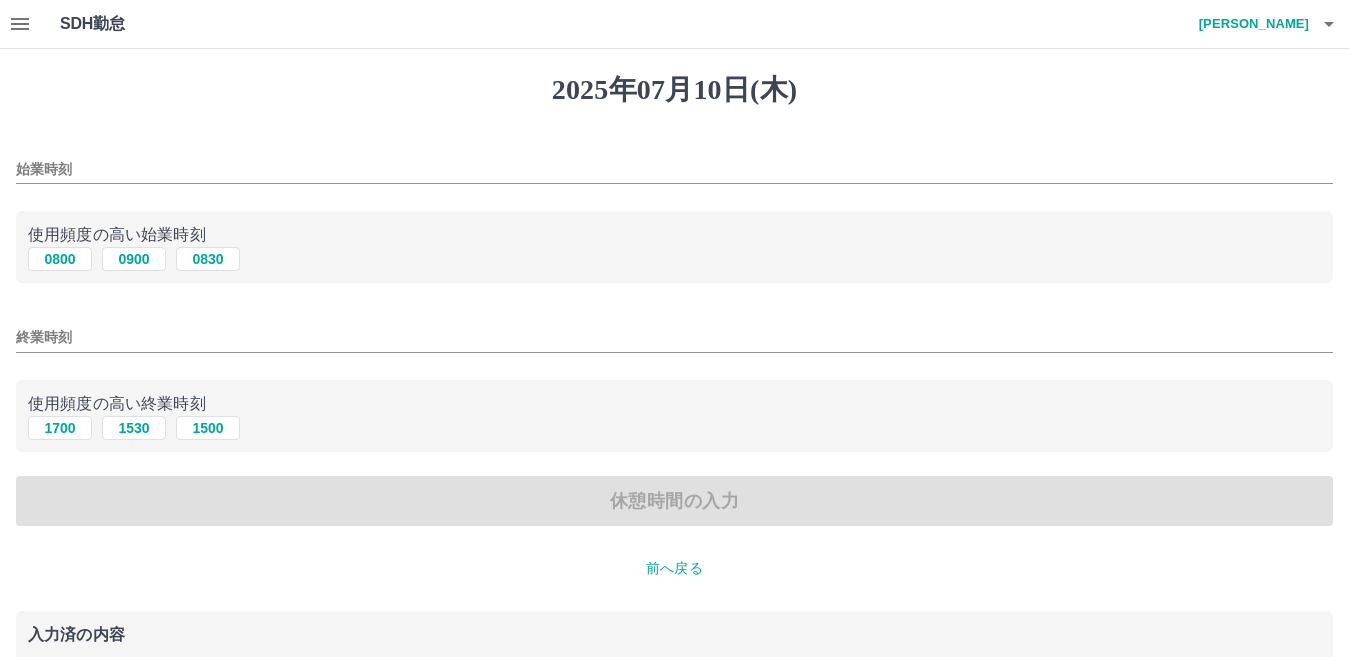 click on "始業時刻" at bounding box center (674, 169) 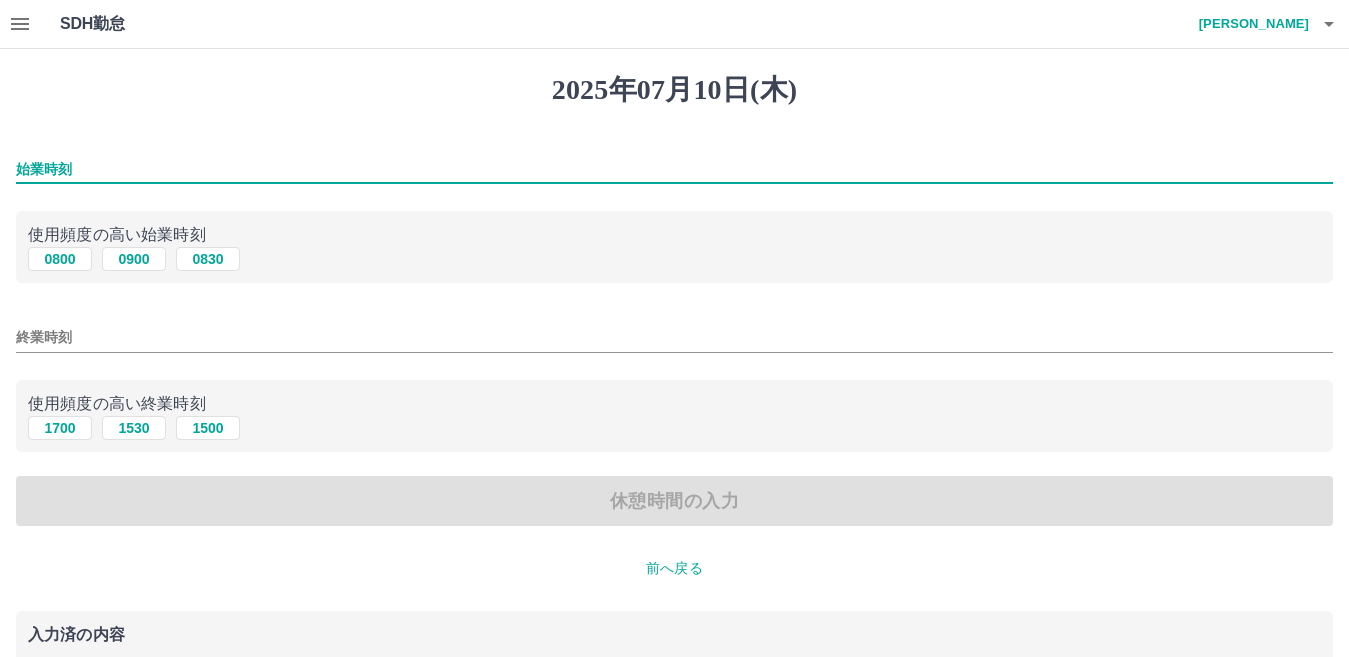 type on "****" 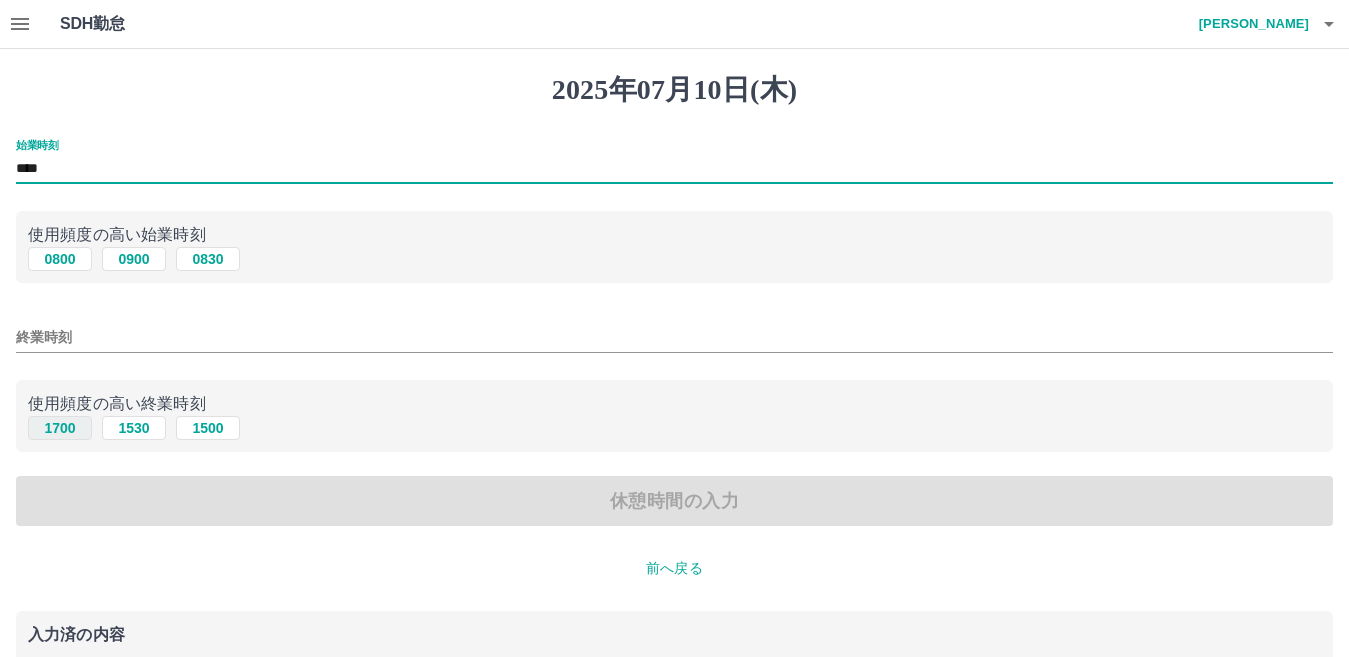 click on "1700" at bounding box center (60, 428) 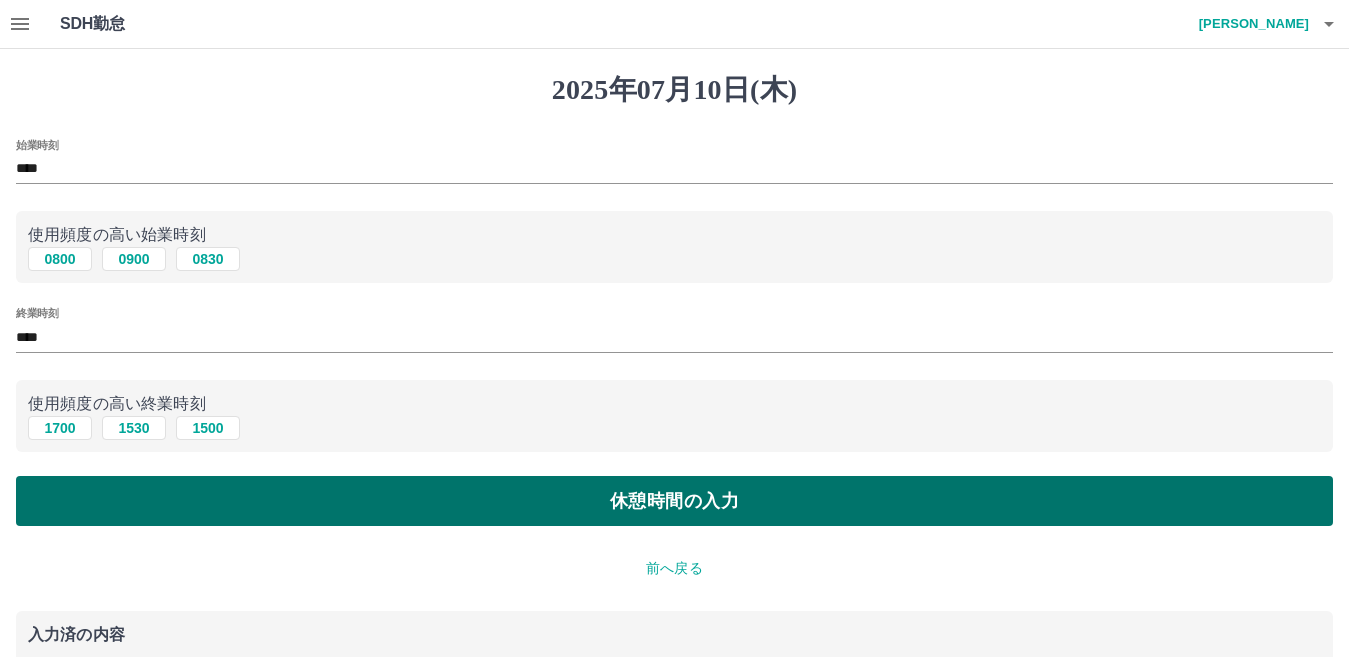 click on "休憩時間の入力" at bounding box center (674, 501) 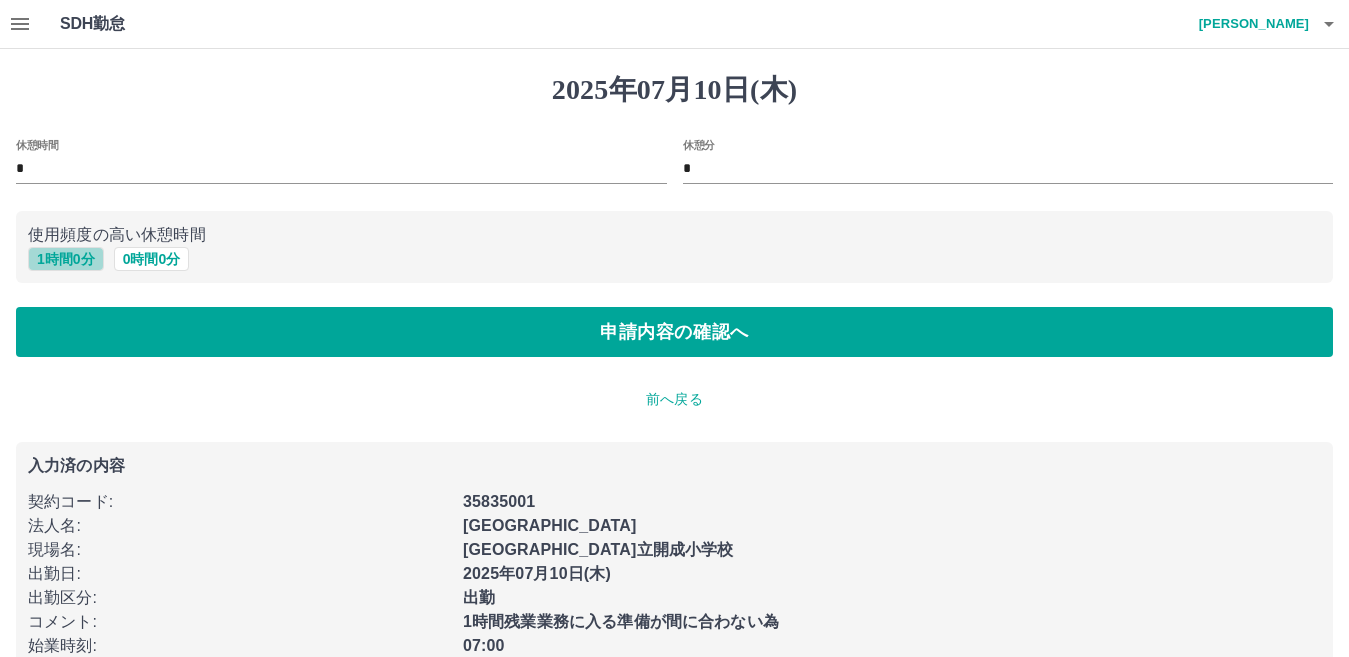 click on "1 時間 0 分" at bounding box center [66, 259] 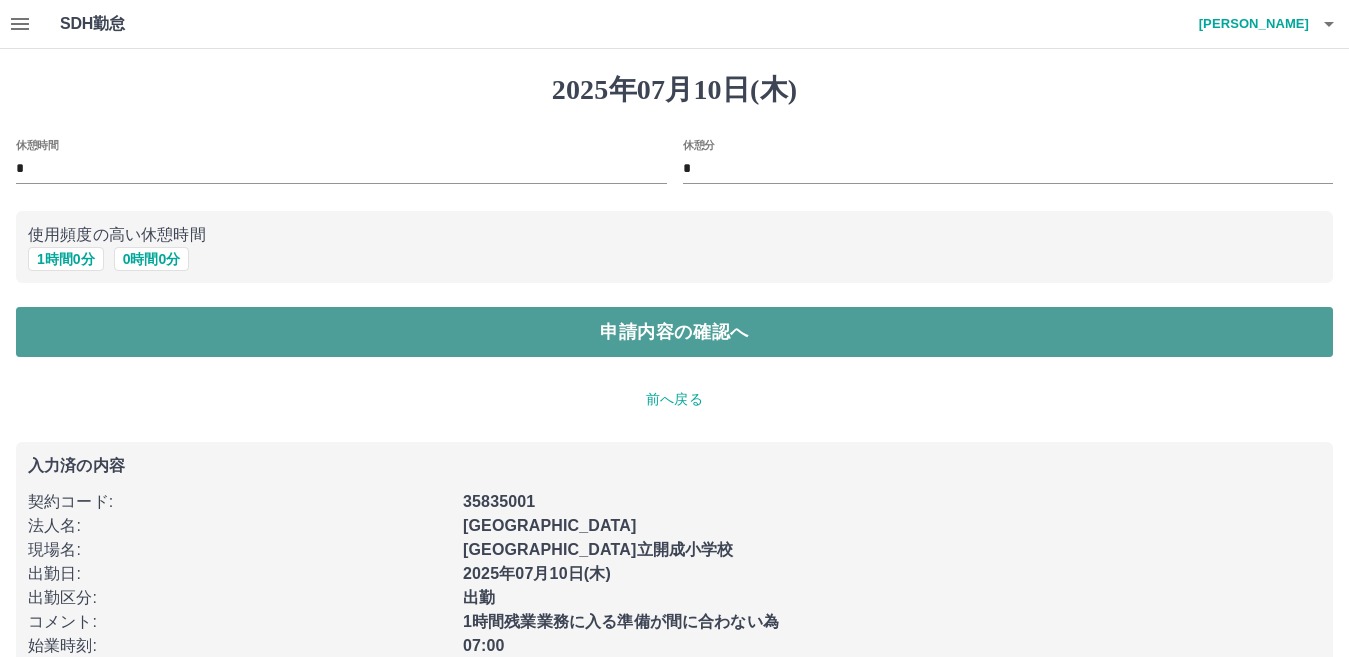 click on "申請内容の確認へ" at bounding box center [674, 332] 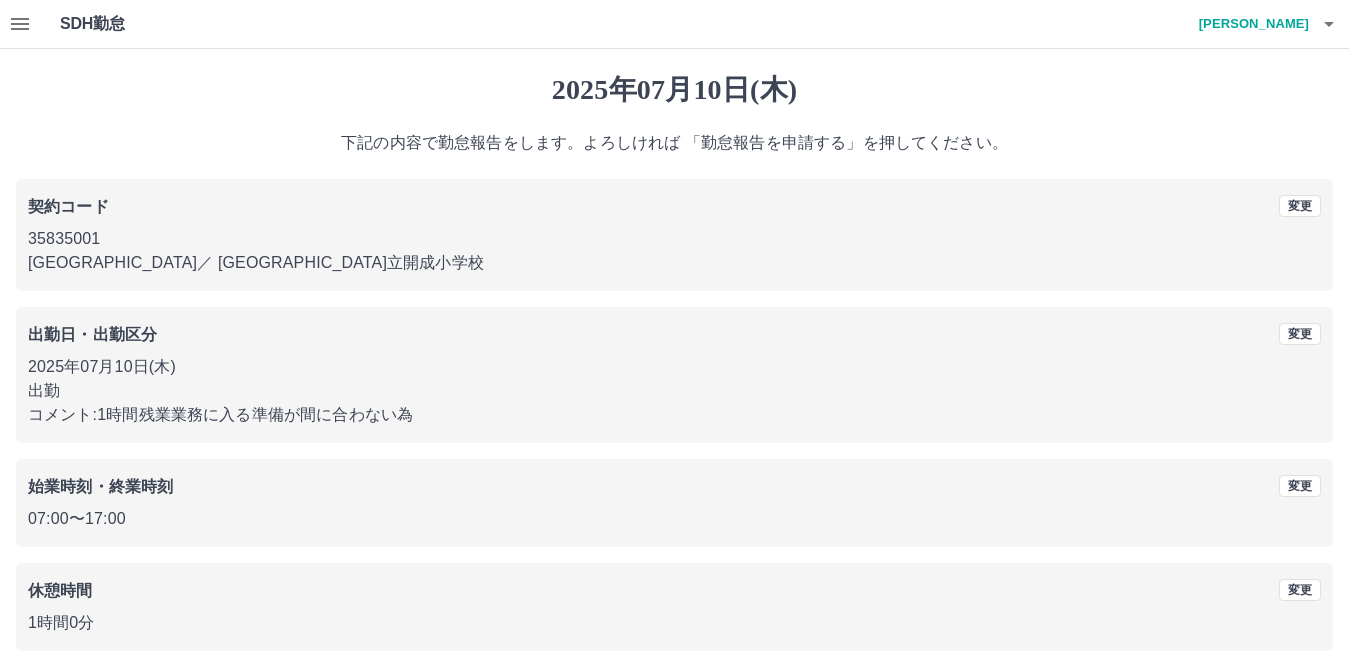 scroll, scrollTop: 92, scrollLeft: 0, axis: vertical 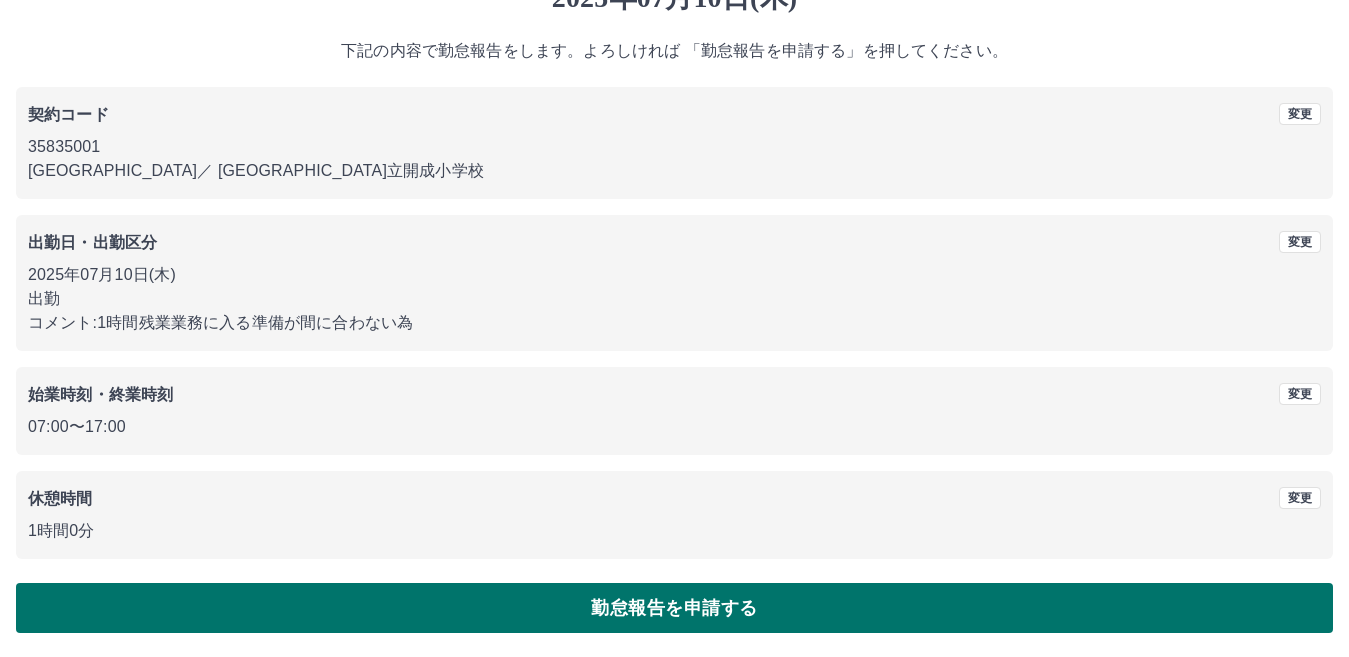 click on "勤怠報告を申請する" at bounding box center (674, 608) 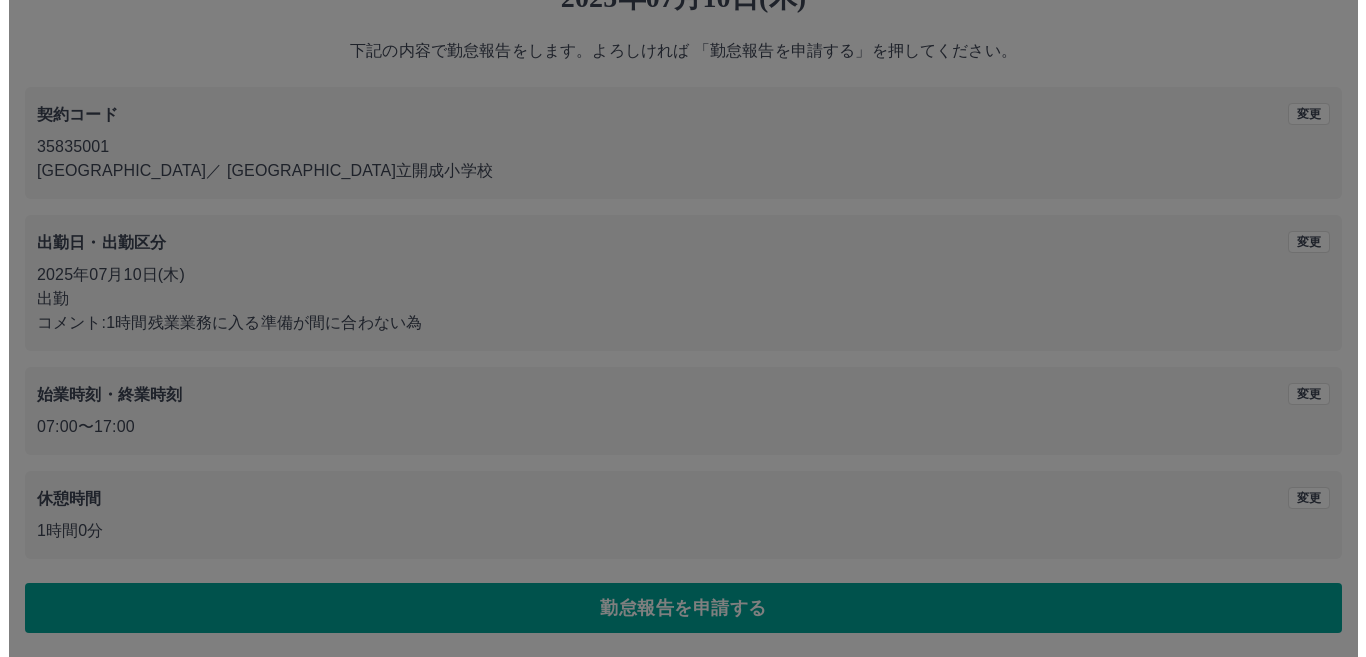 scroll, scrollTop: 0, scrollLeft: 0, axis: both 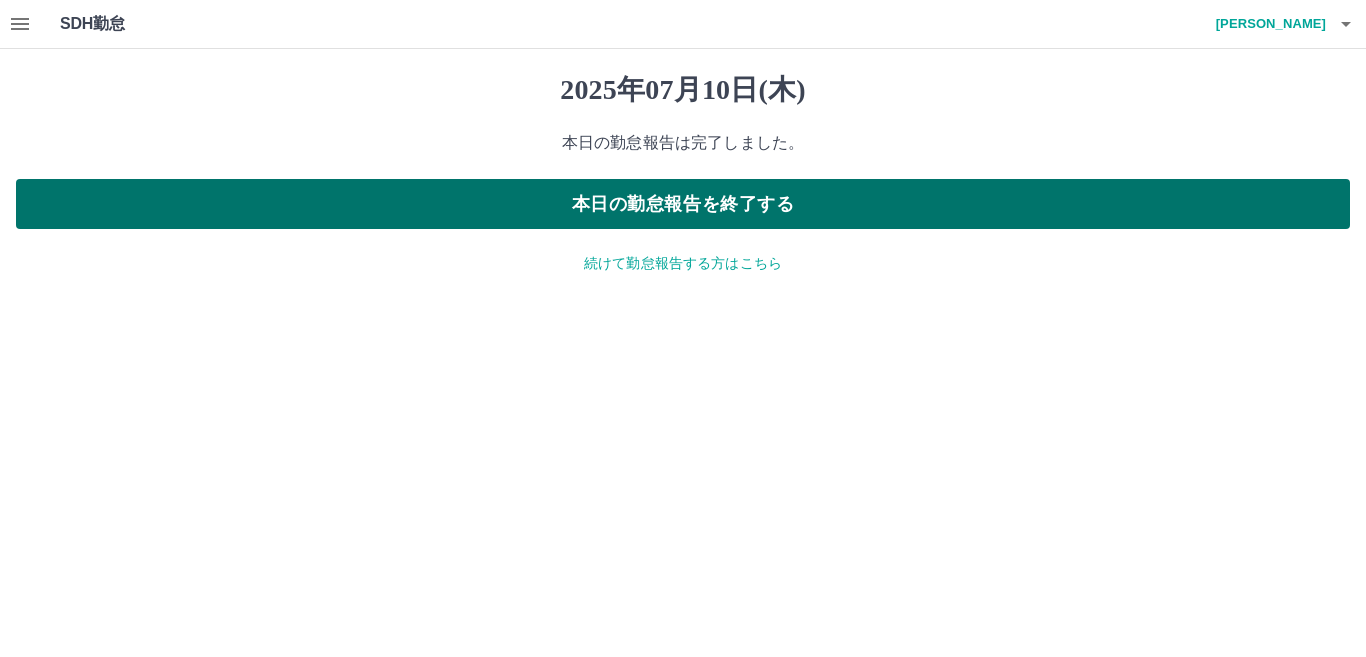 click on "本日の勤怠報告を終了する" at bounding box center (683, 204) 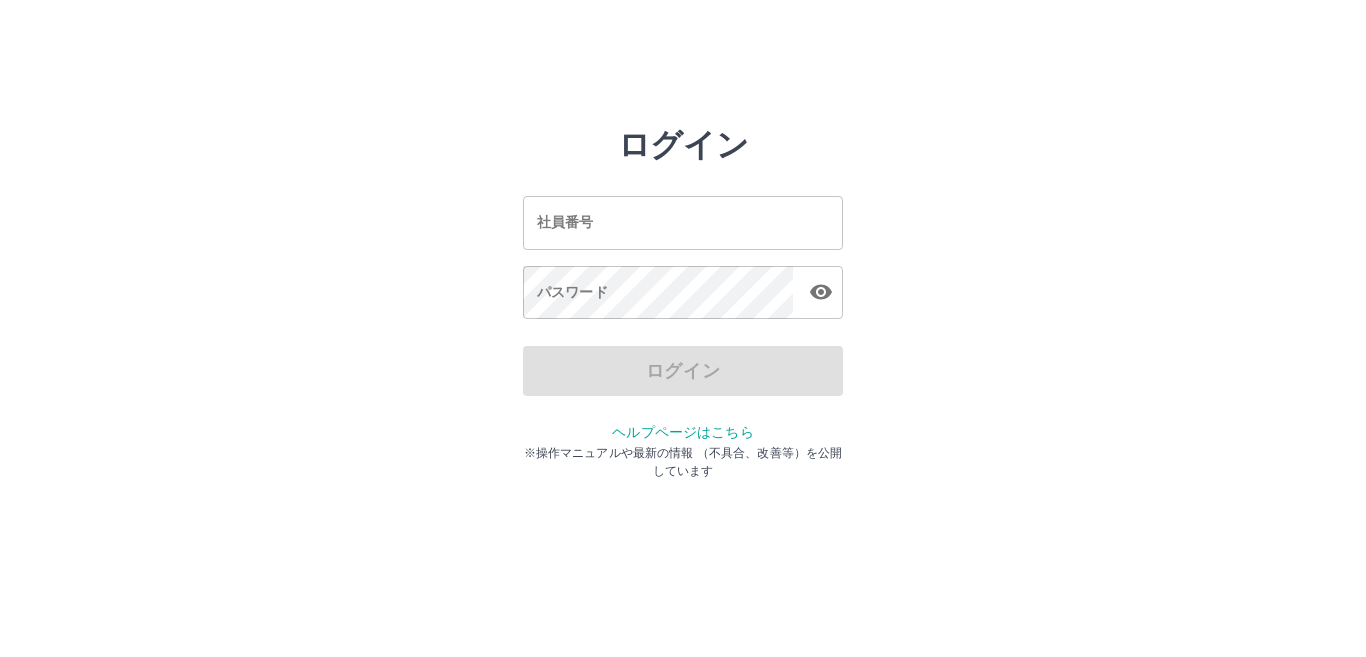 scroll, scrollTop: 0, scrollLeft: 0, axis: both 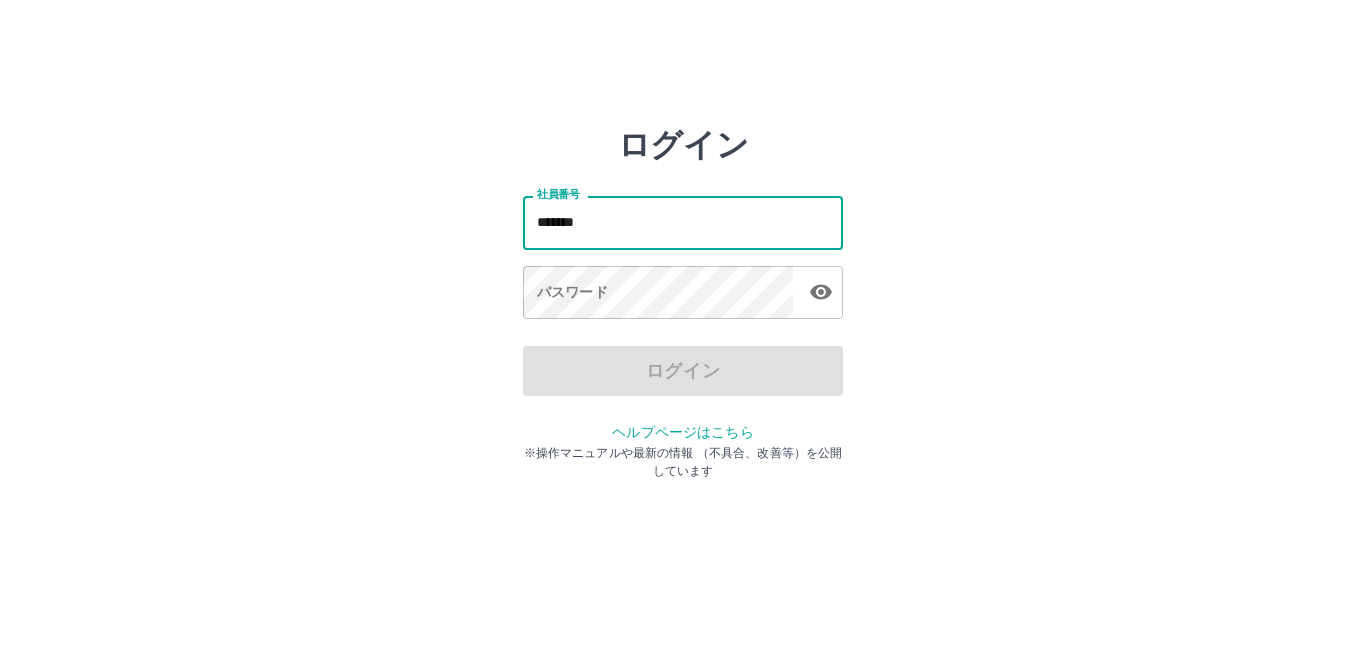 type on "*******" 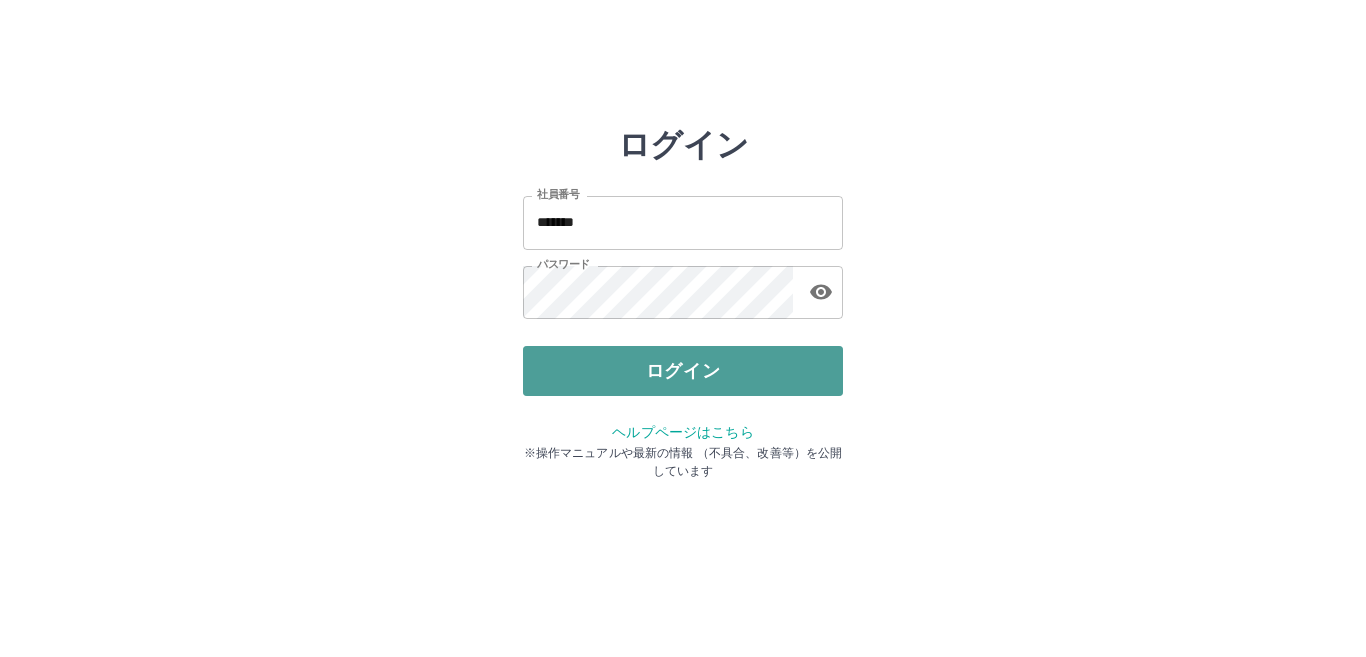 click on "ログイン" at bounding box center (683, 371) 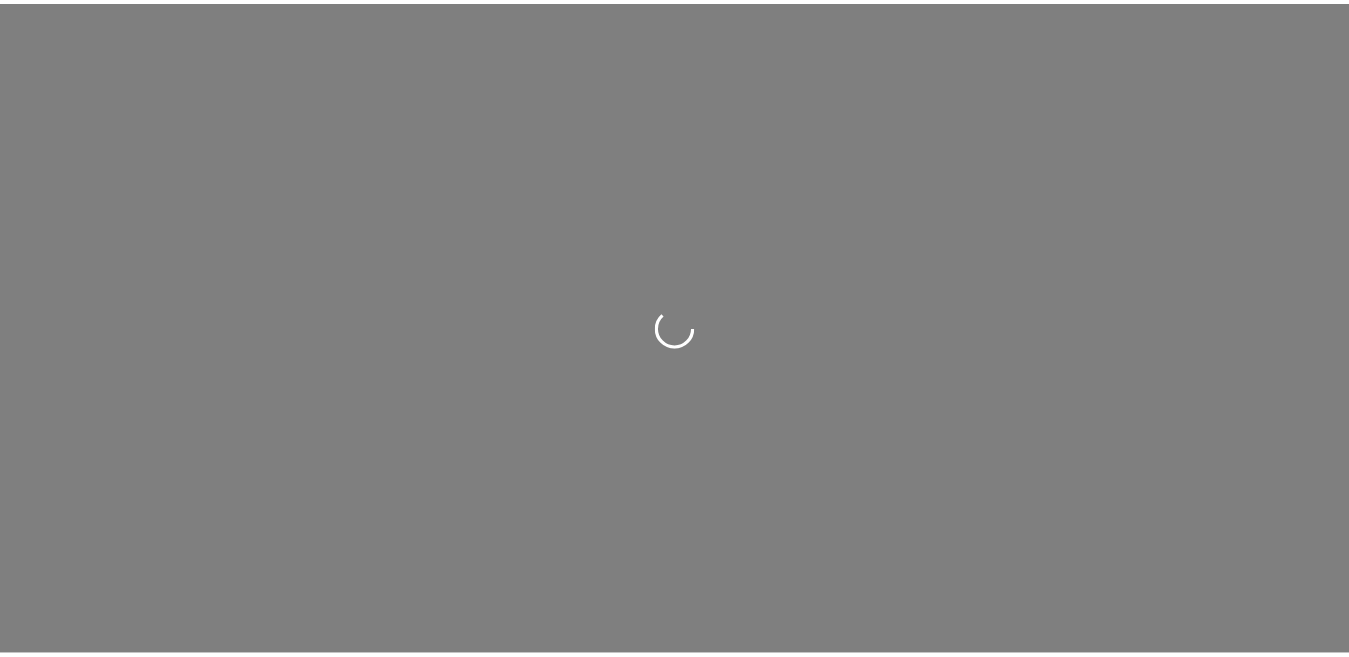 scroll, scrollTop: 0, scrollLeft: 0, axis: both 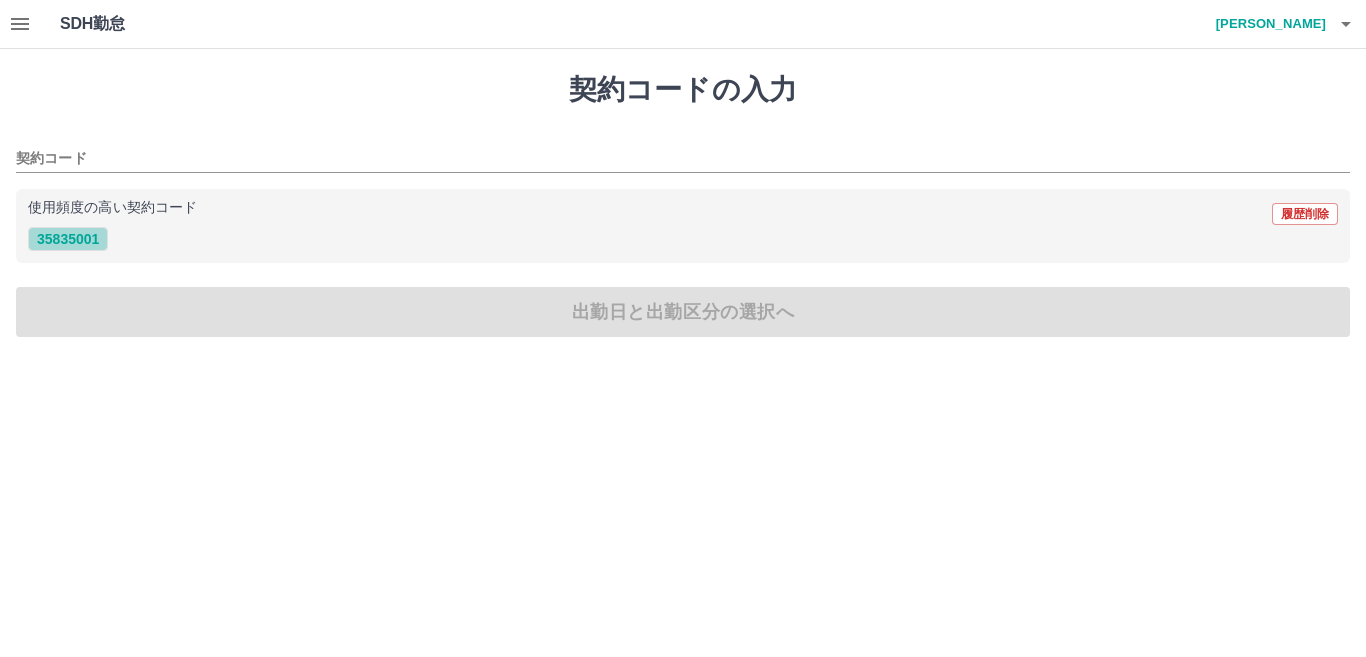 click on "35835001" at bounding box center [68, 239] 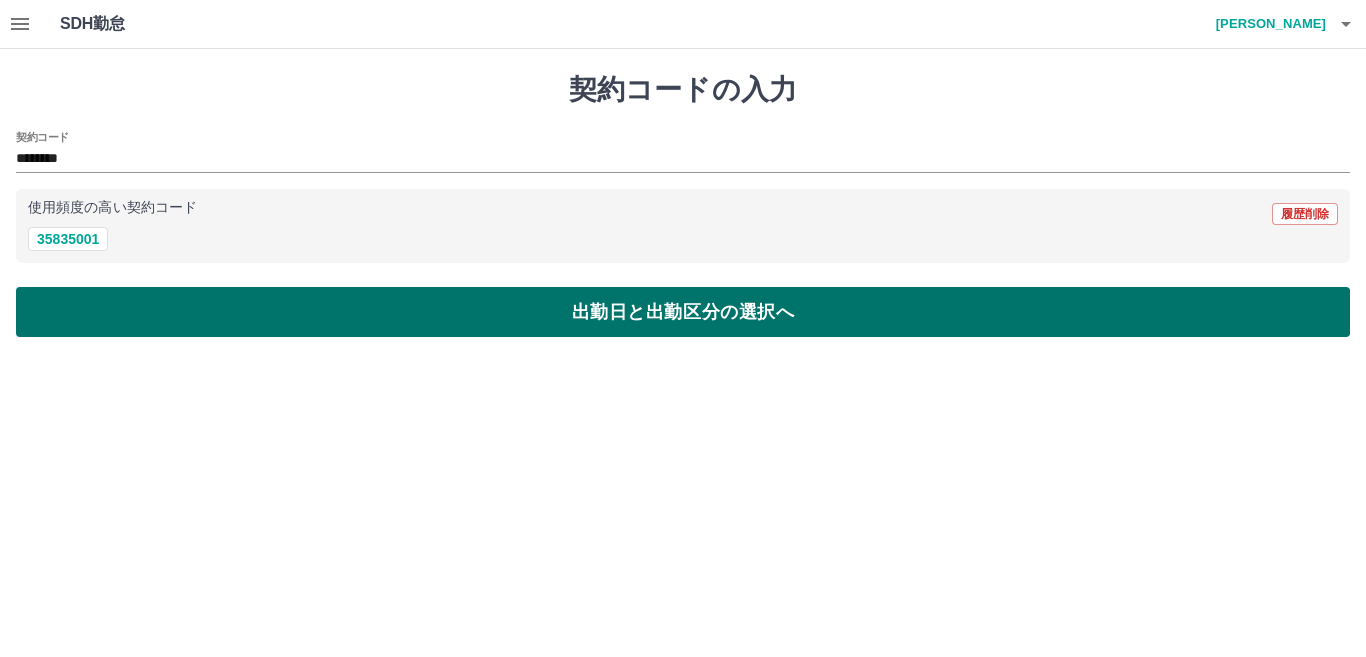 click on "出勤日と出勤区分の選択へ" at bounding box center (683, 312) 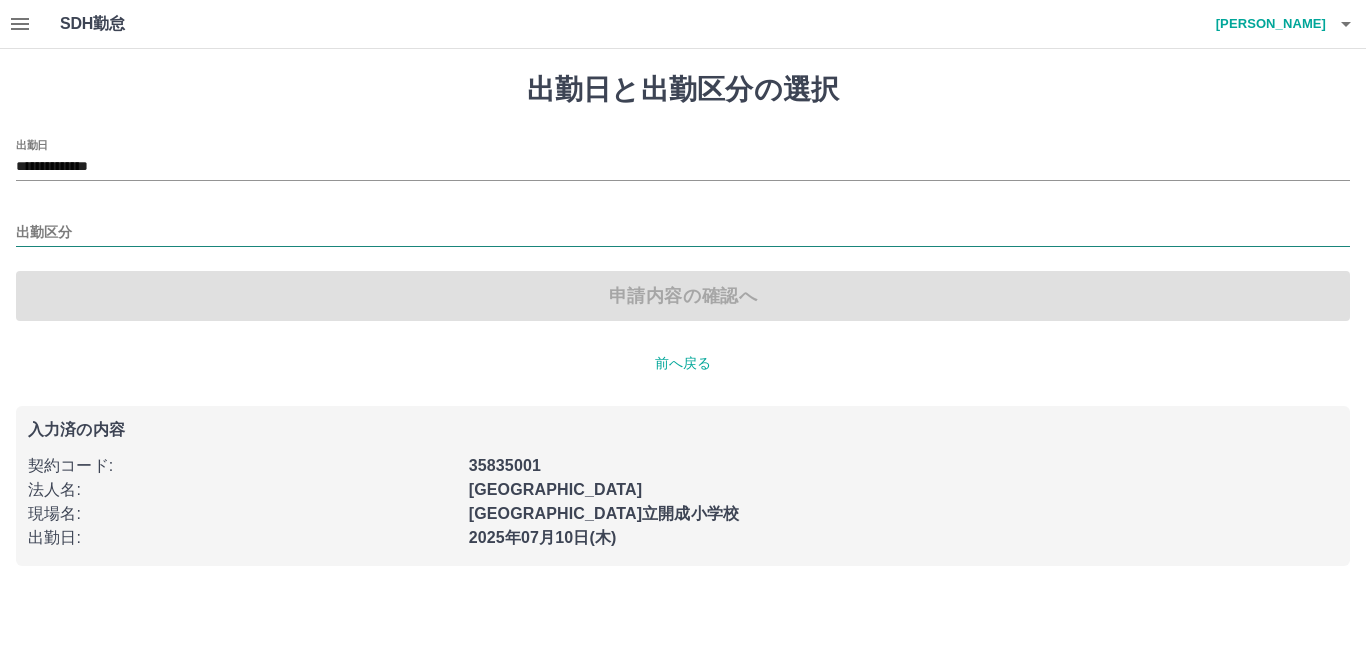 click on "出勤区分" at bounding box center [683, 233] 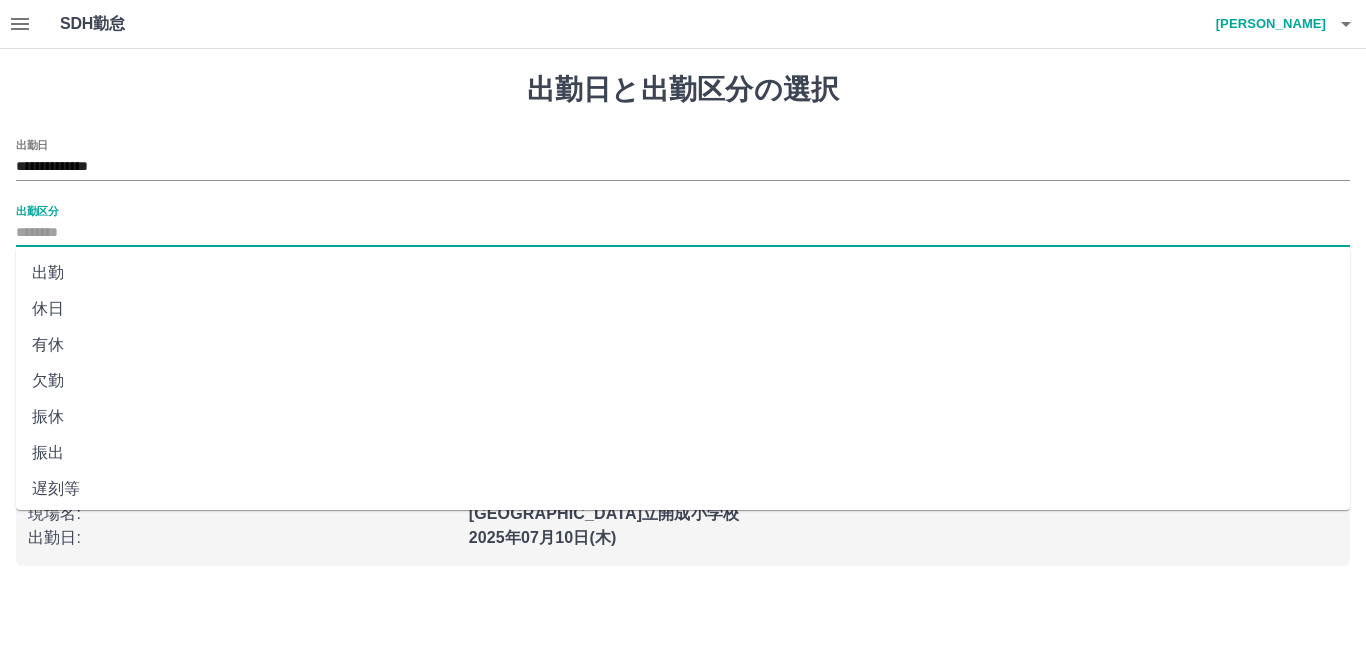 click on "出勤" at bounding box center [683, 273] 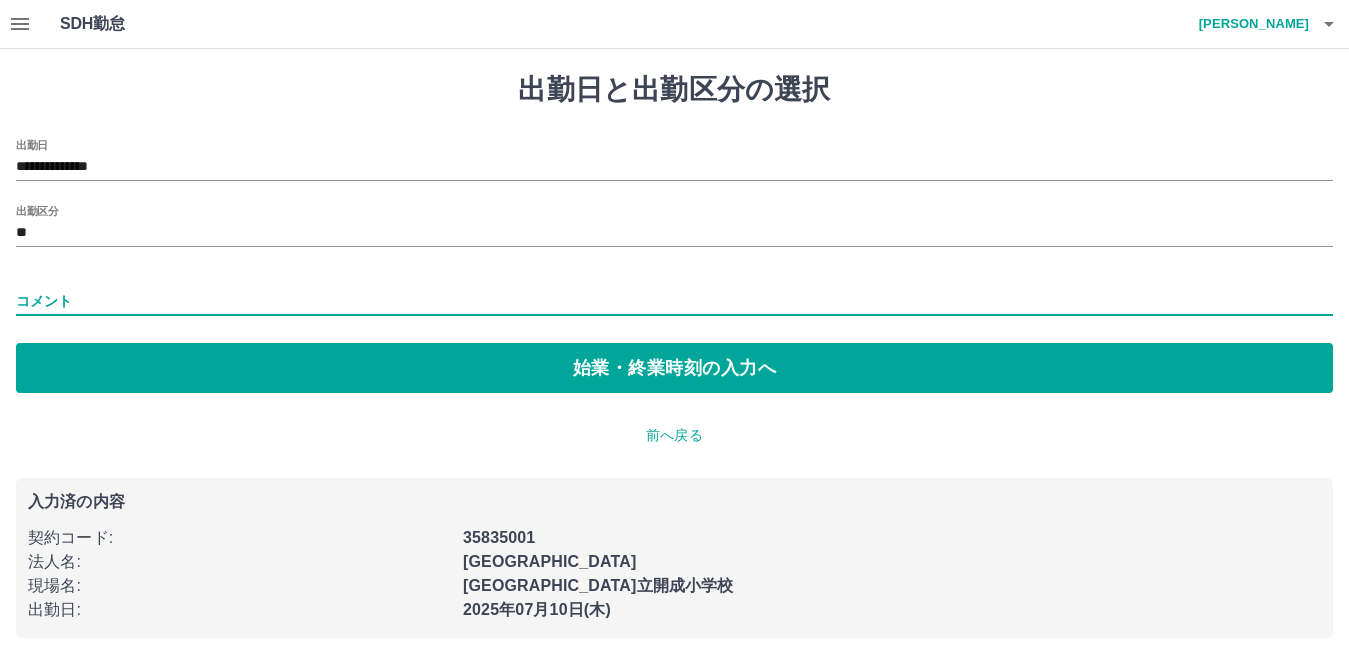 click on "コメント" at bounding box center (674, 301) 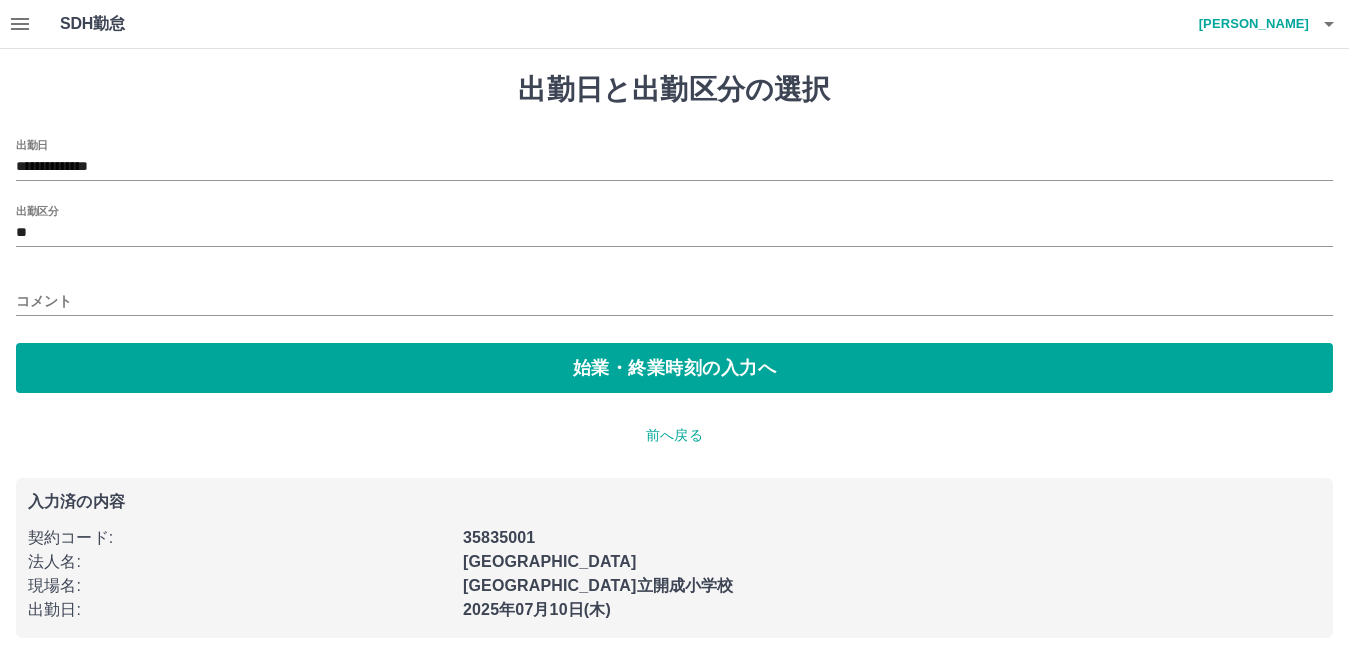 drag, startPoint x: 275, startPoint y: 468, endPoint x: 278, endPoint y: 435, distance: 33.13608 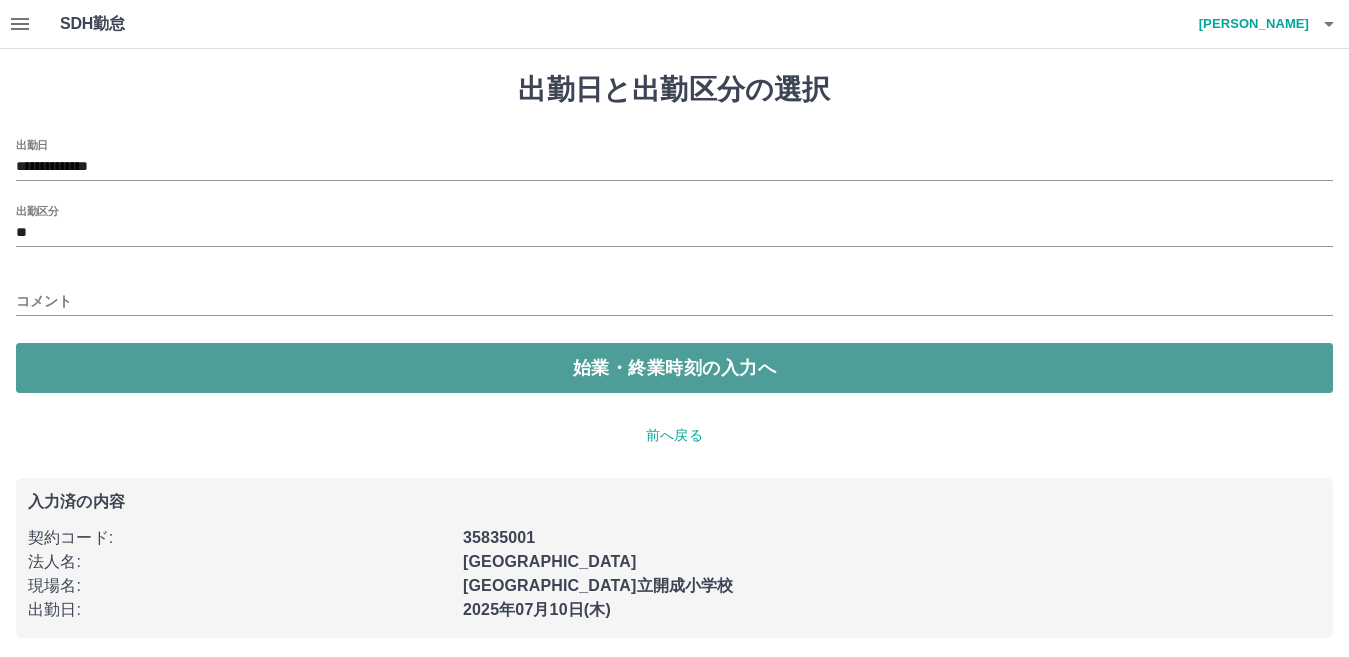 click on "始業・終業時刻の入力へ" at bounding box center (674, 368) 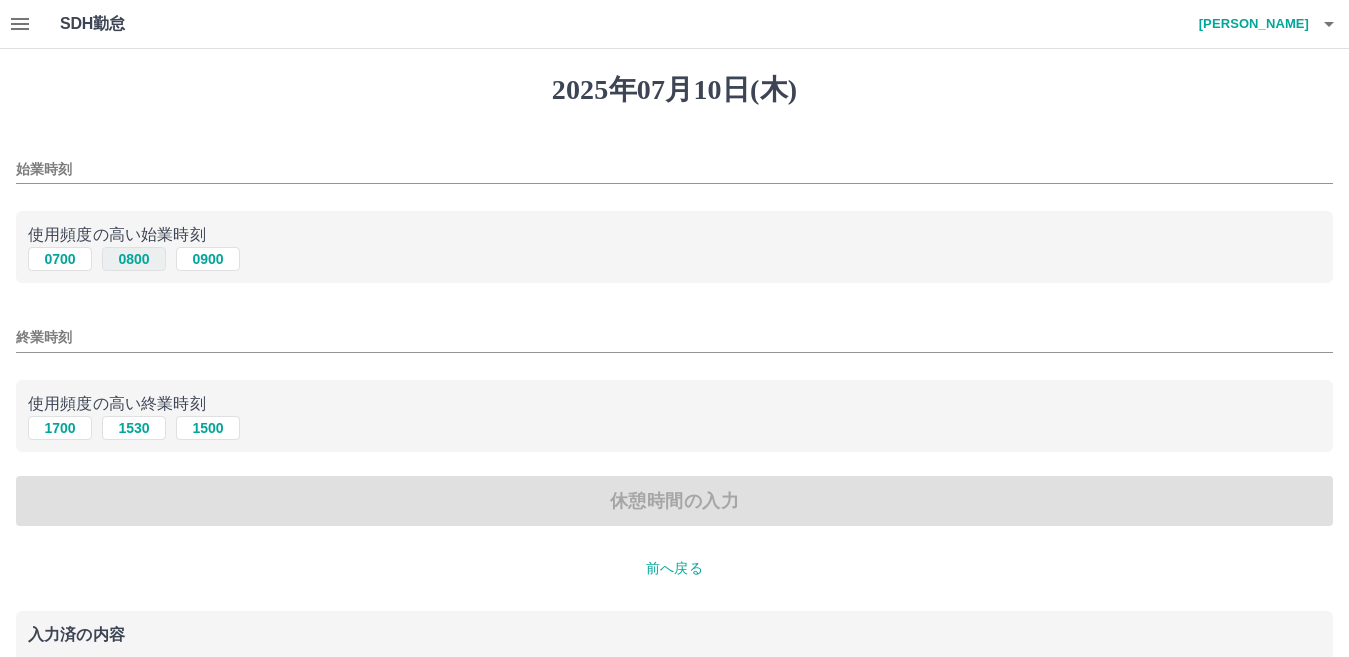 click on "0800" at bounding box center [134, 259] 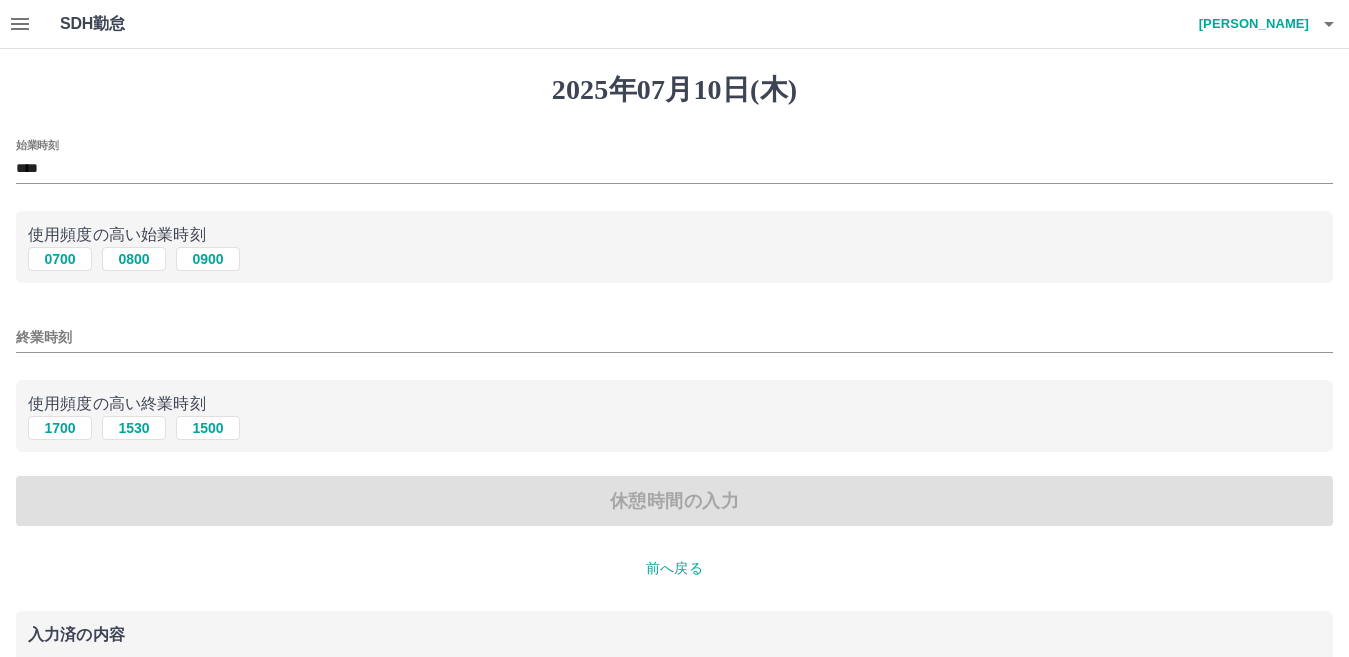 click on "終業時刻" at bounding box center (674, 337) 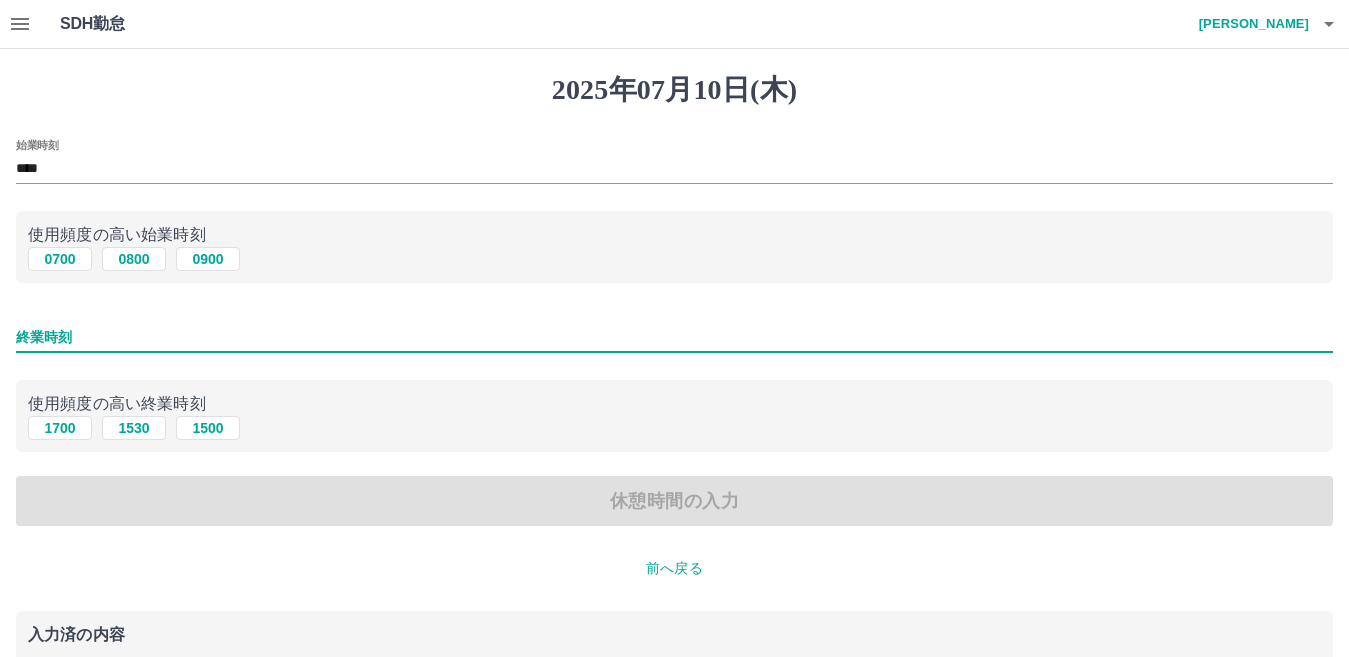 type on "****" 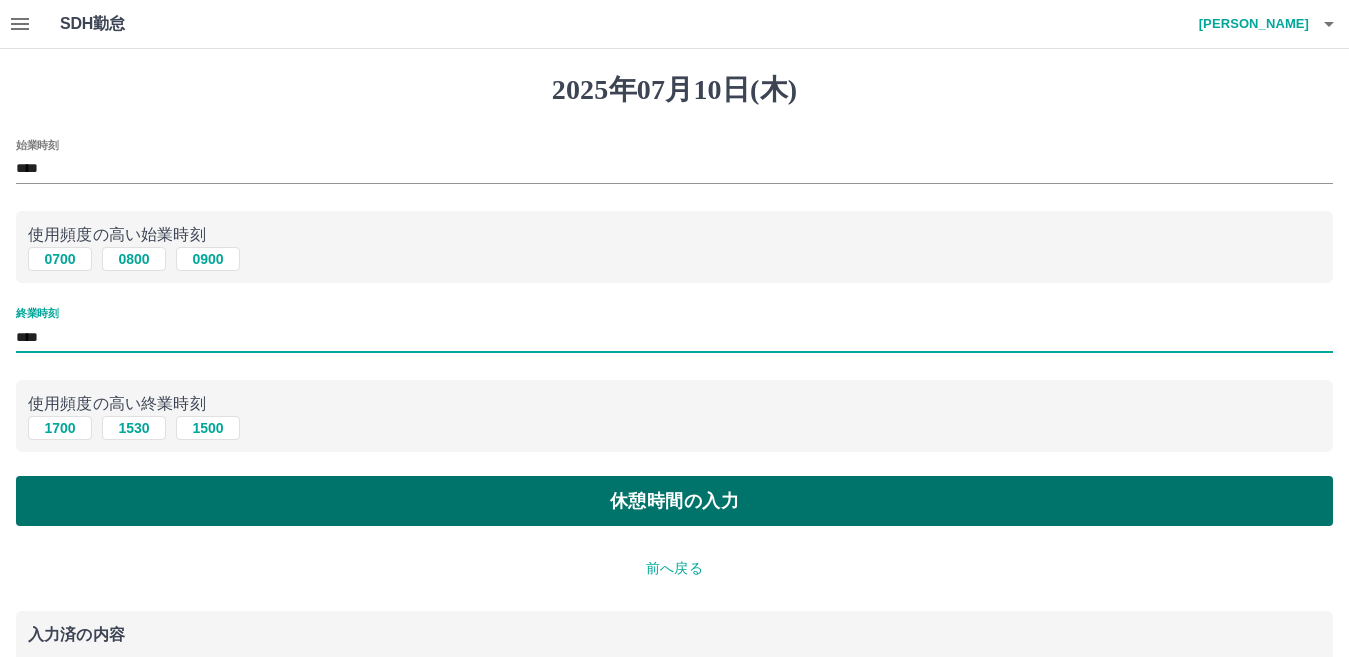click on "休憩時間の入力" at bounding box center (674, 501) 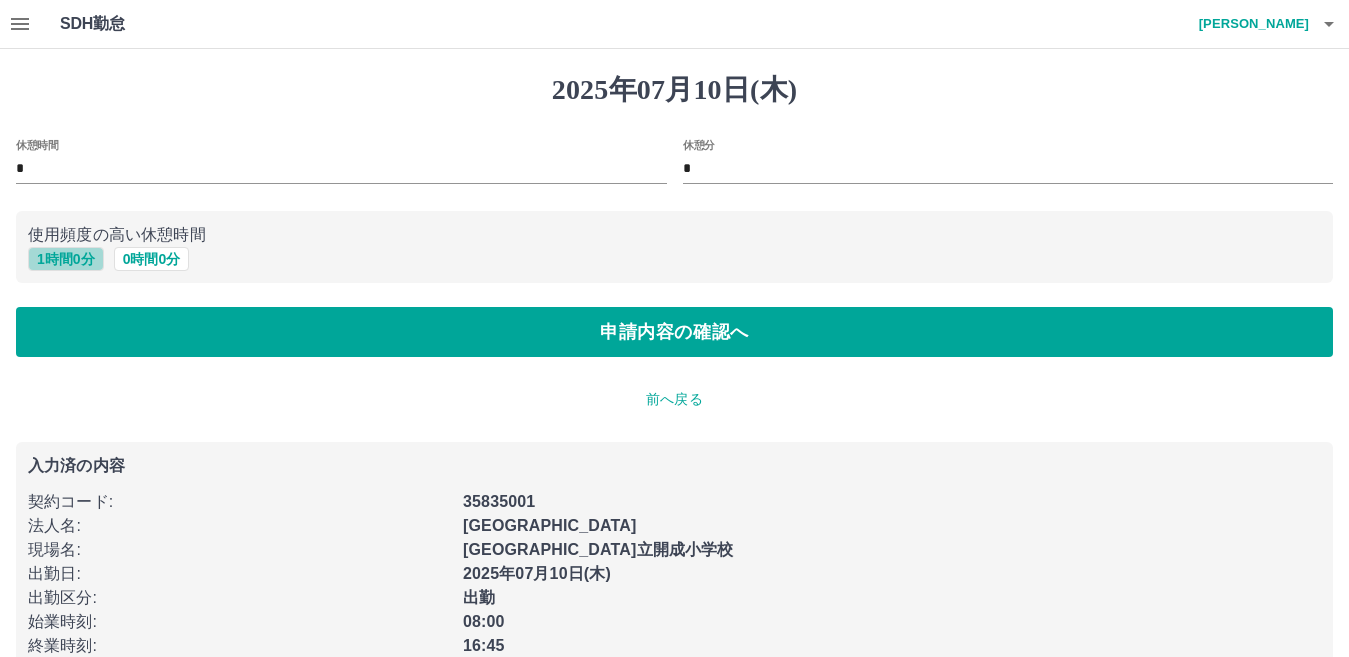click on "1 時間 0 分" at bounding box center [66, 259] 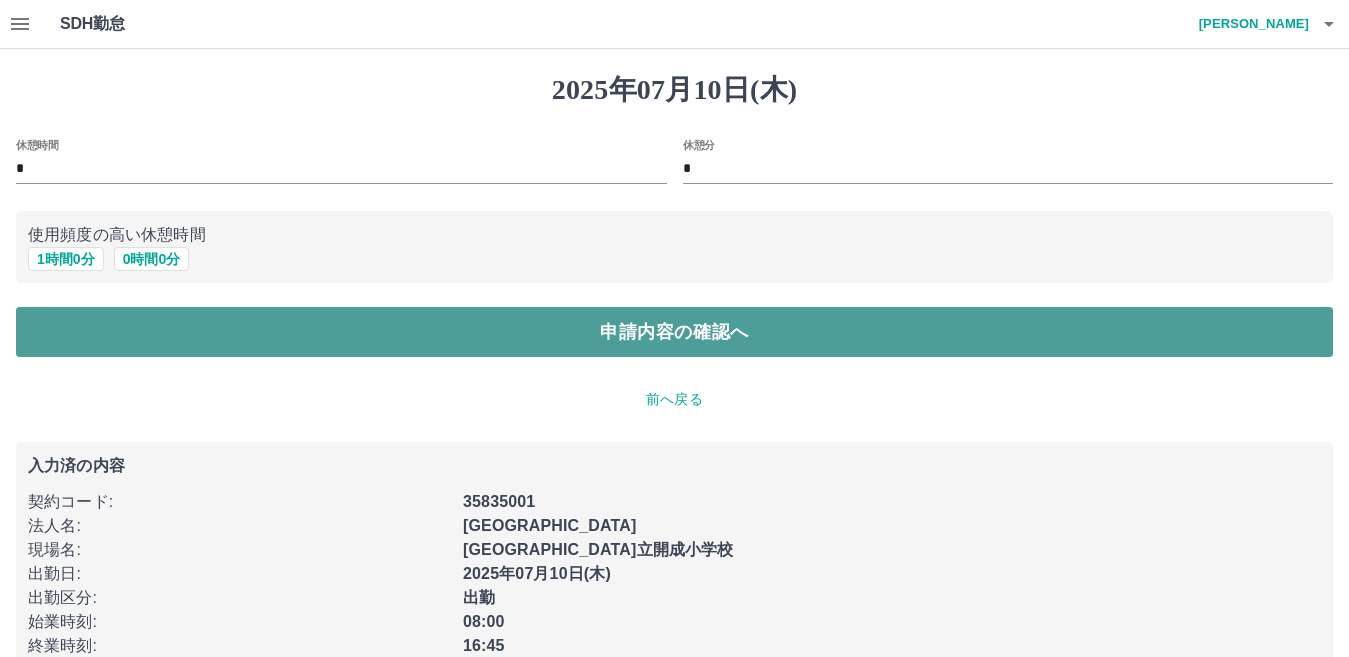 click on "申請内容の確認へ" at bounding box center (674, 332) 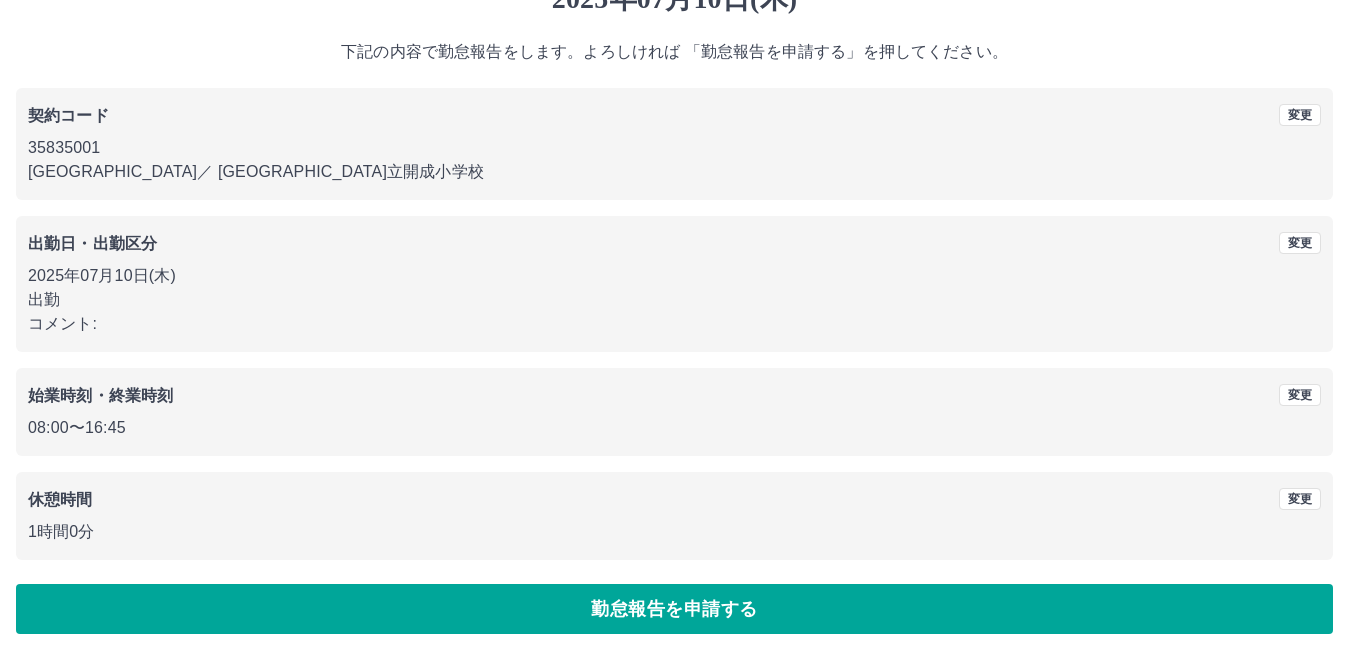 scroll, scrollTop: 92, scrollLeft: 0, axis: vertical 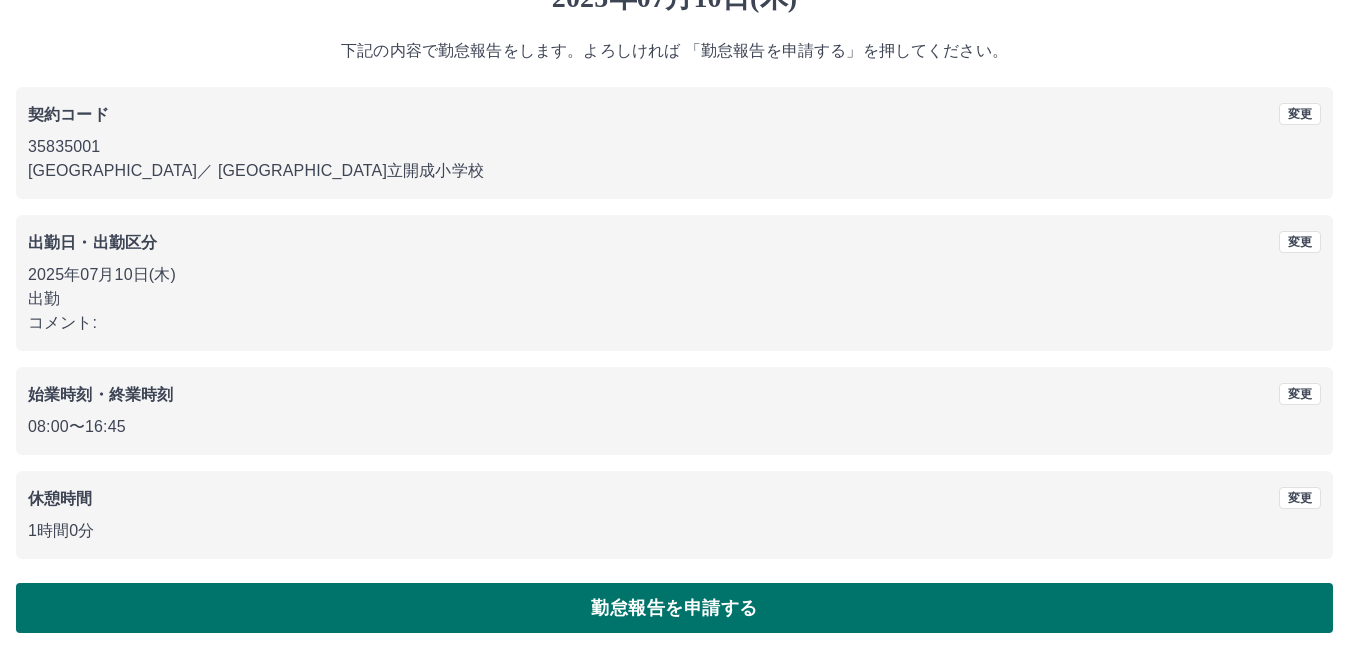 click on "勤怠報告を申請する" at bounding box center (674, 608) 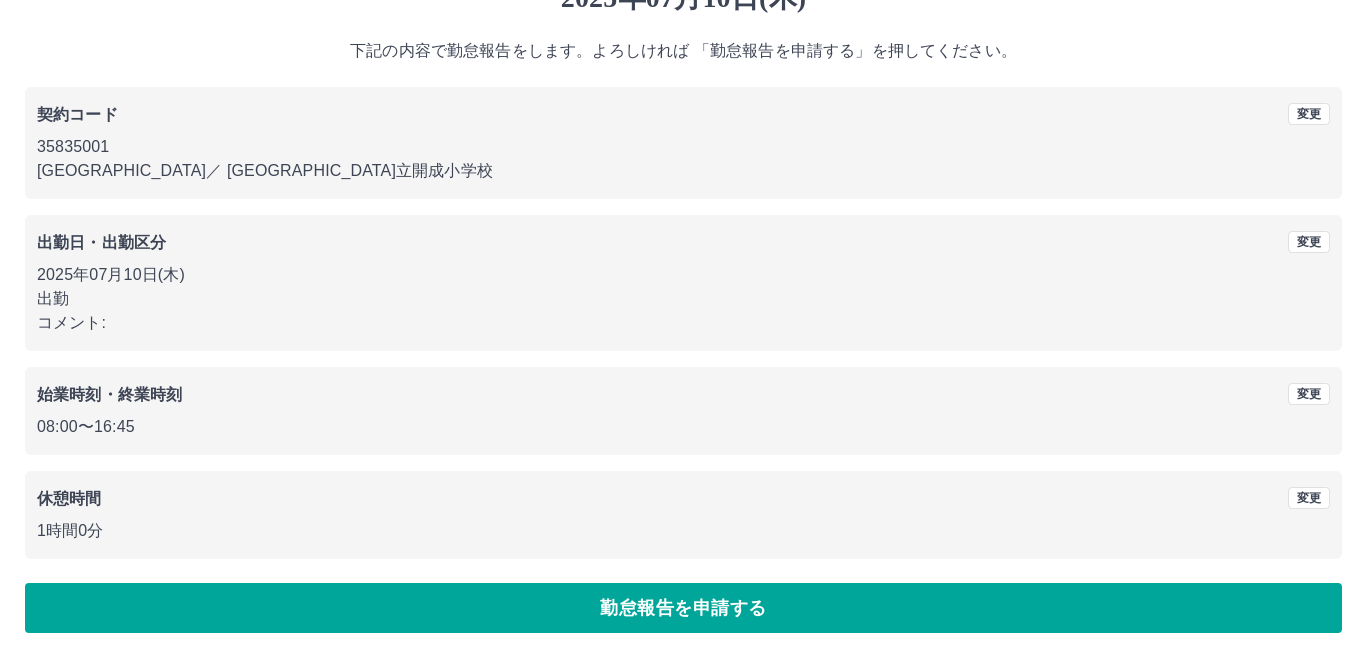 scroll, scrollTop: 0, scrollLeft: 0, axis: both 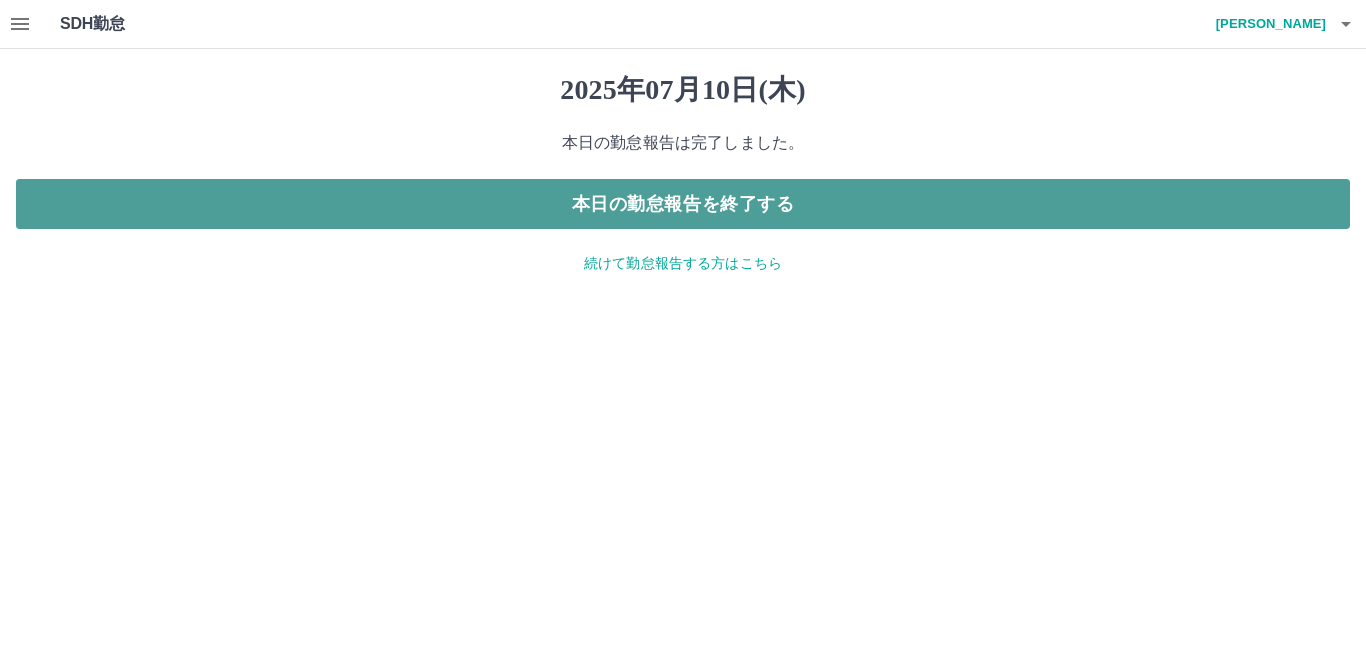 click on "本日の勤怠報告を終了する" at bounding box center [683, 204] 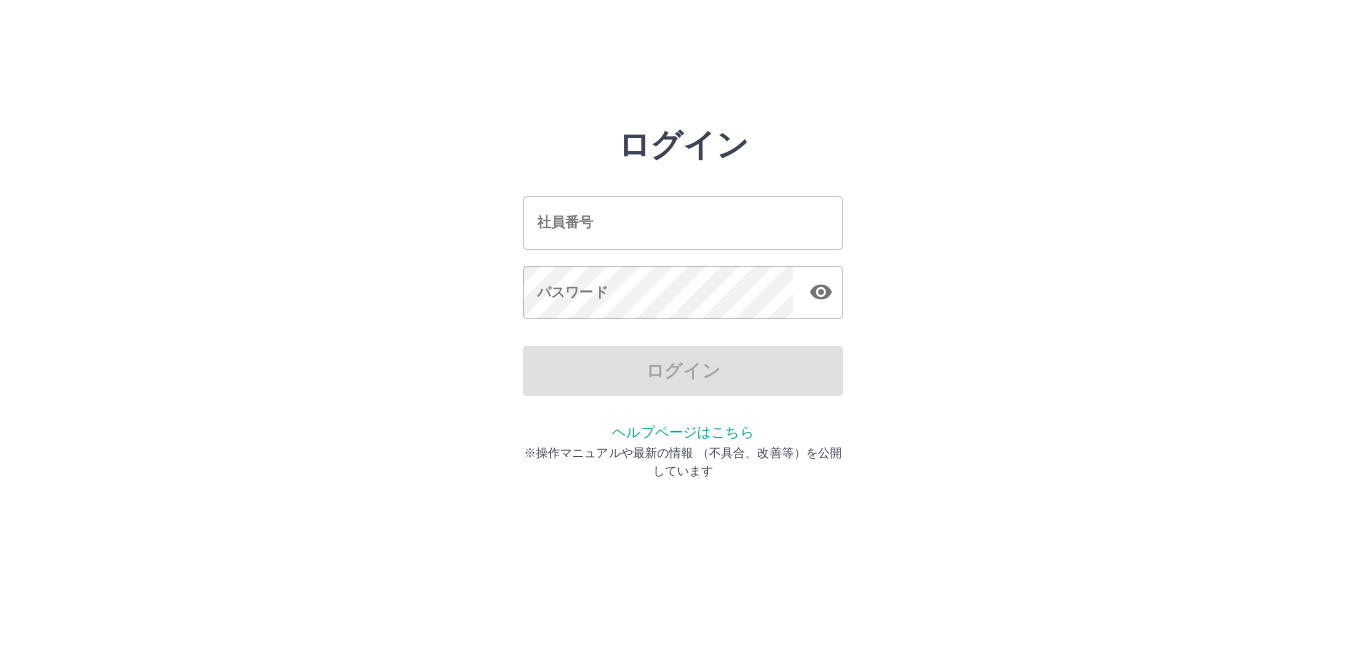 scroll, scrollTop: 0, scrollLeft: 0, axis: both 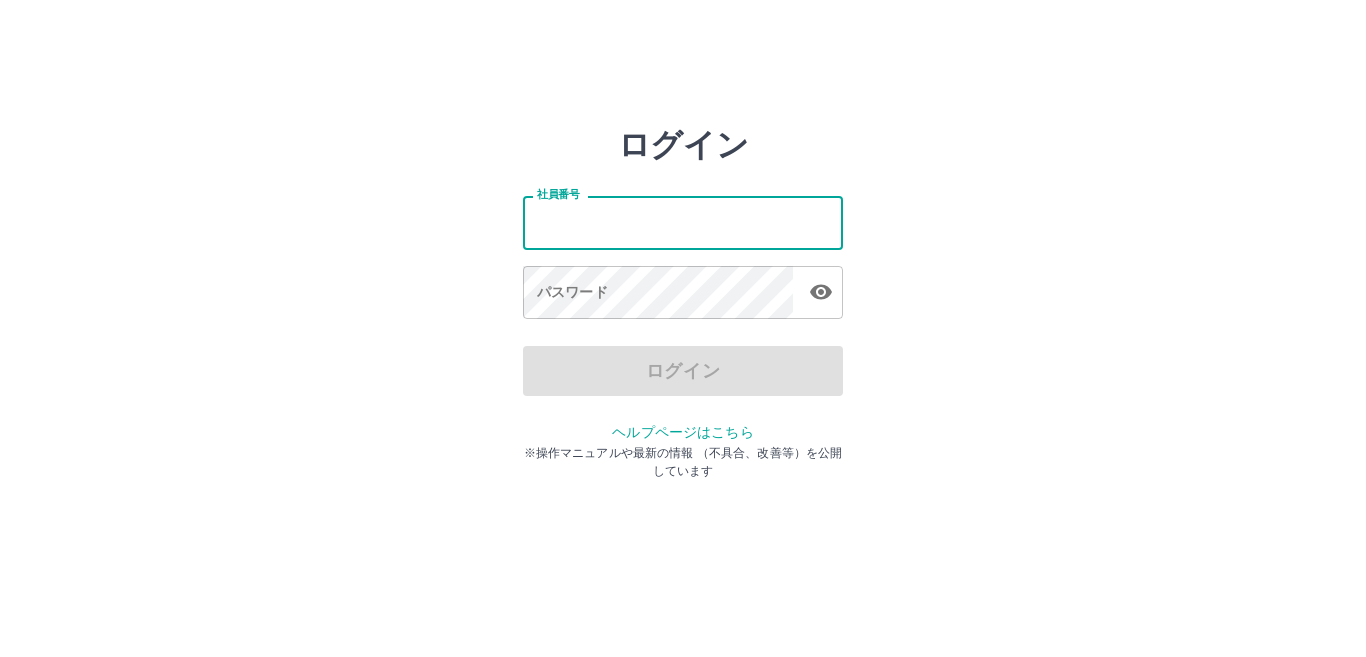 click on "社員番号" at bounding box center [683, 222] 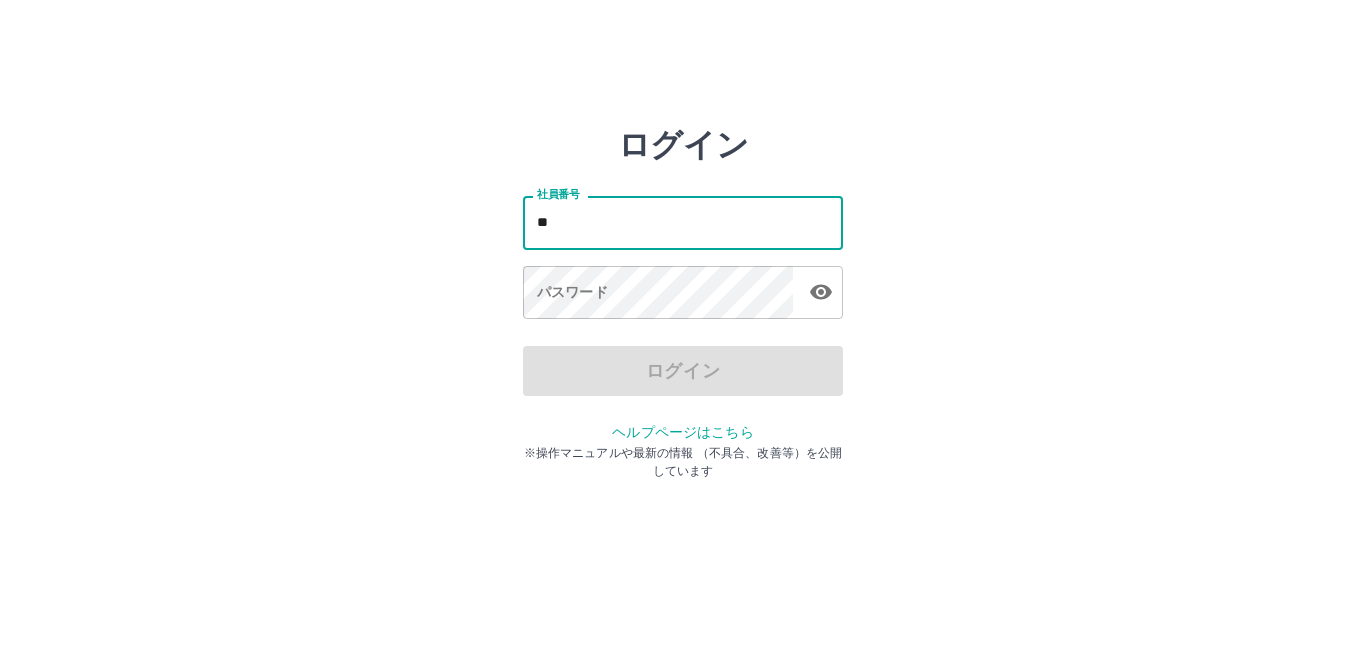 type on "*" 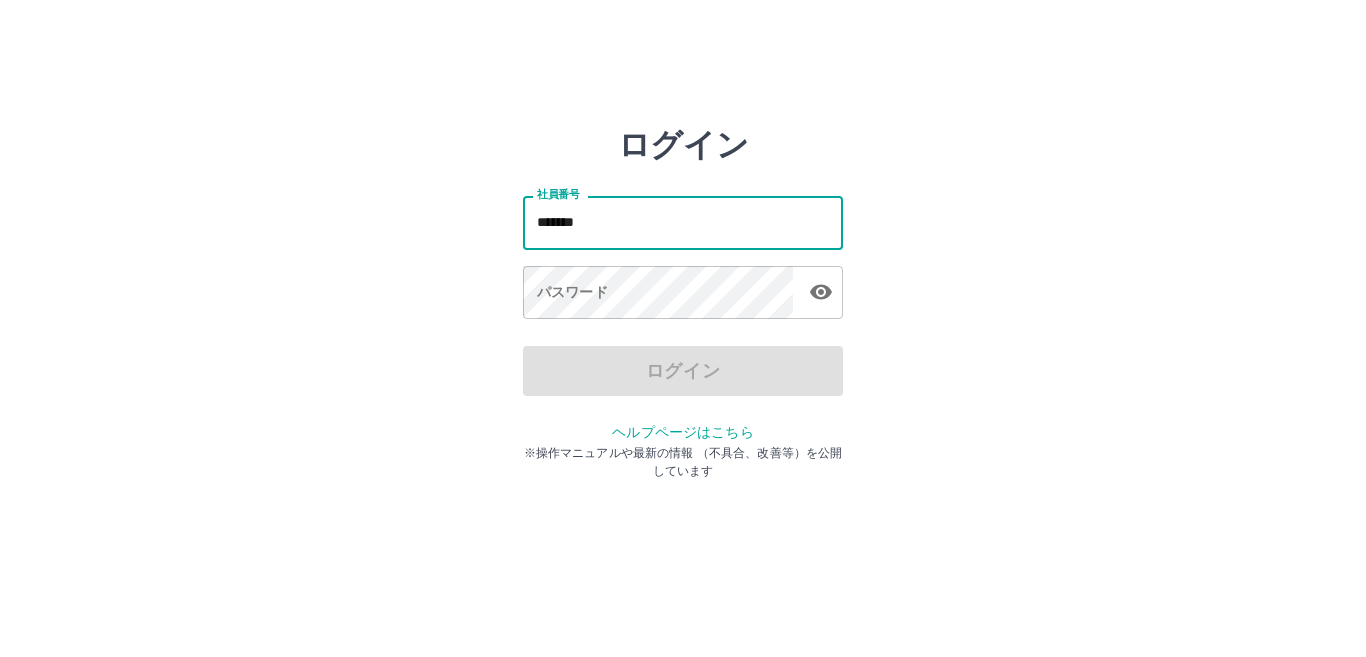 type on "*******" 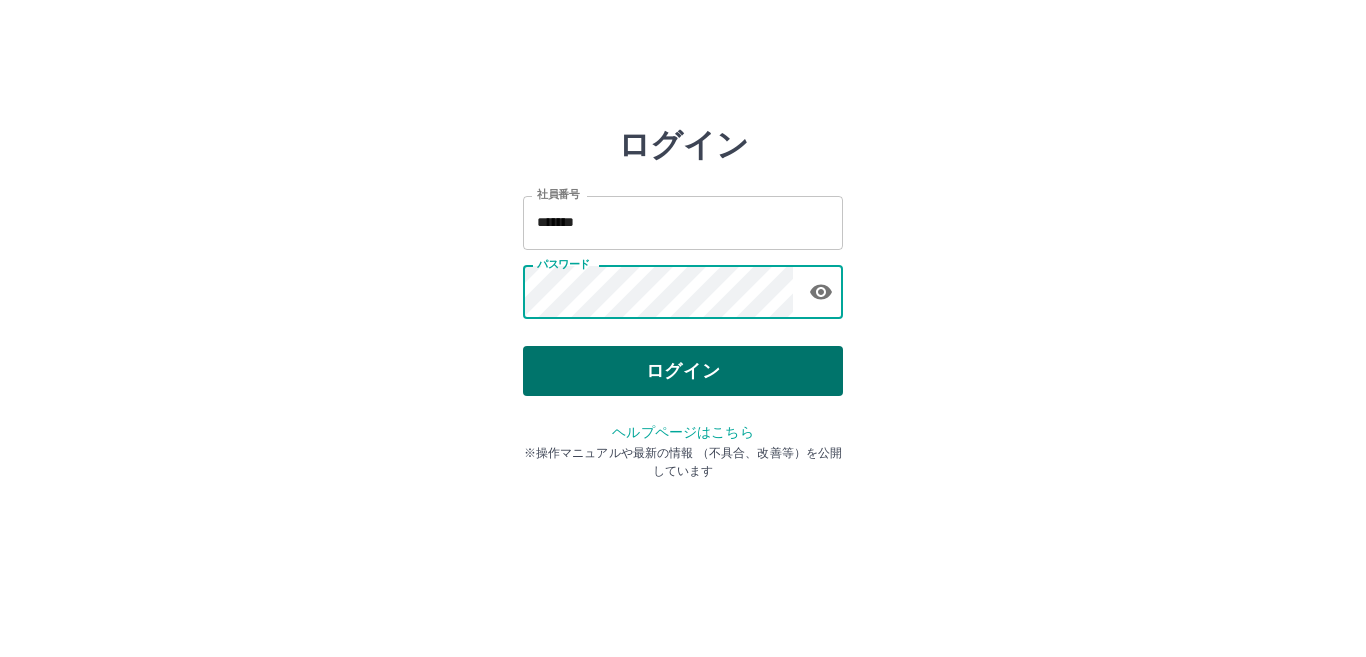 click on "ログイン" at bounding box center (683, 371) 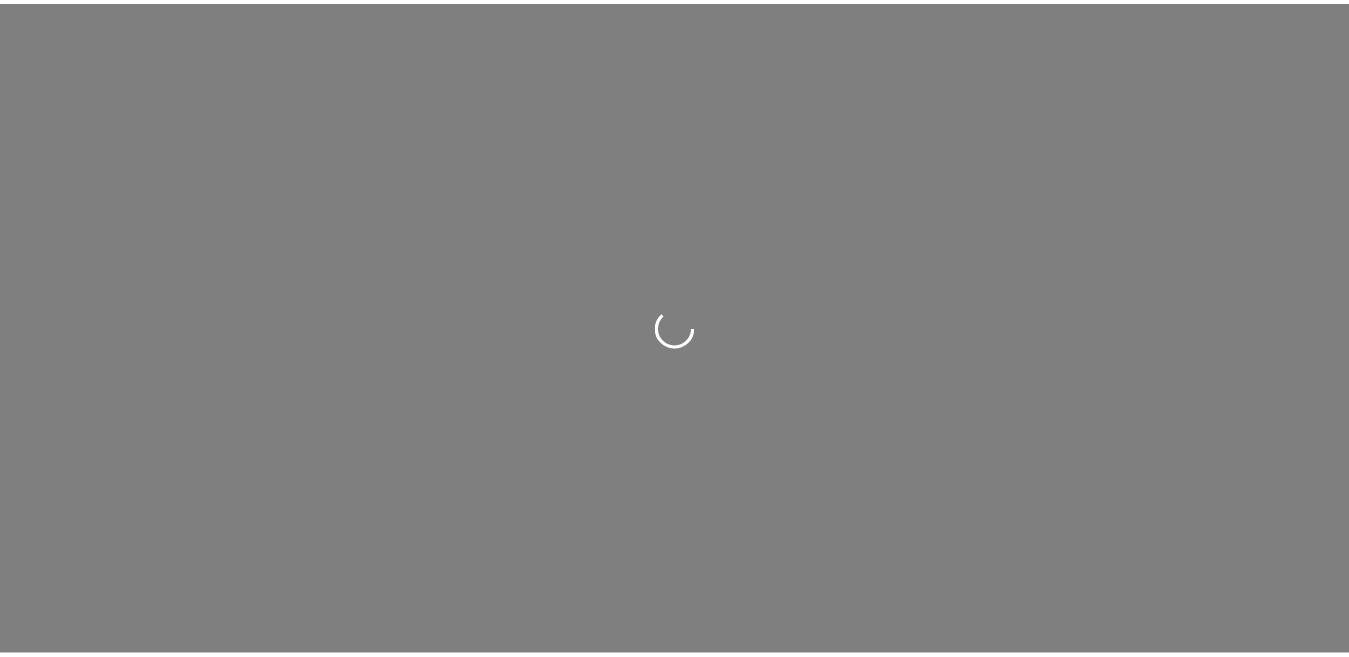 scroll, scrollTop: 0, scrollLeft: 0, axis: both 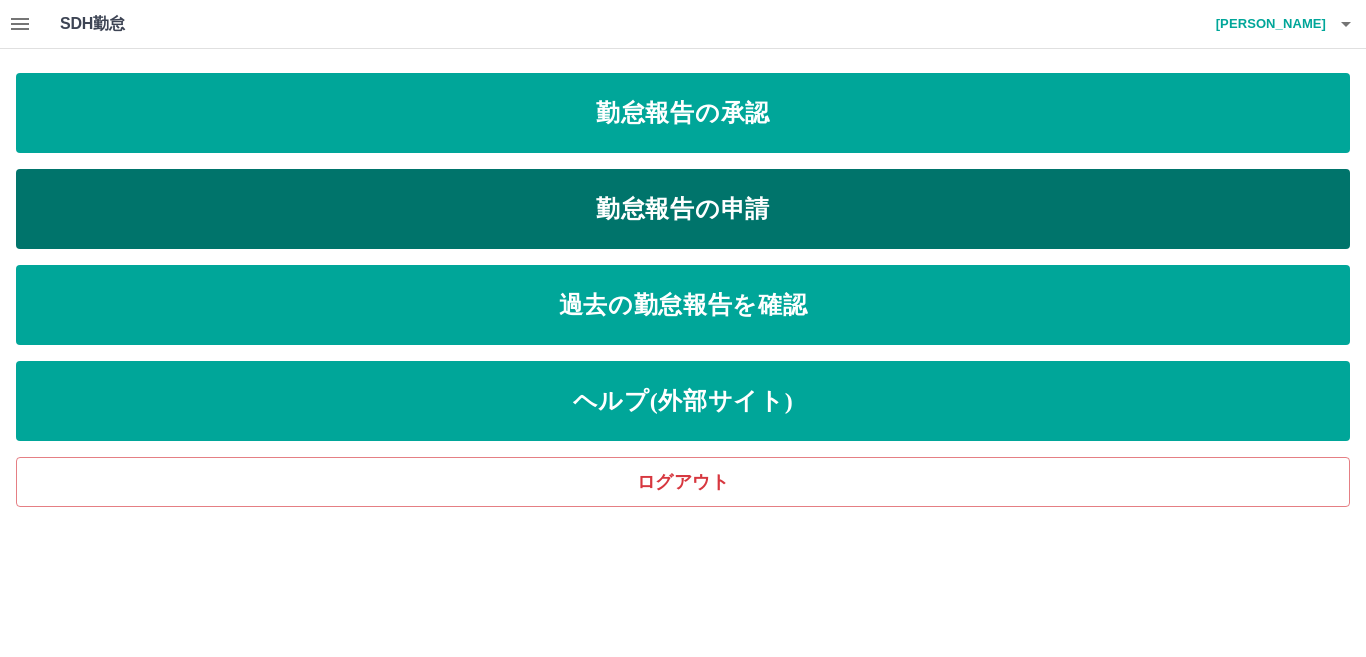 click on "勤怠報告の申請" at bounding box center [683, 209] 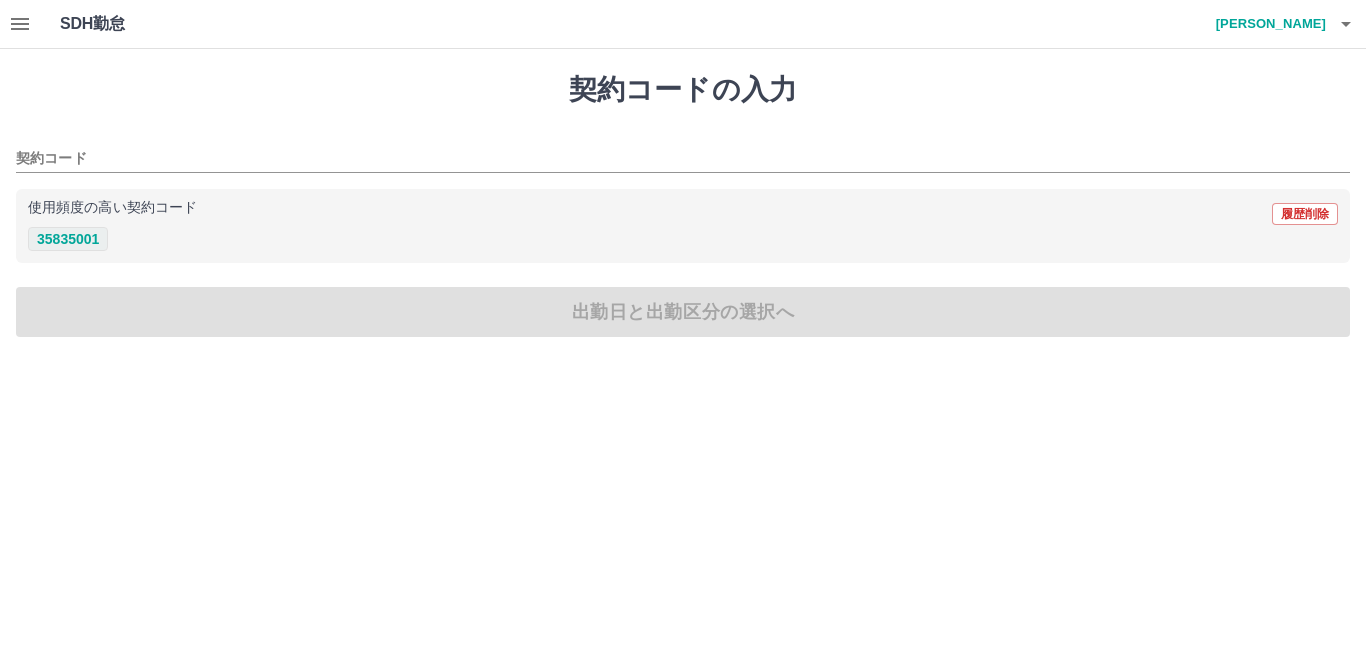 click on "35835001" at bounding box center [68, 239] 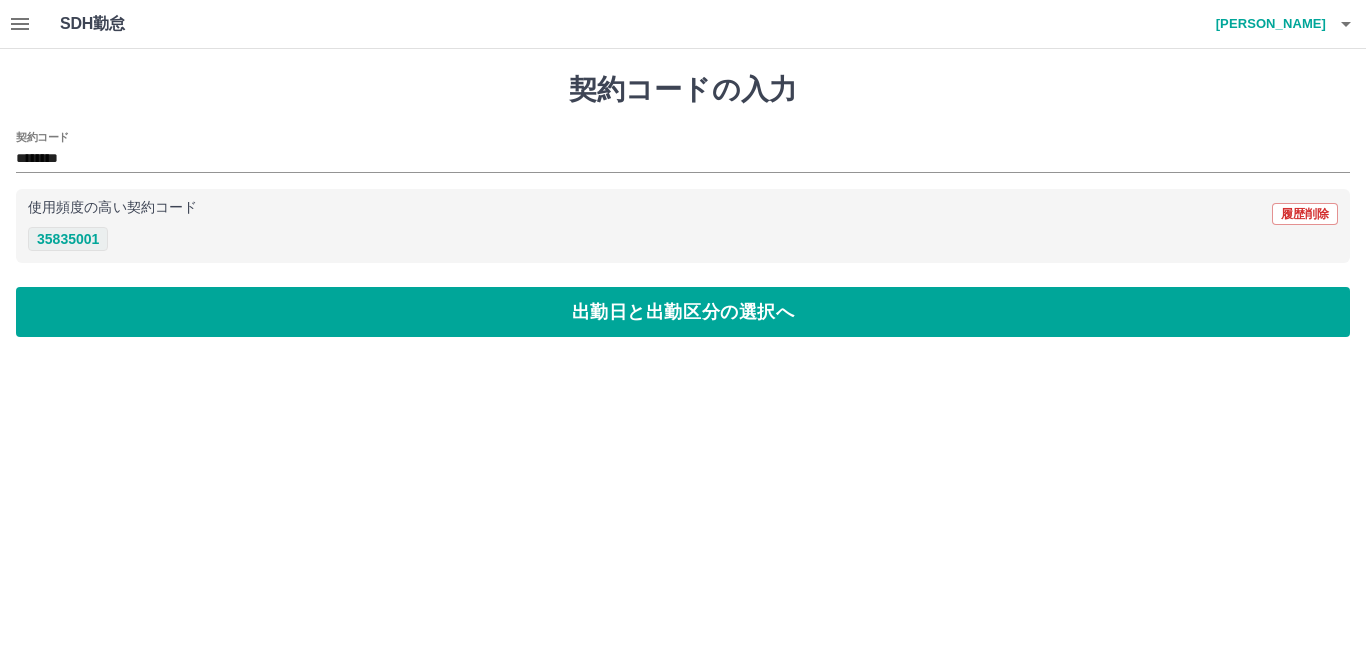 type on "********" 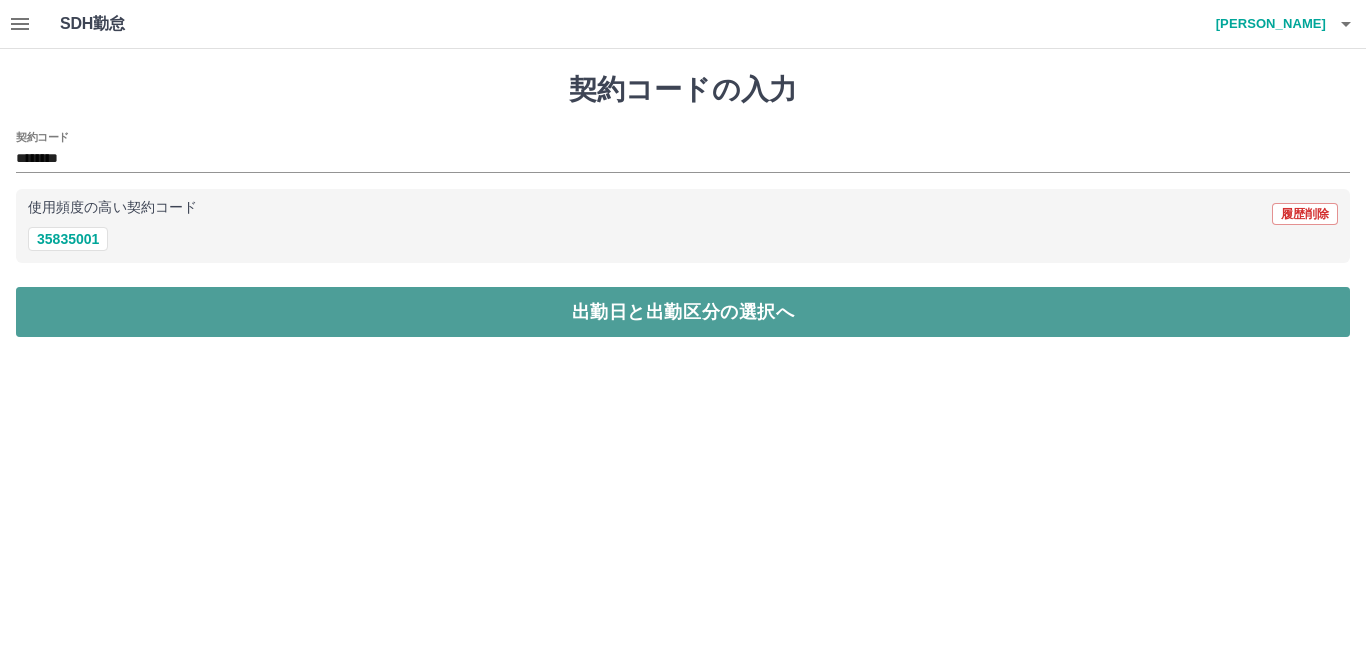 click on "出勤日と出勤区分の選択へ" at bounding box center (683, 312) 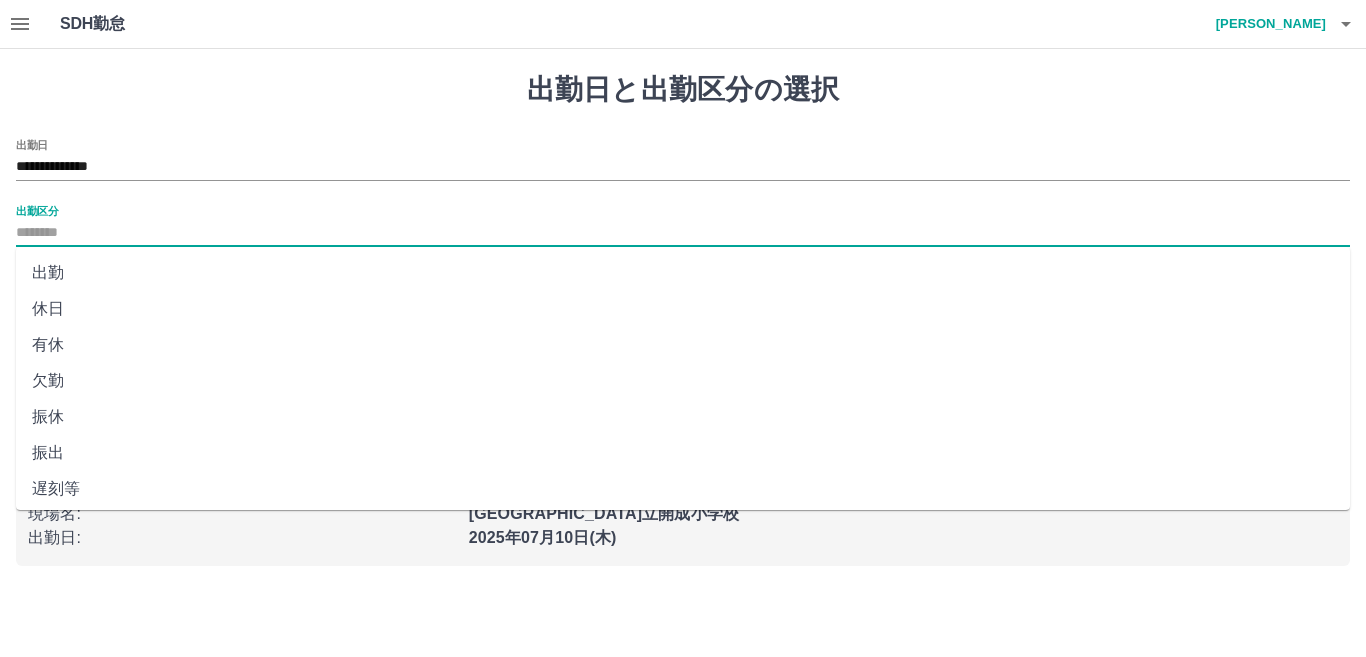 click on "出勤区分" at bounding box center (683, 233) 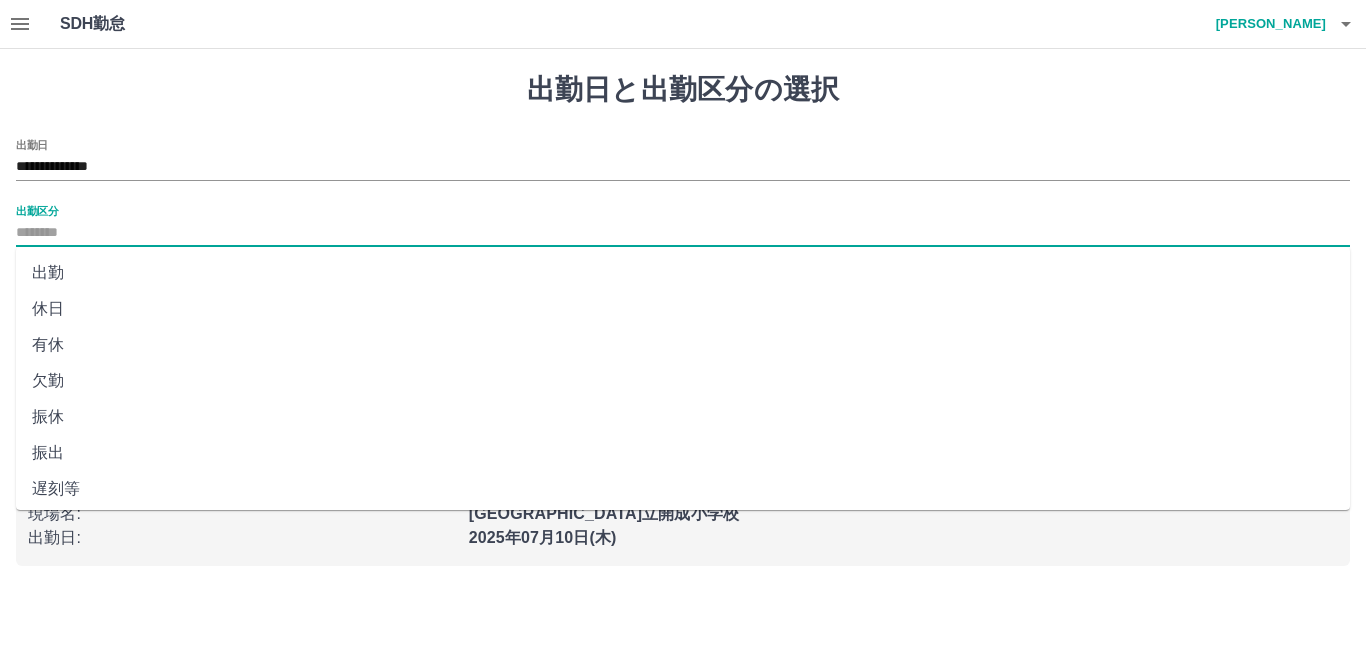 click on "出勤" at bounding box center (683, 273) 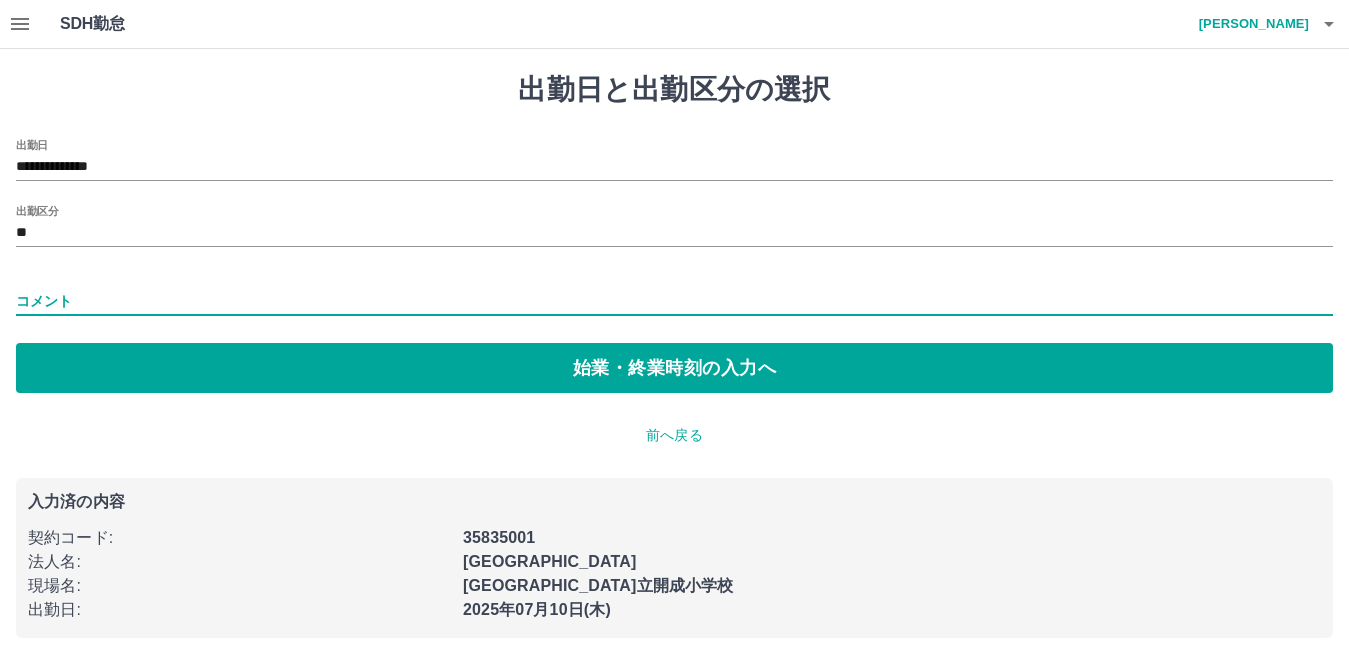 click on "コメント" at bounding box center [674, 301] 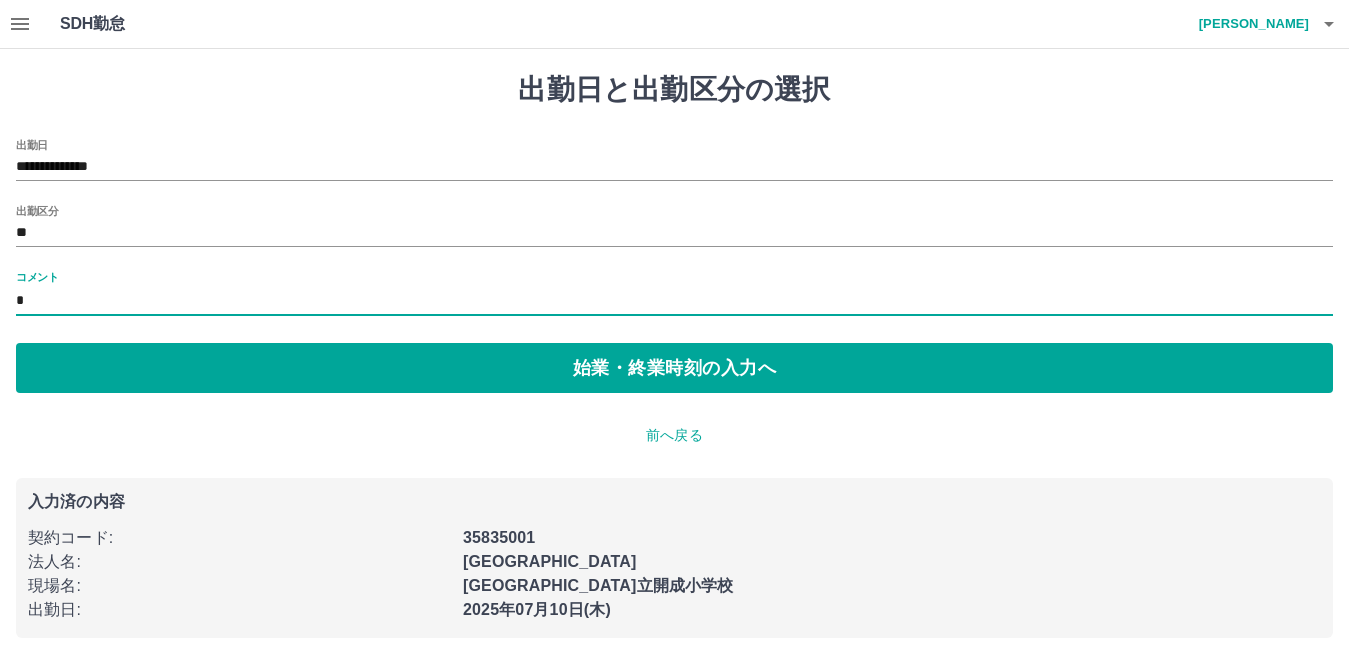 click on "*" at bounding box center [674, 301] 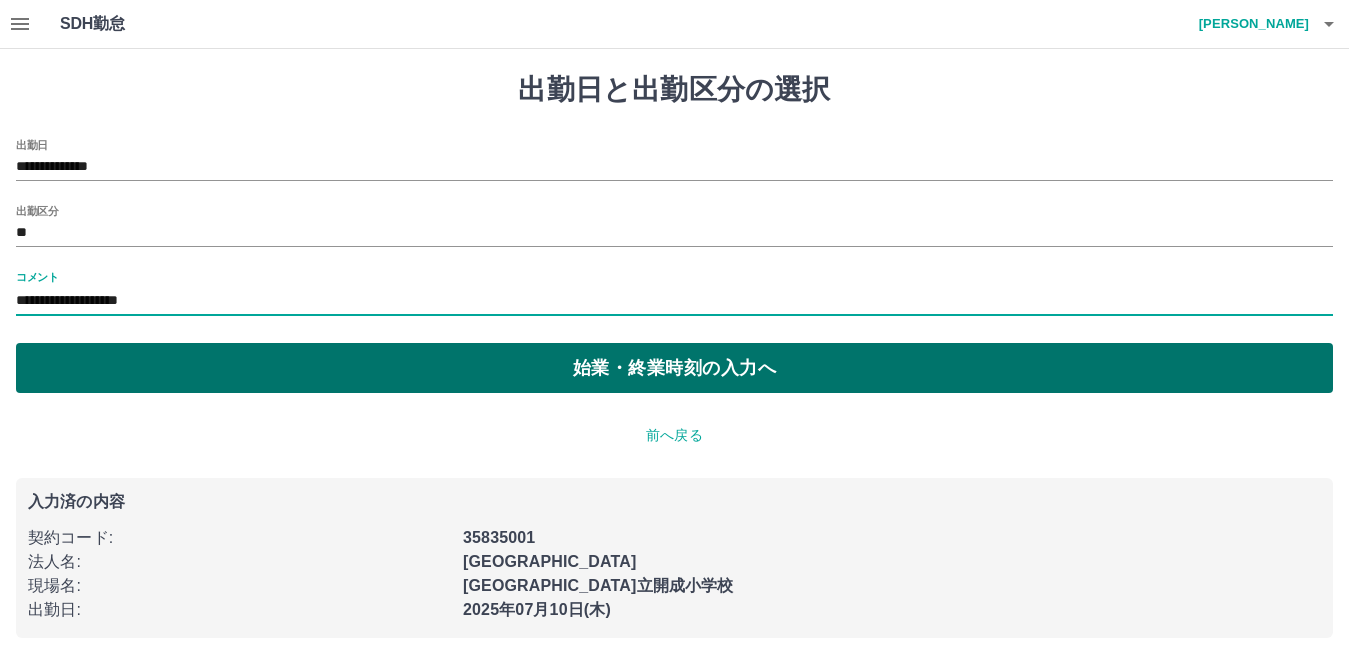 click on "始業・終業時刻の入力へ" at bounding box center [674, 368] 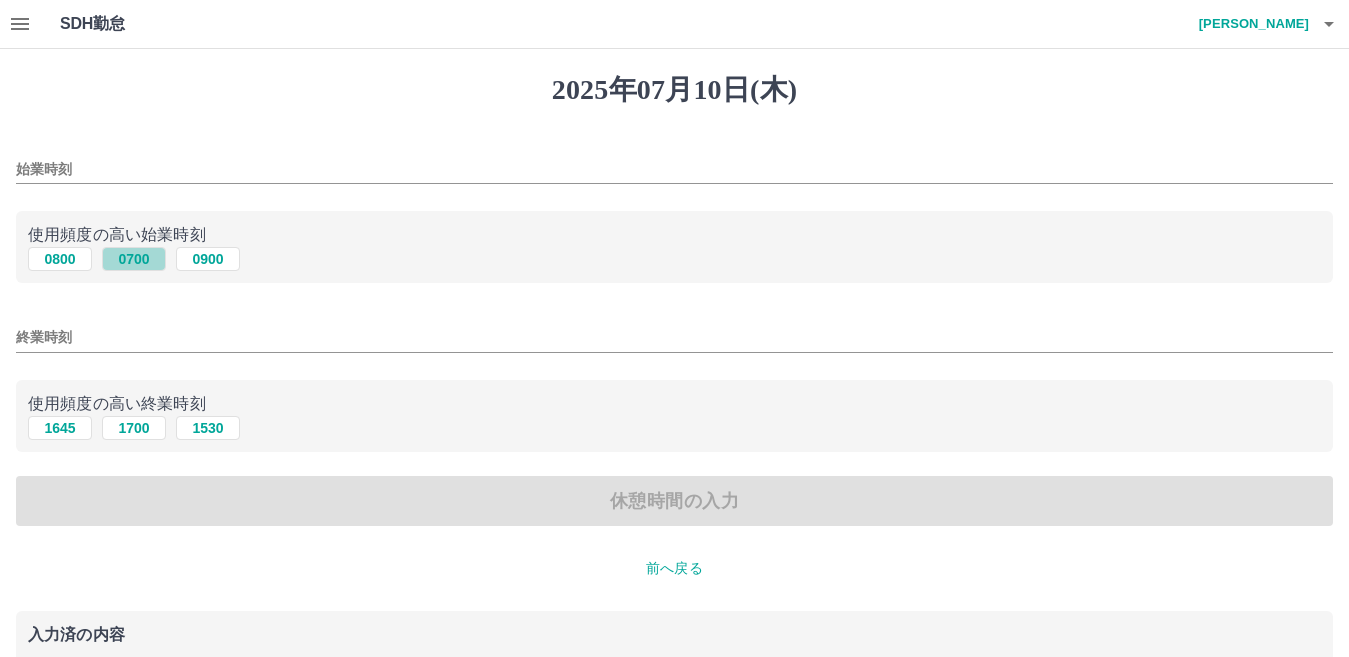 click on "0700" at bounding box center (134, 259) 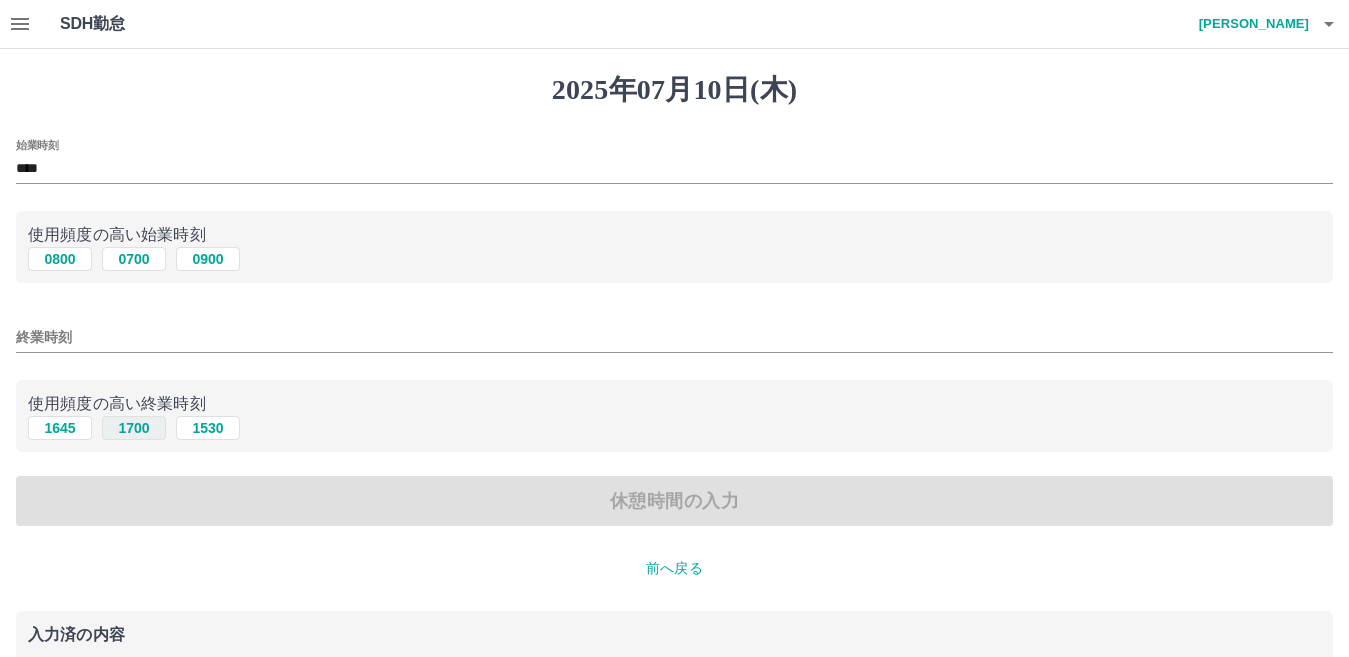 click on "1700" at bounding box center [134, 428] 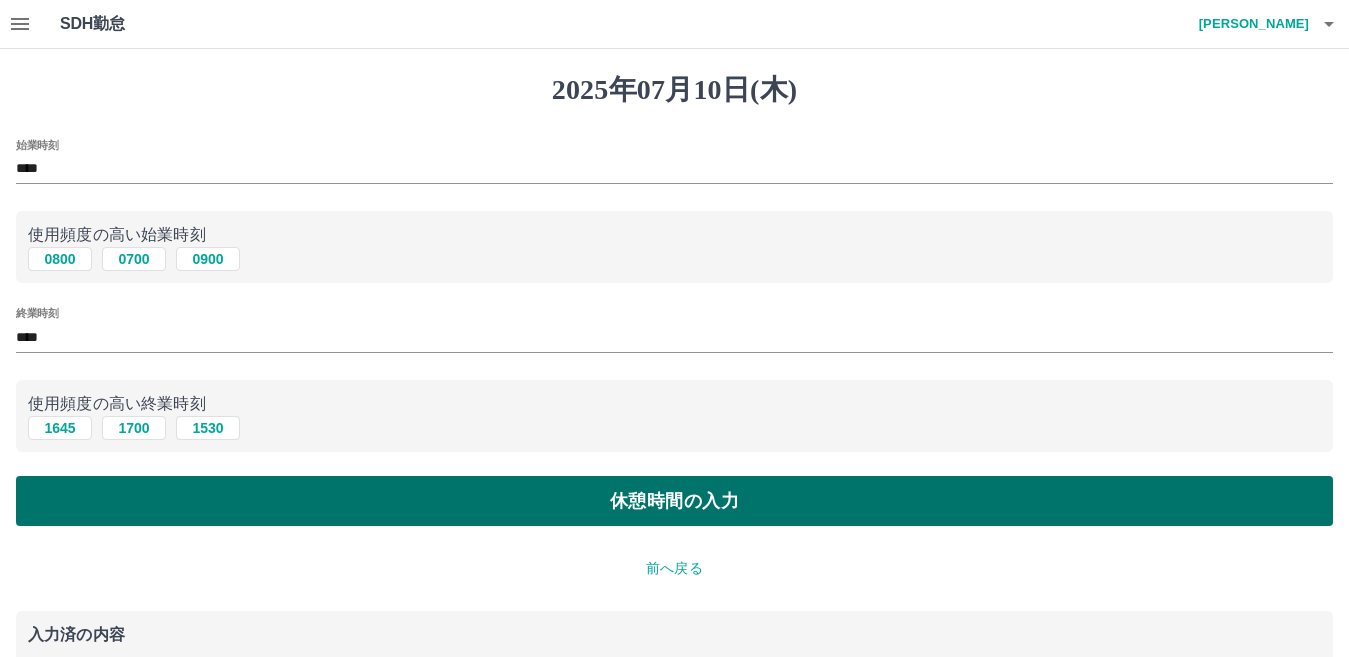 click on "休憩時間の入力" at bounding box center (674, 501) 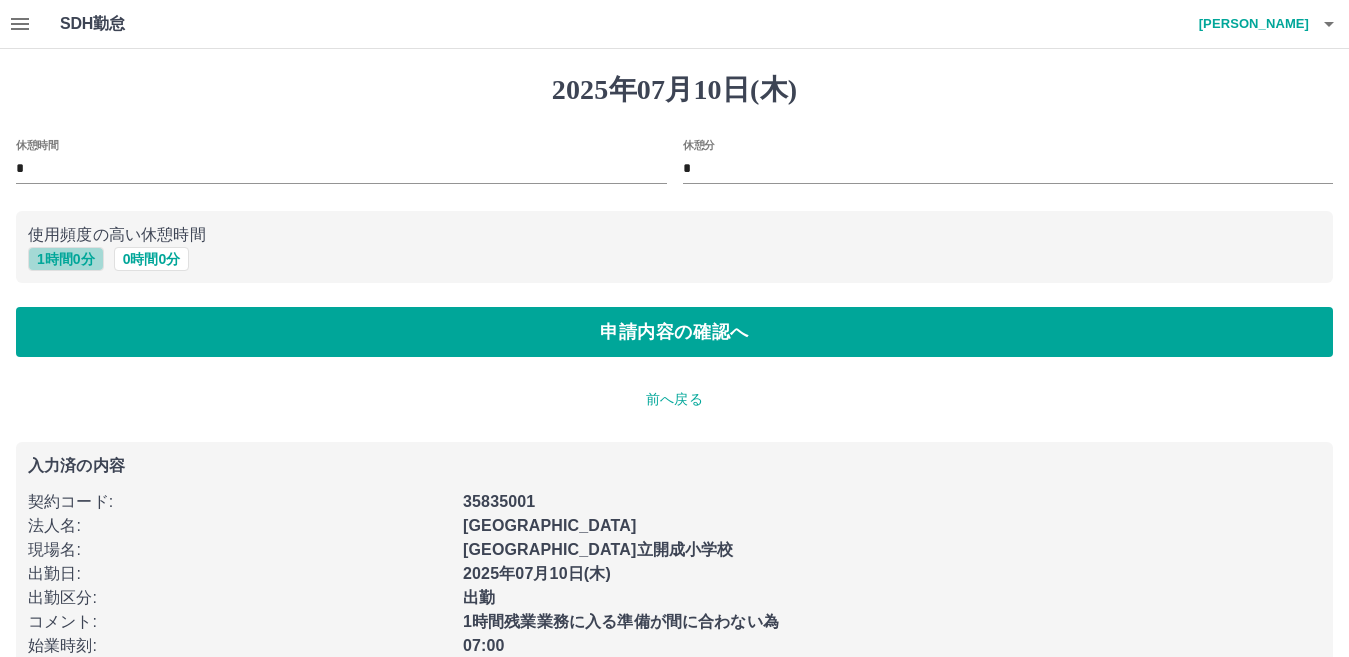 click on "1 時間 0 分" at bounding box center (66, 259) 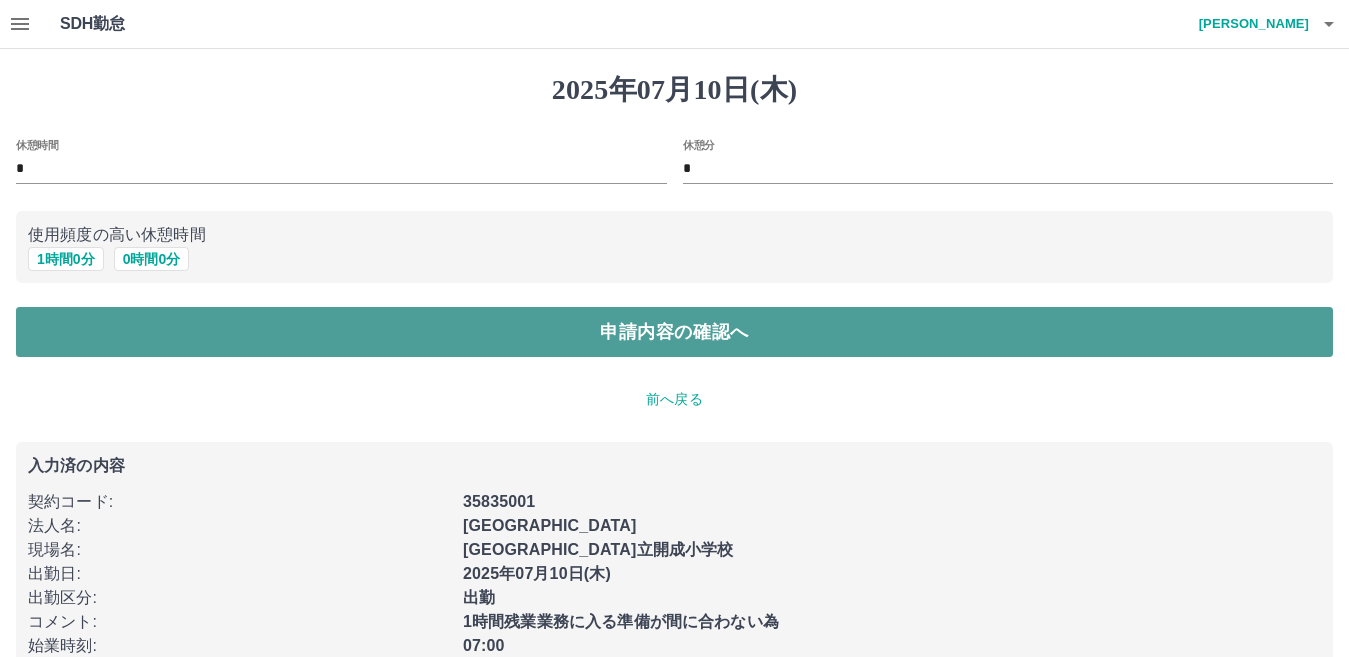 click on "申請内容の確認へ" at bounding box center [674, 332] 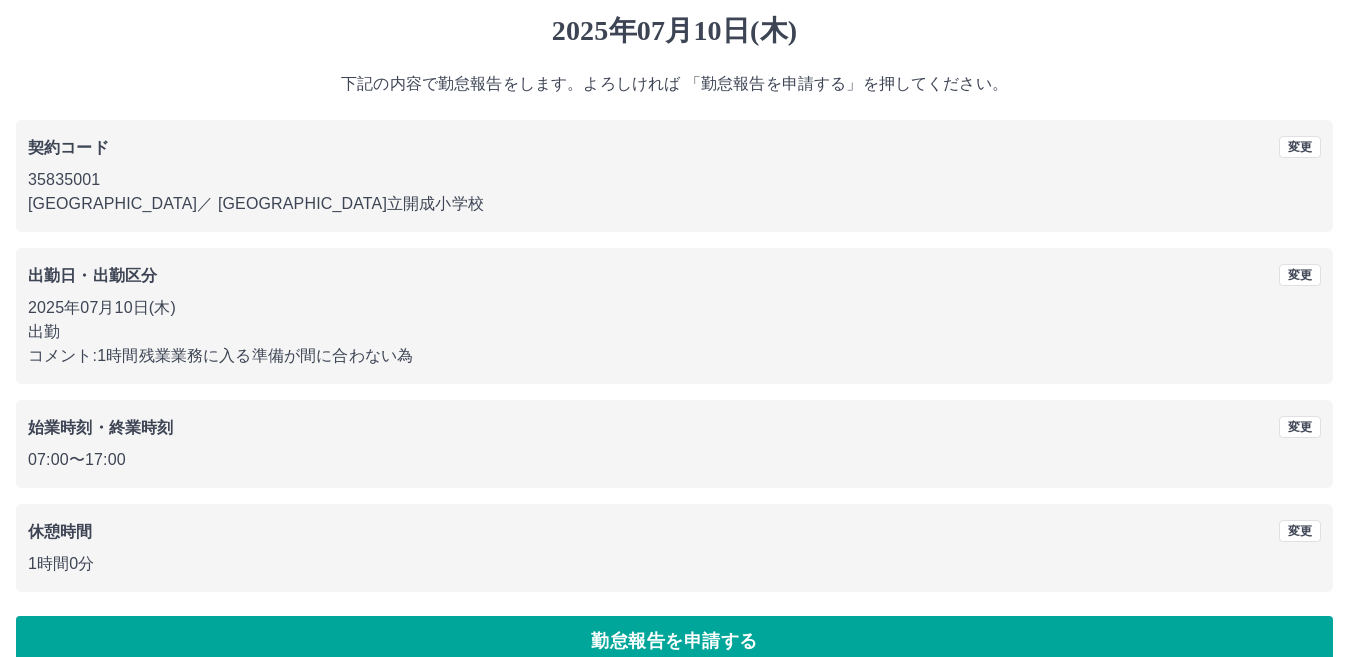scroll, scrollTop: 92, scrollLeft: 0, axis: vertical 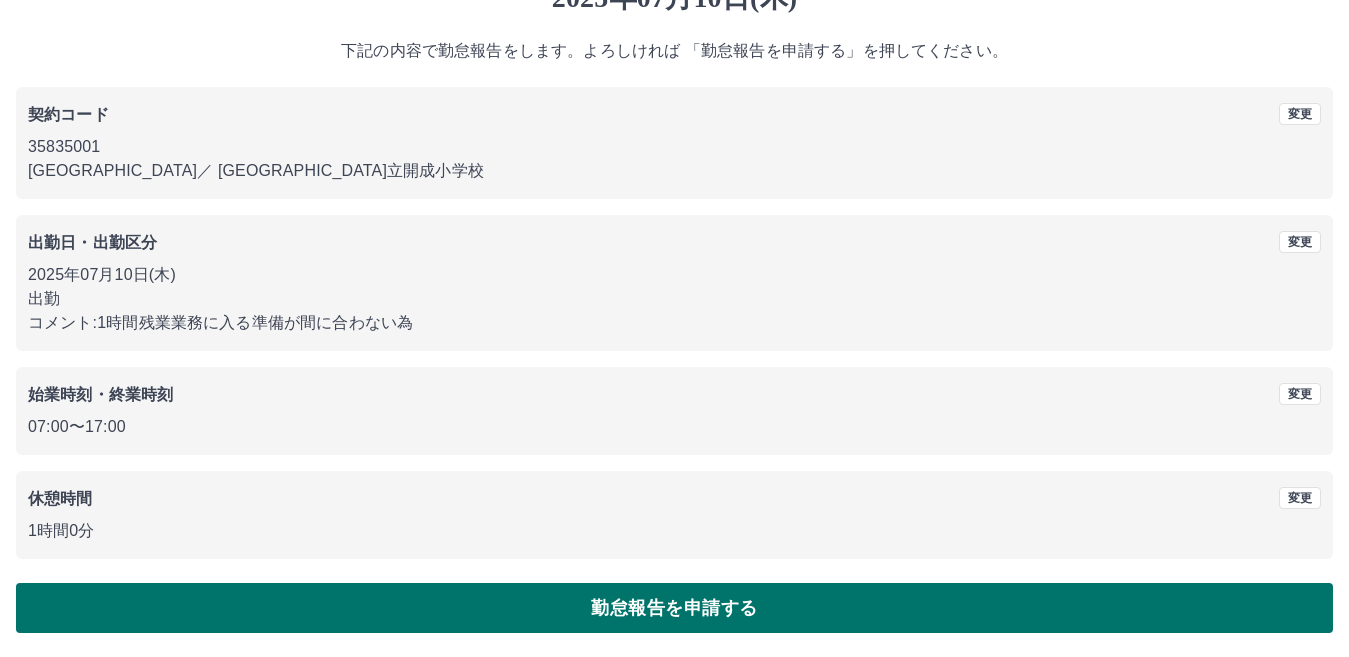 click on "勤怠報告を申請する" at bounding box center [674, 608] 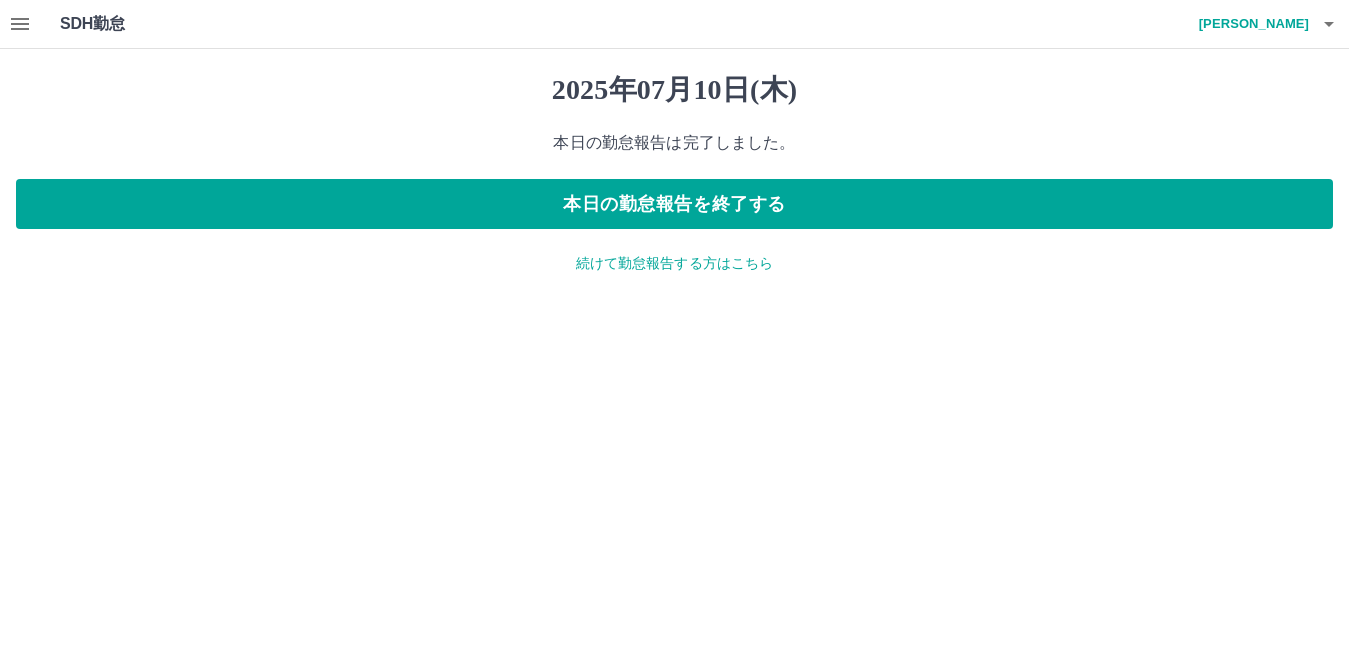 scroll, scrollTop: 0, scrollLeft: 0, axis: both 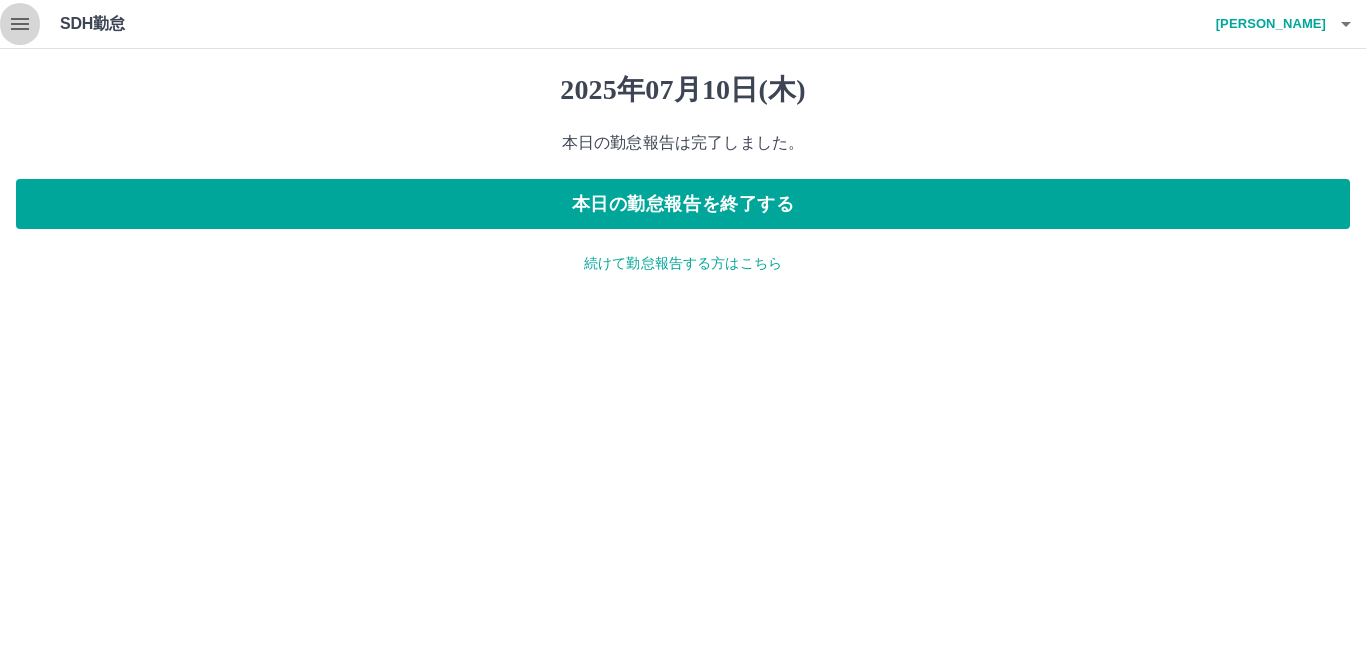 click 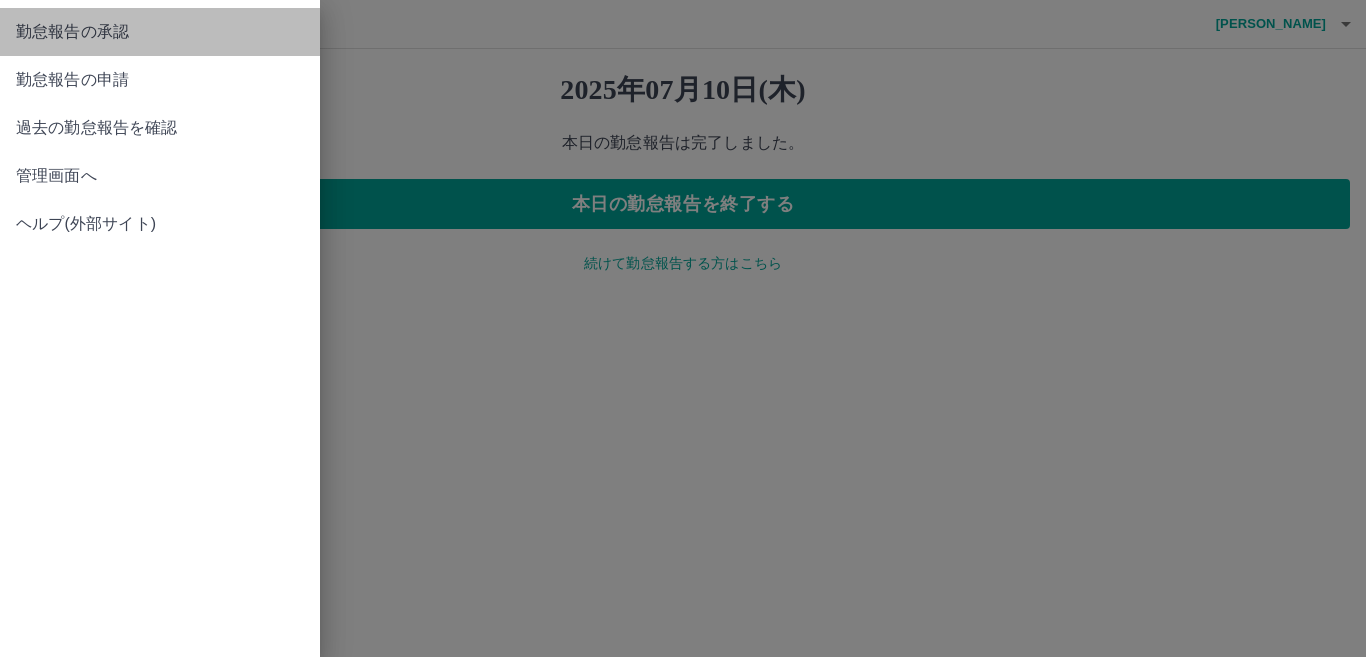 click on "勤怠報告の承認" at bounding box center (160, 32) 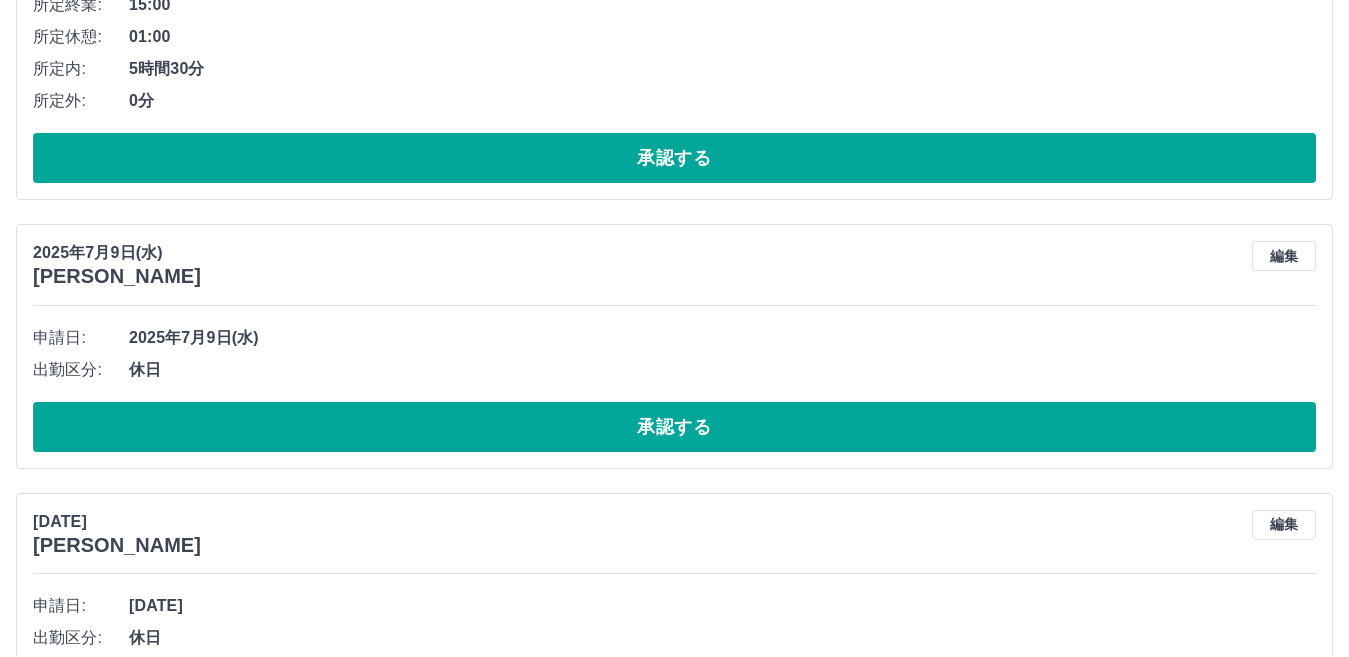 scroll, scrollTop: 4568, scrollLeft: 0, axis: vertical 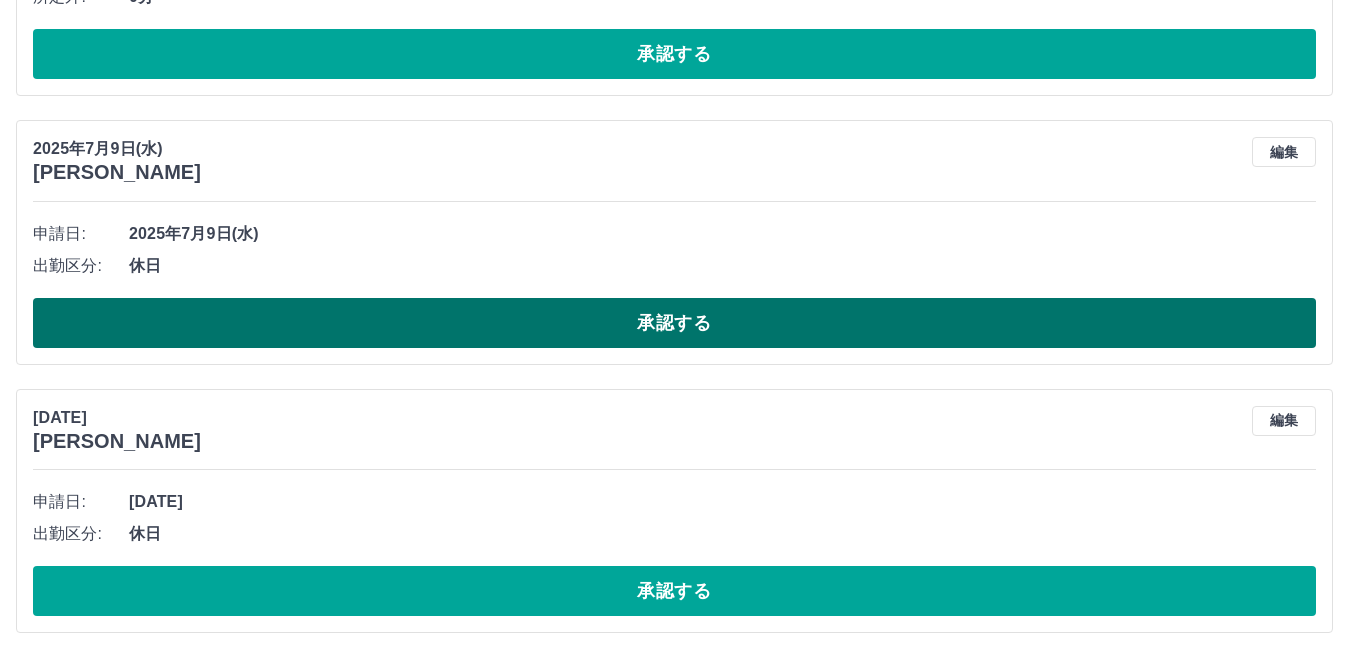 click on "承認する" at bounding box center (674, 323) 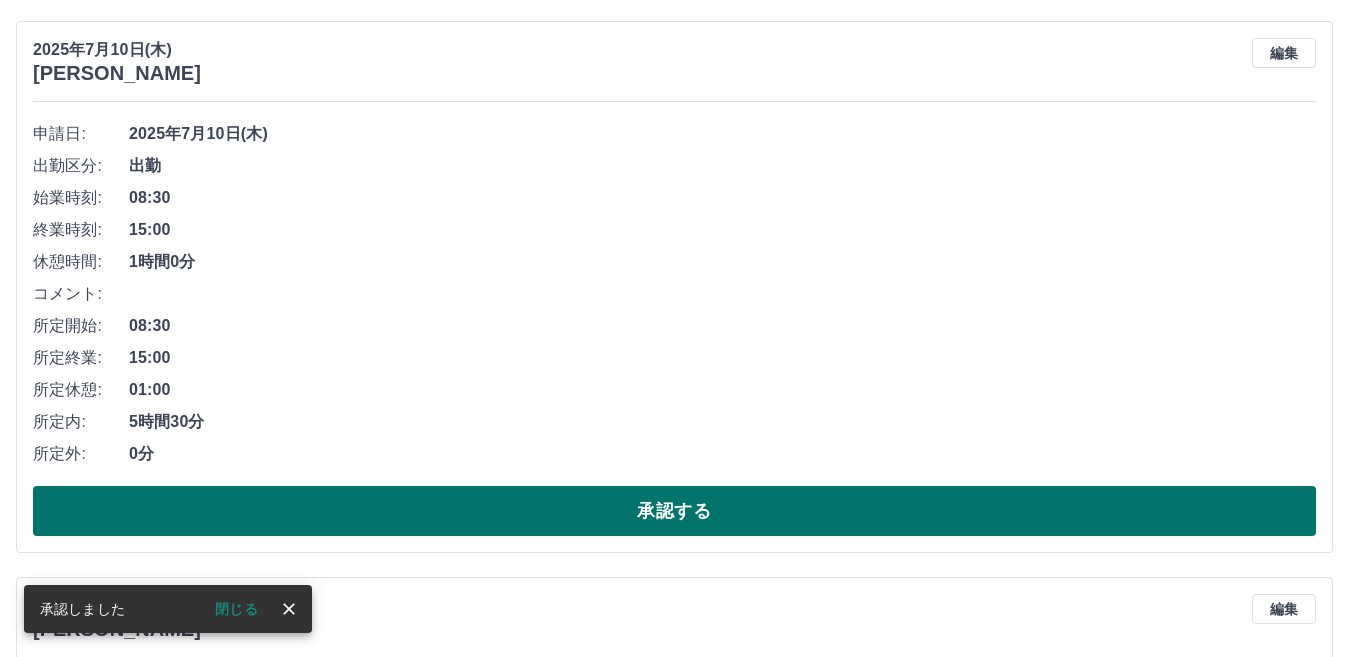 scroll, scrollTop: 4100, scrollLeft: 0, axis: vertical 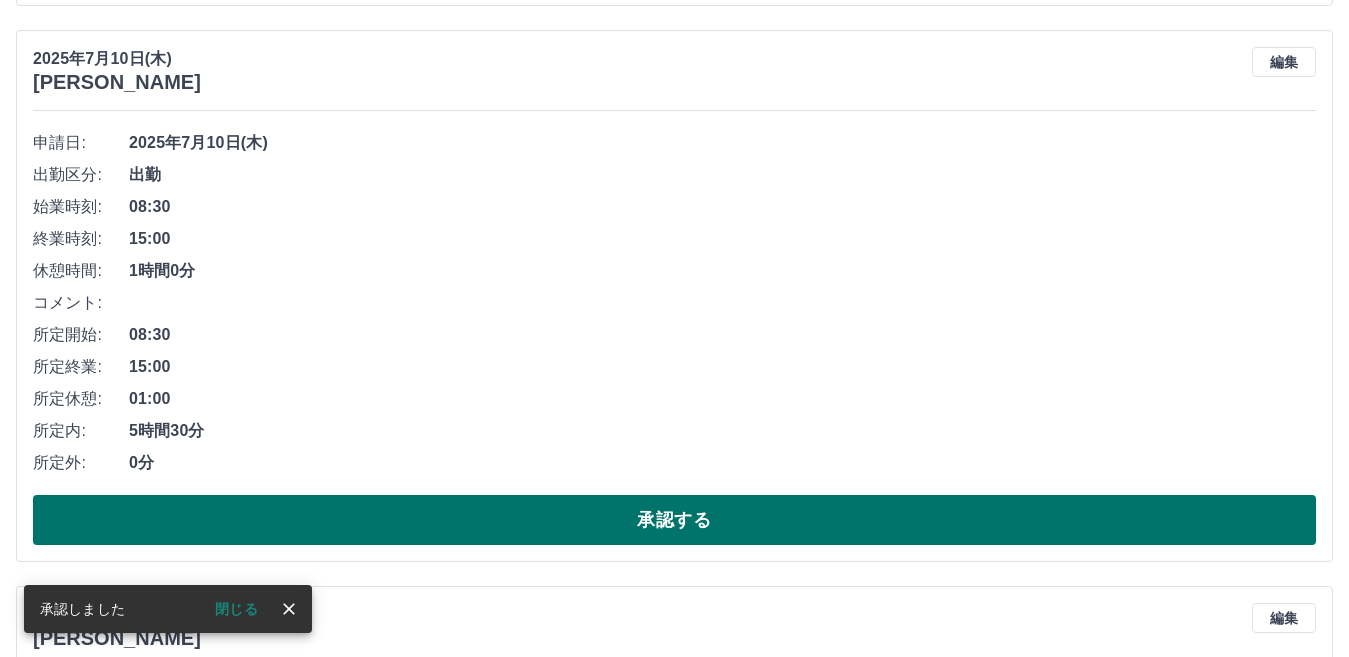 click on "承認する" at bounding box center (674, 520) 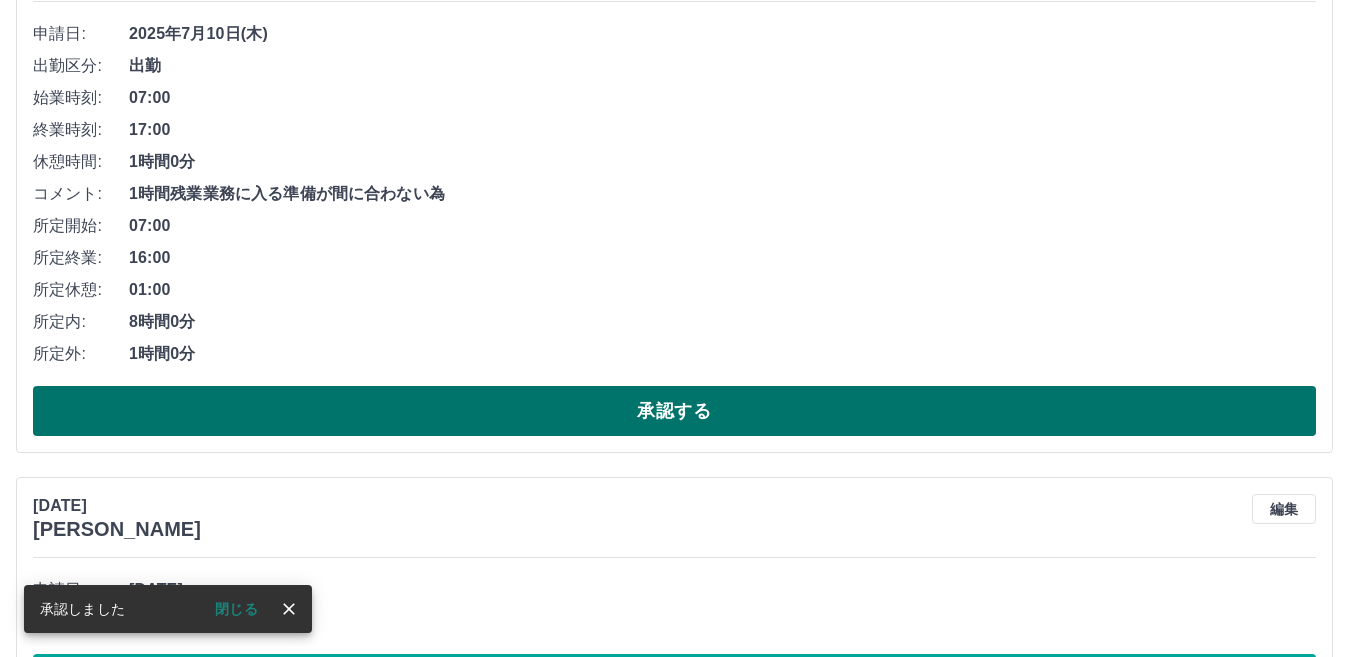 scroll, scrollTop: 3543, scrollLeft: 0, axis: vertical 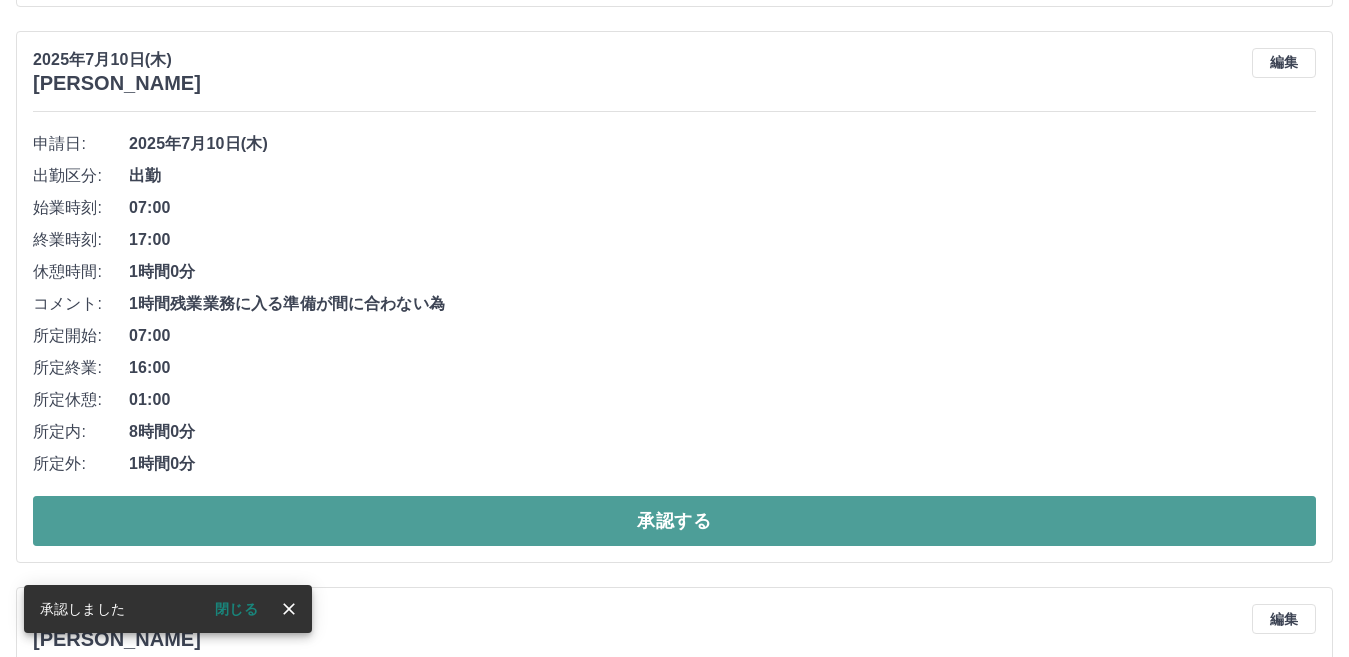 click on "承認する" at bounding box center [674, 521] 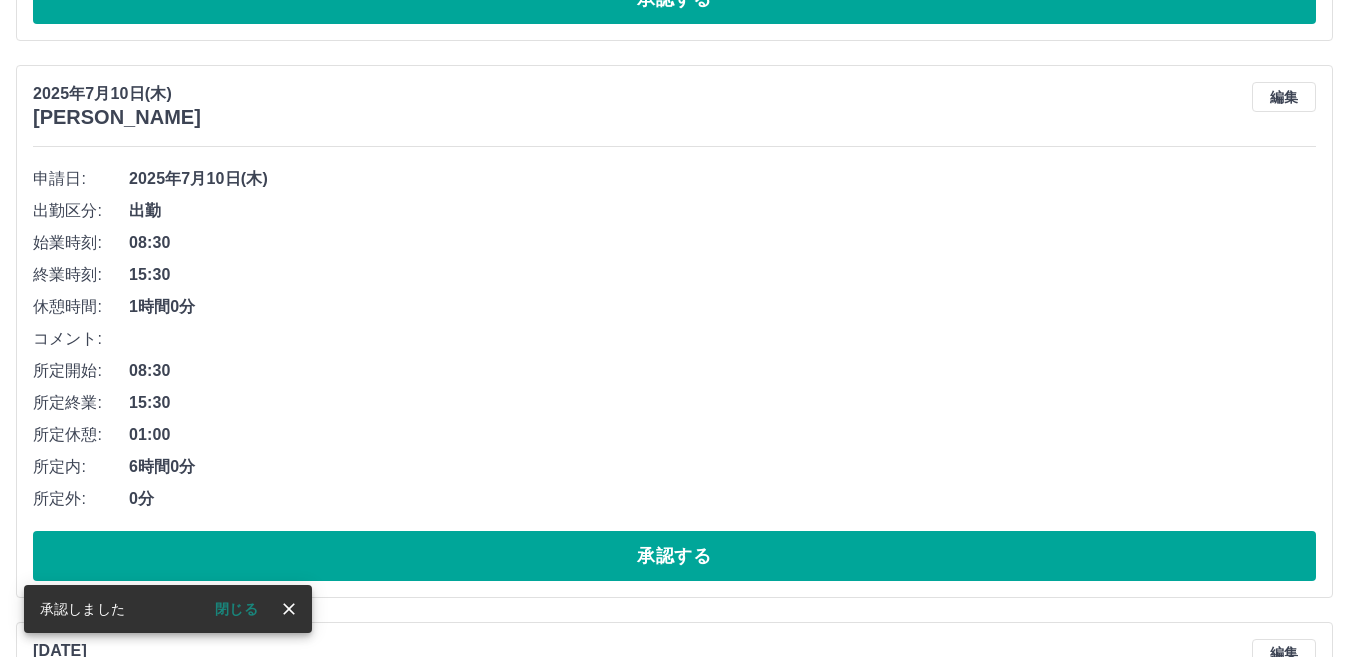 scroll, scrollTop: 2987, scrollLeft: 0, axis: vertical 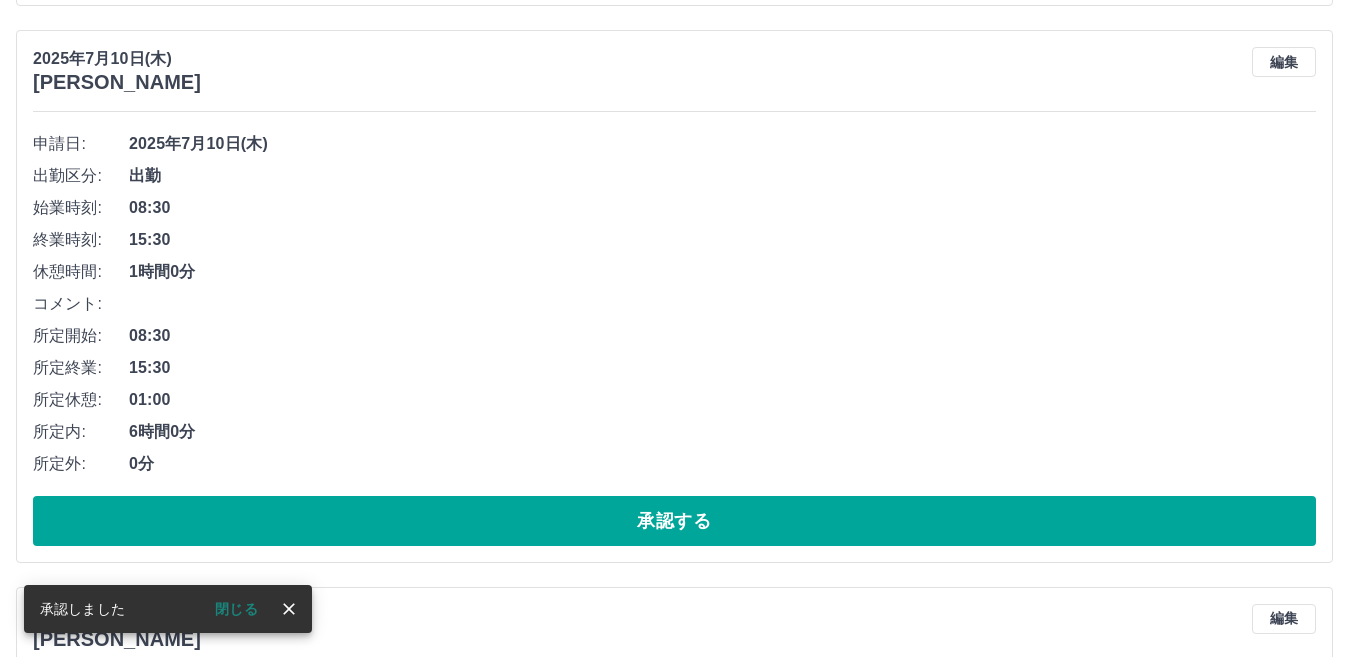 click on "承認する" at bounding box center [674, 521] 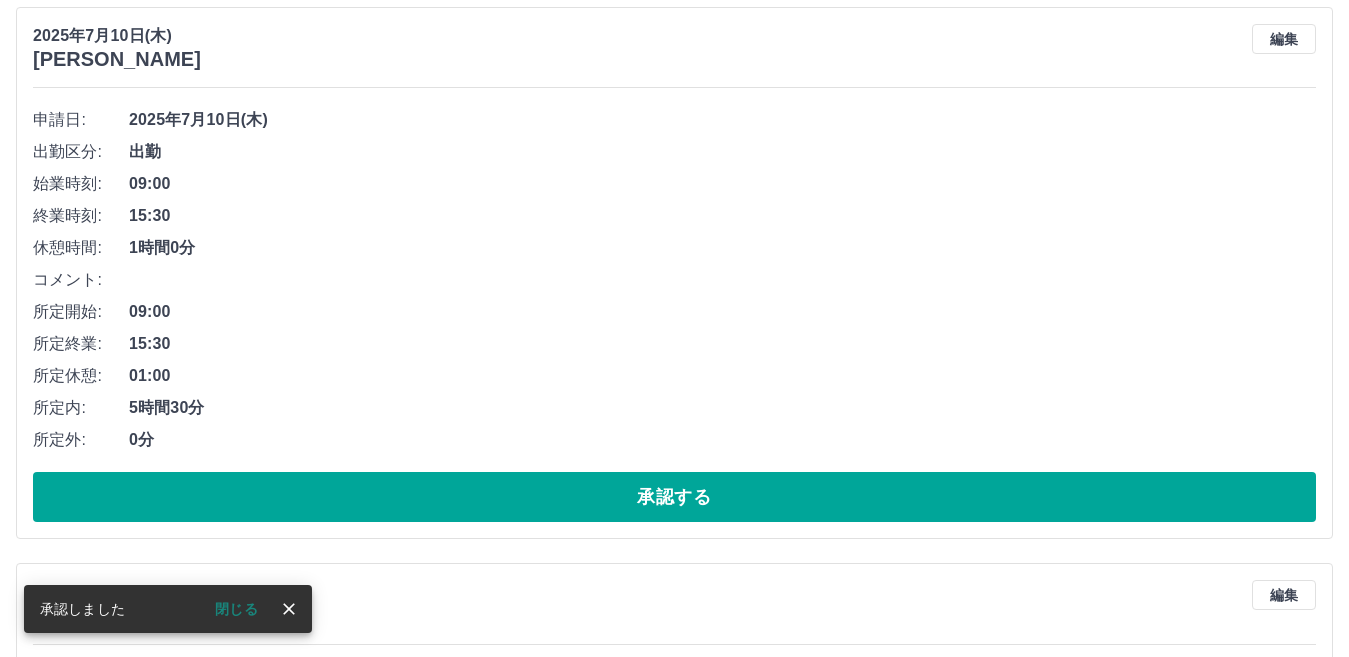 scroll, scrollTop: 2431, scrollLeft: 0, axis: vertical 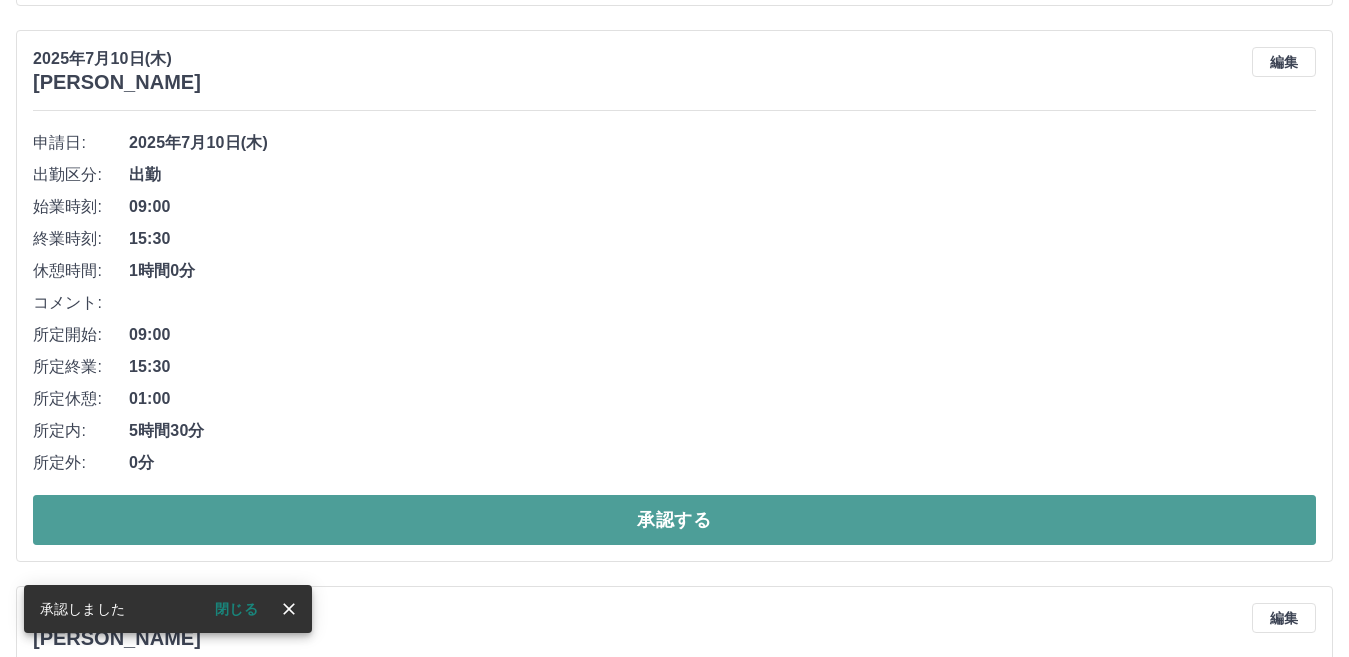 click on "承認する" at bounding box center [674, 520] 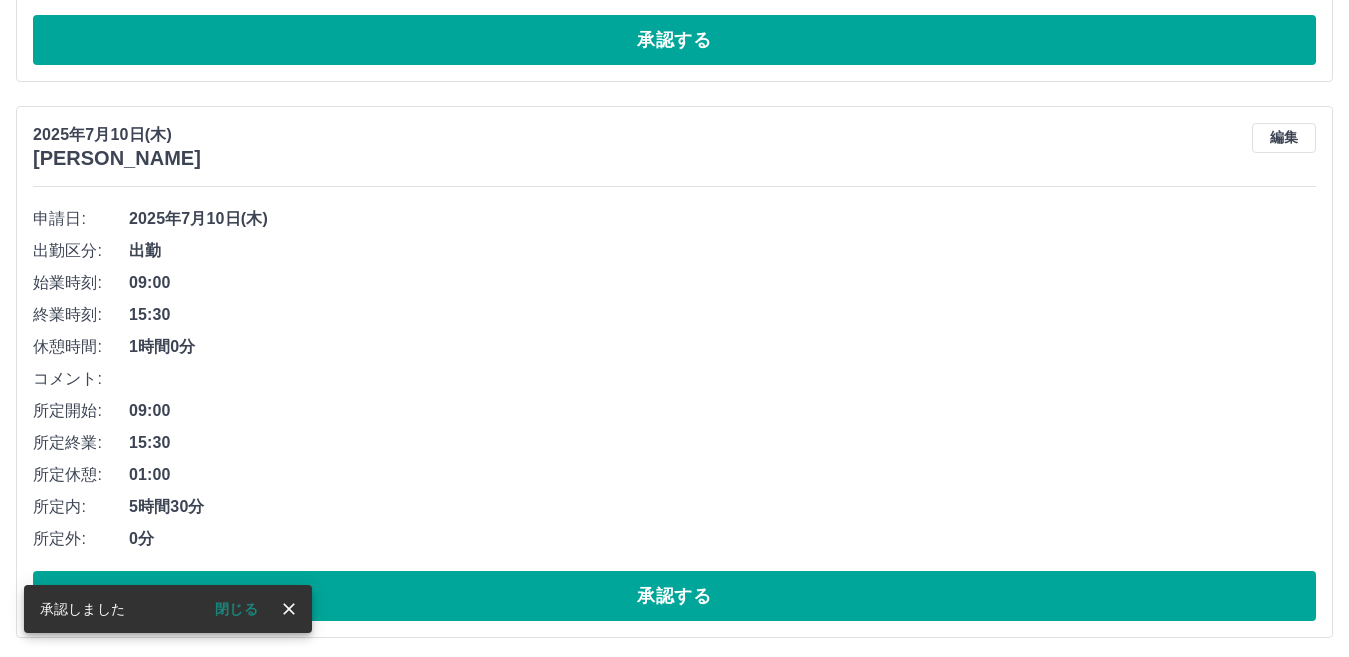 scroll, scrollTop: 1774, scrollLeft: 0, axis: vertical 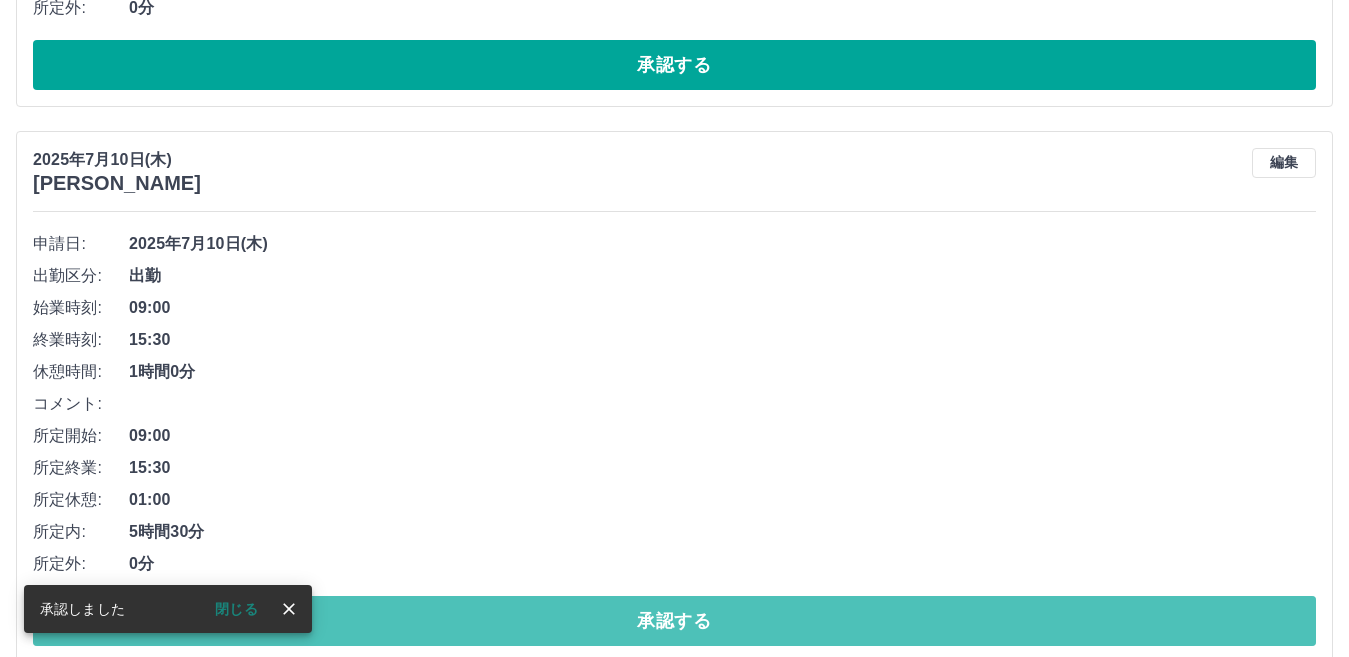 click on "承認する" at bounding box center [674, 621] 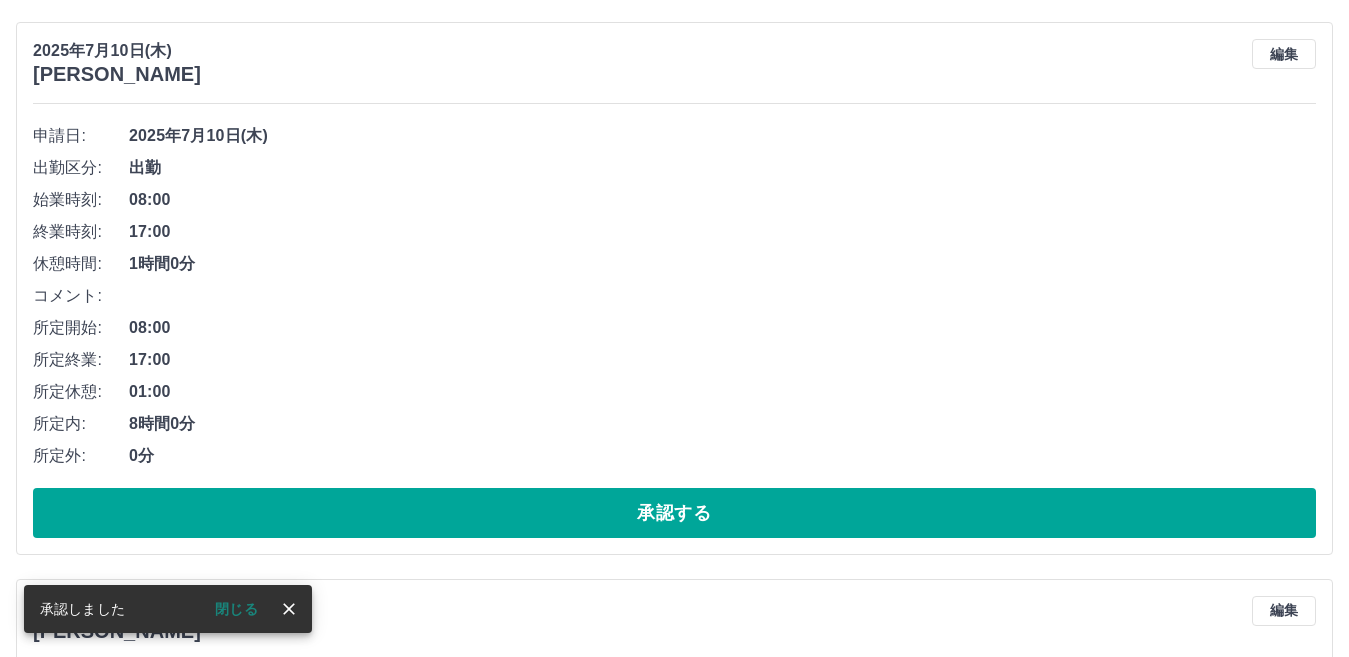 scroll, scrollTop: 1318, scrollLeft: 0, axis: vertical 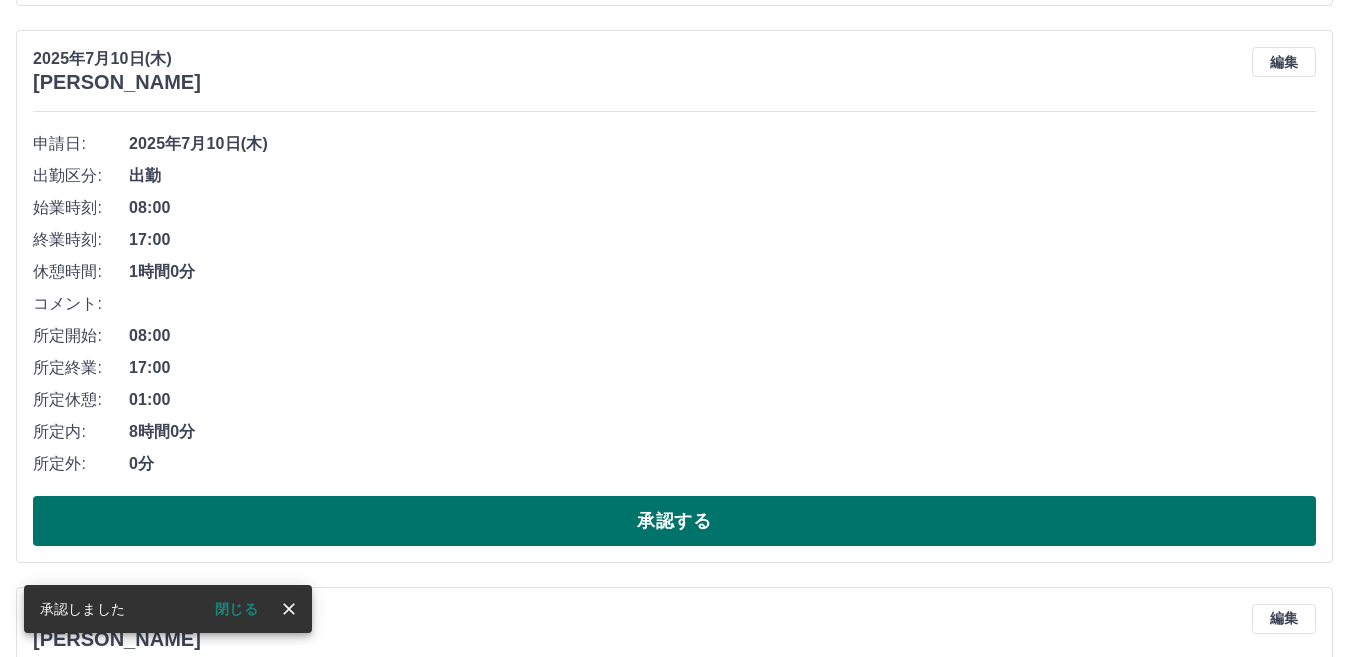 click on "承認する" at bounding box center (674, 521) 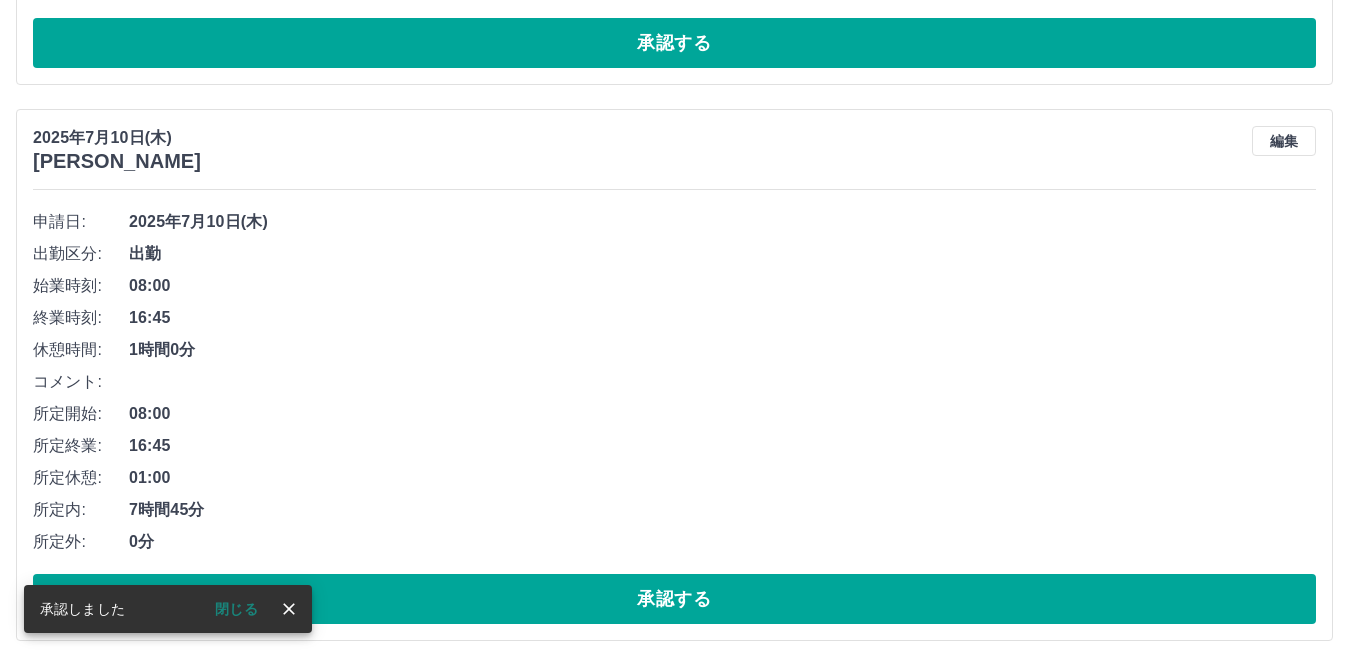 scroll, scrollTop: 662, scrollLeft: 0, axis: vertical 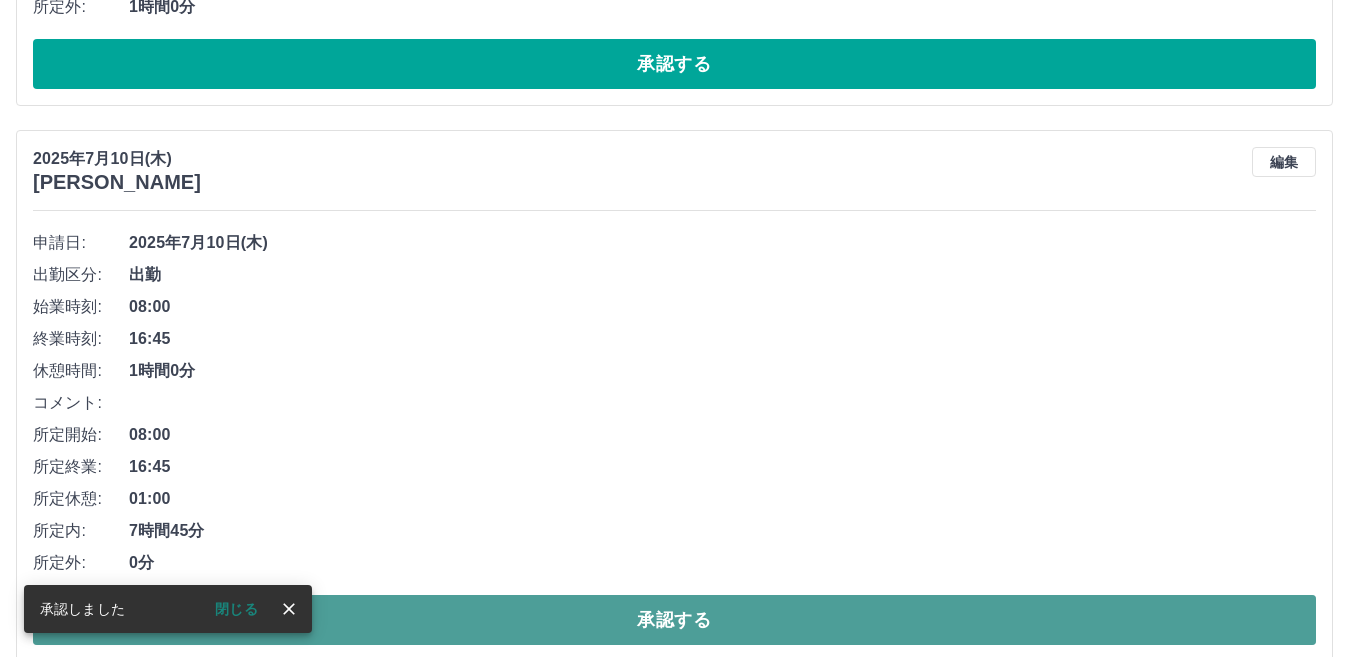 click on "承認する" at bounding box center (674, 620) 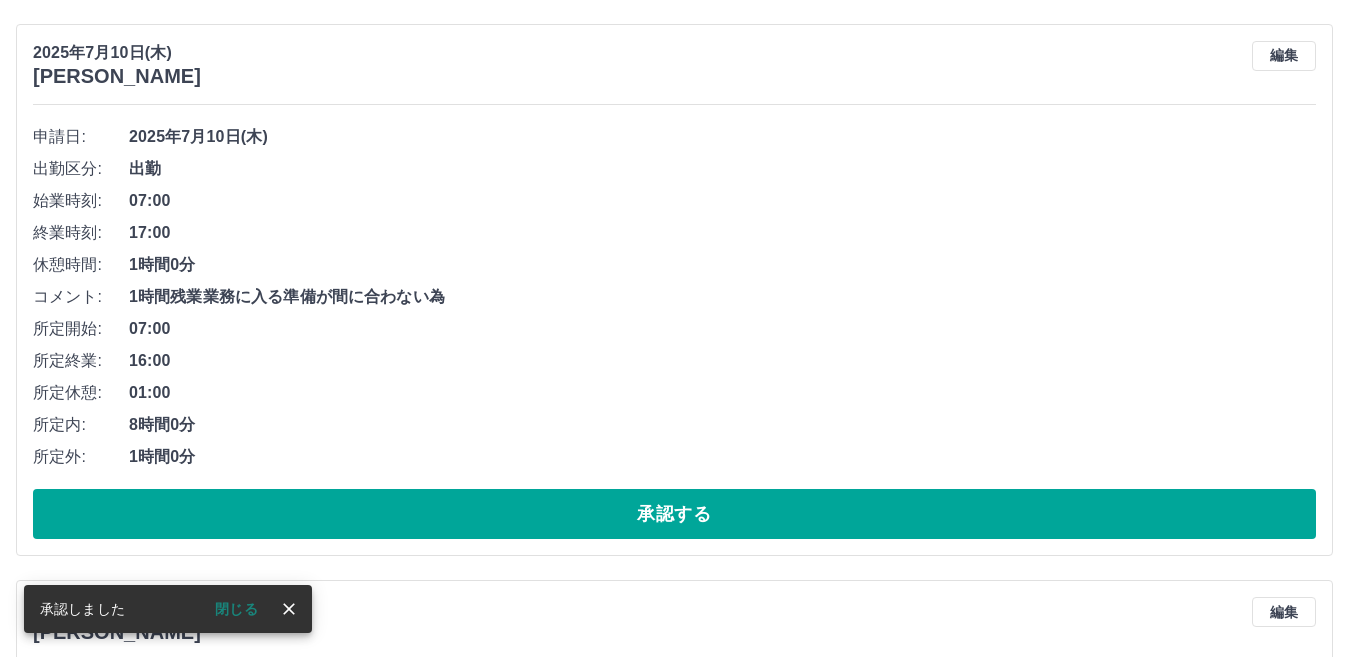 scroll, scrollTop: 205, scrollLeft: 0, axis: vertical 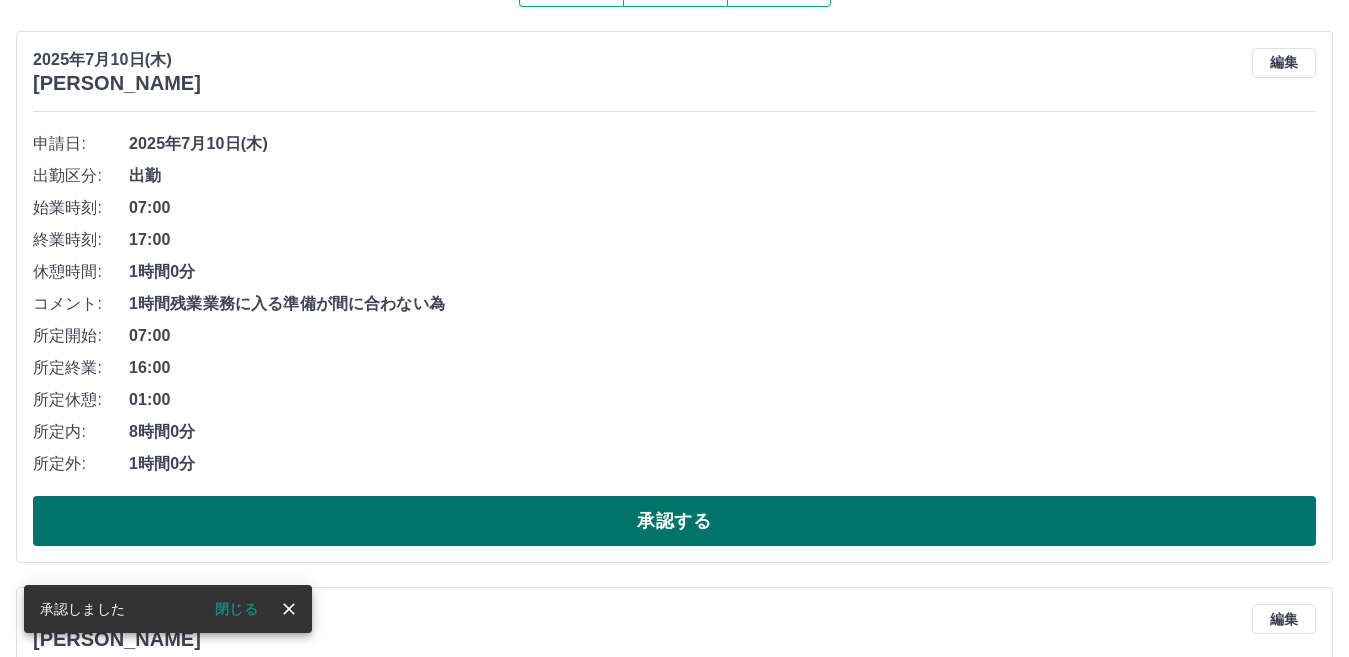 click on "承認する" at bounding box center [674, 521] 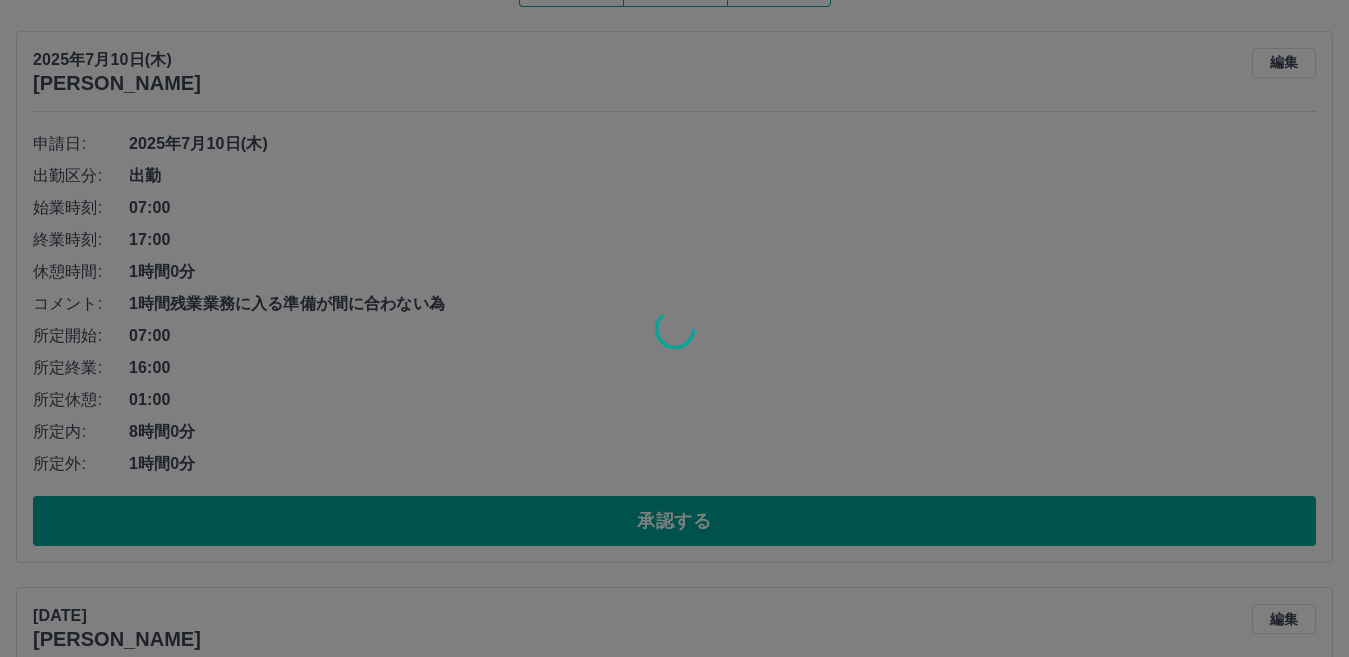 scroll, scrollTop: 0, scrollLeft: 0, axis: both 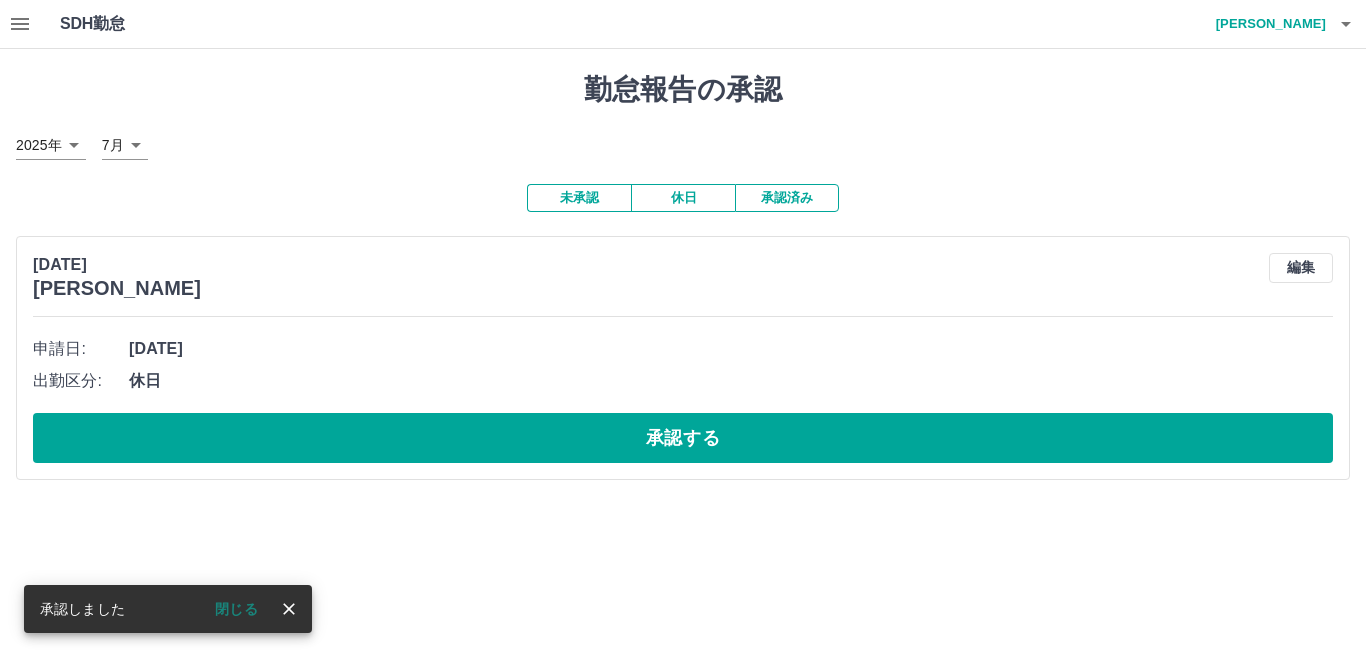 click on "承認済み" at bounding box center [787, 198] 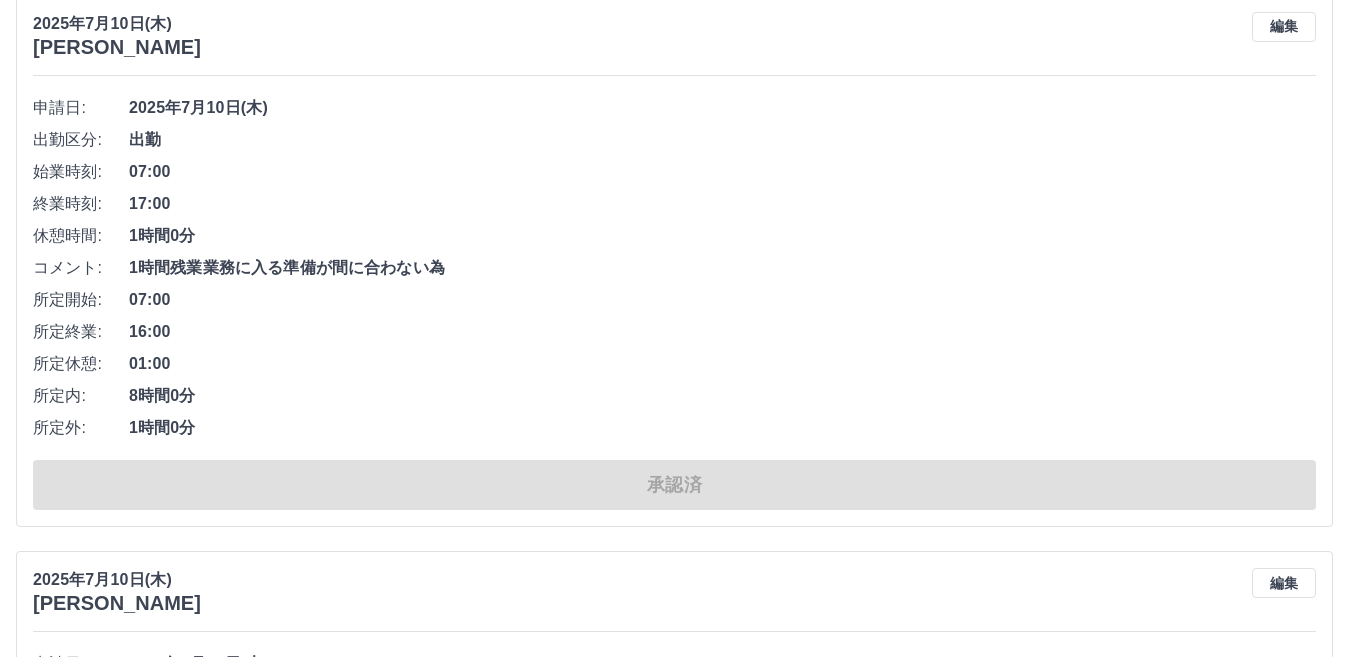 scroll, scrollTop: 0, scrollLeft: 0, axis: both 